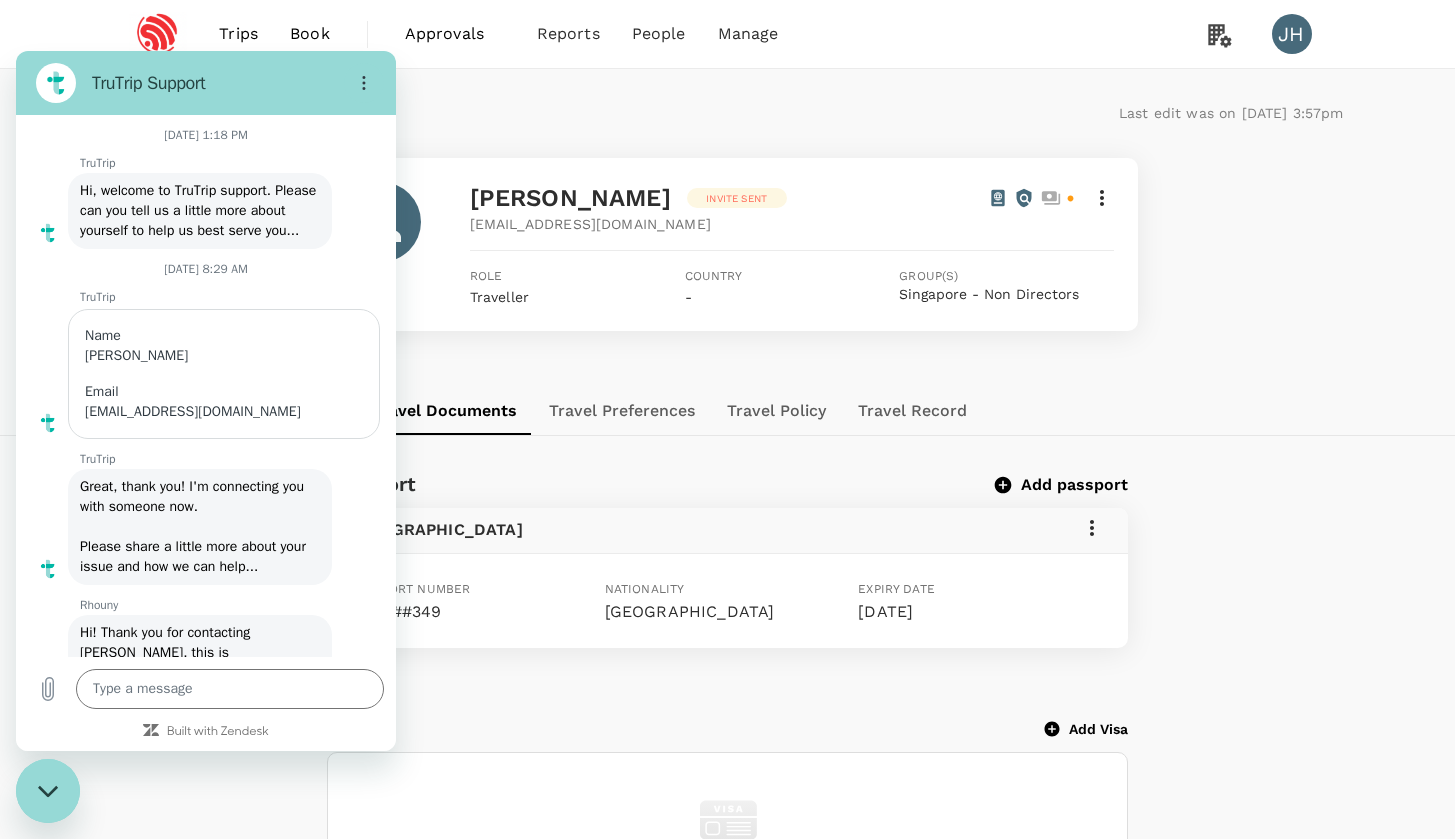 scroll, scrollTop: 0, scrollLeft: 0, axis: both 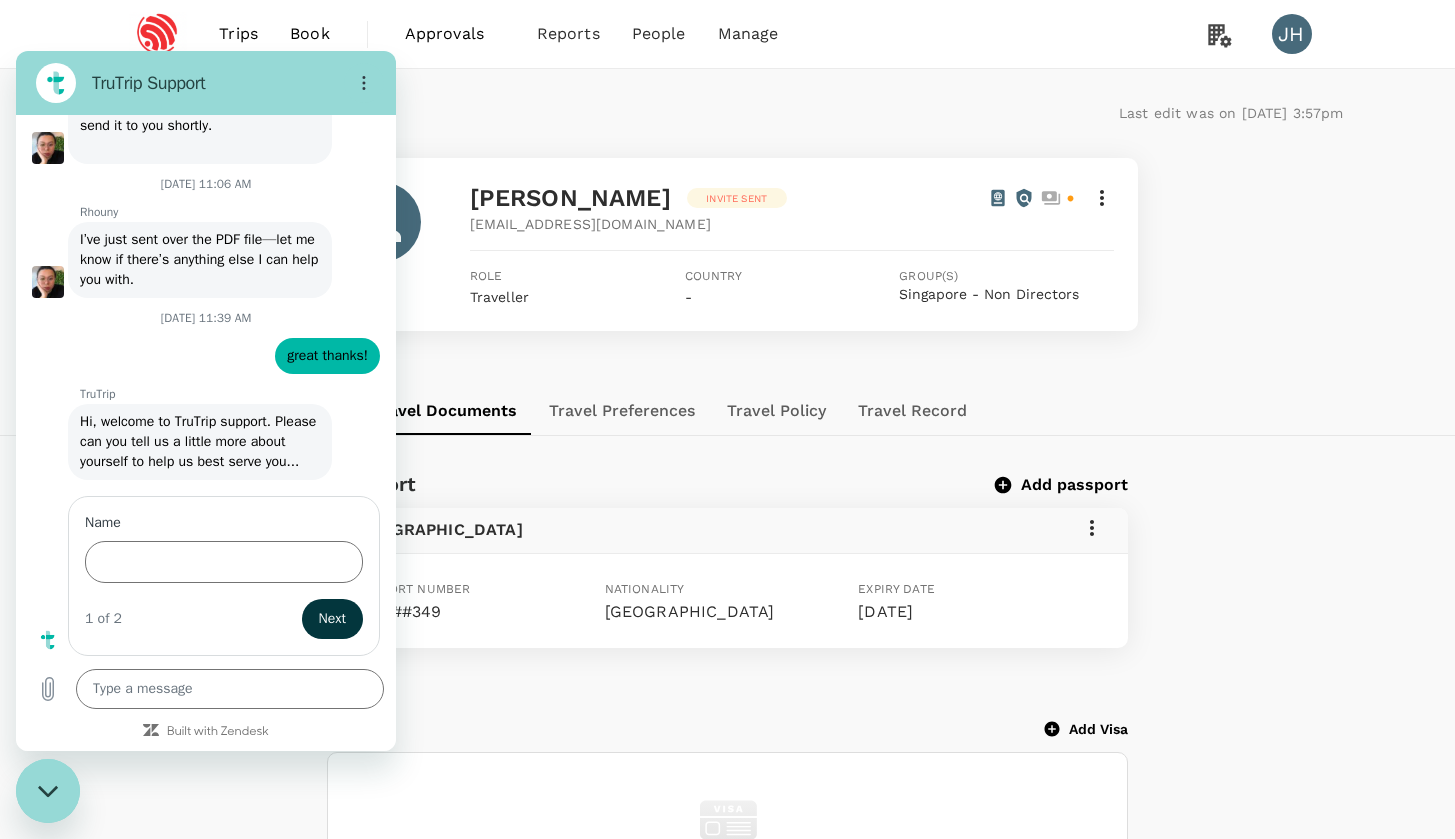 click at bounding box center (48, 791) 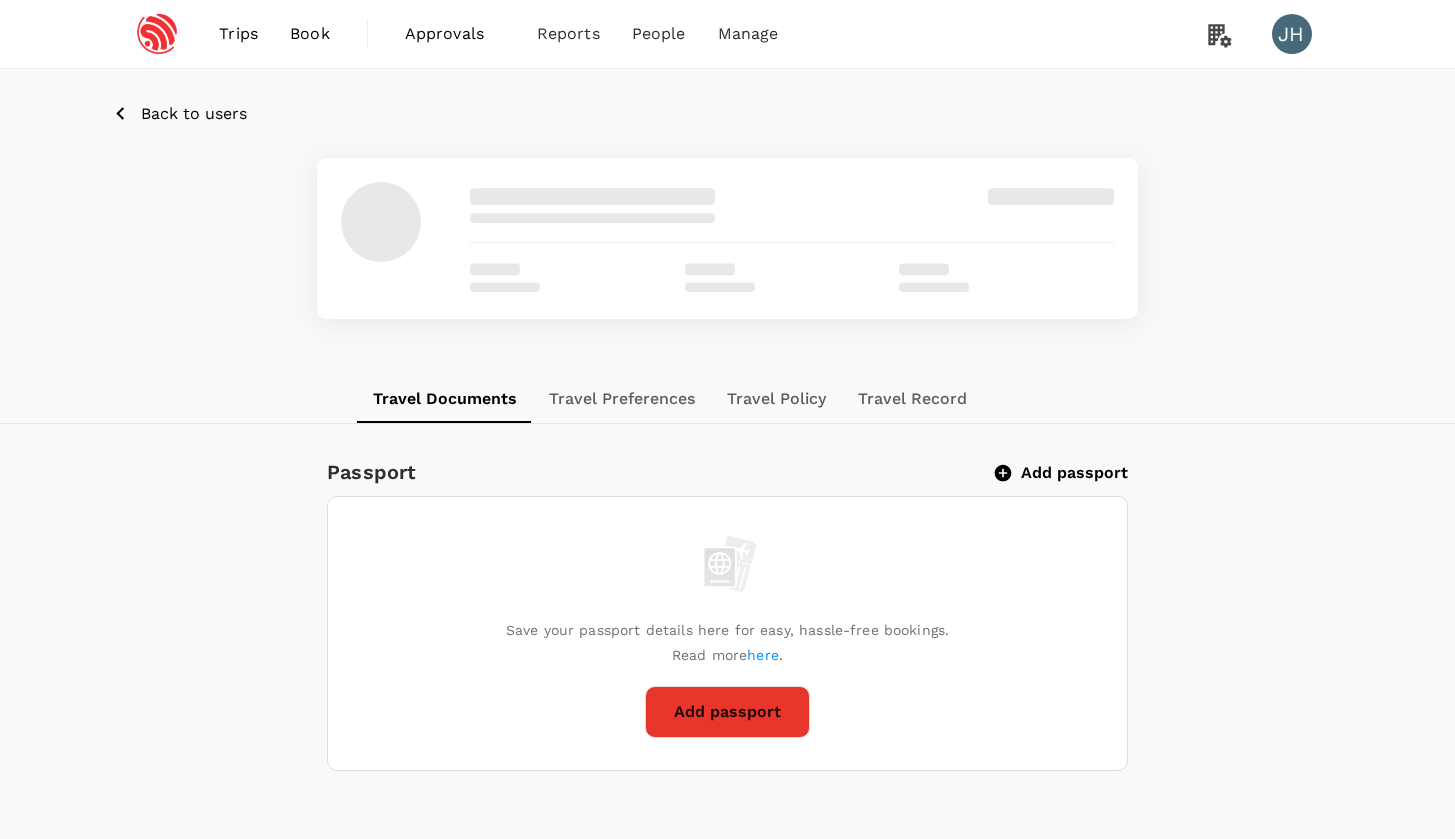scroll, scrollTop: 0, scrollLeft: 0, axis: both 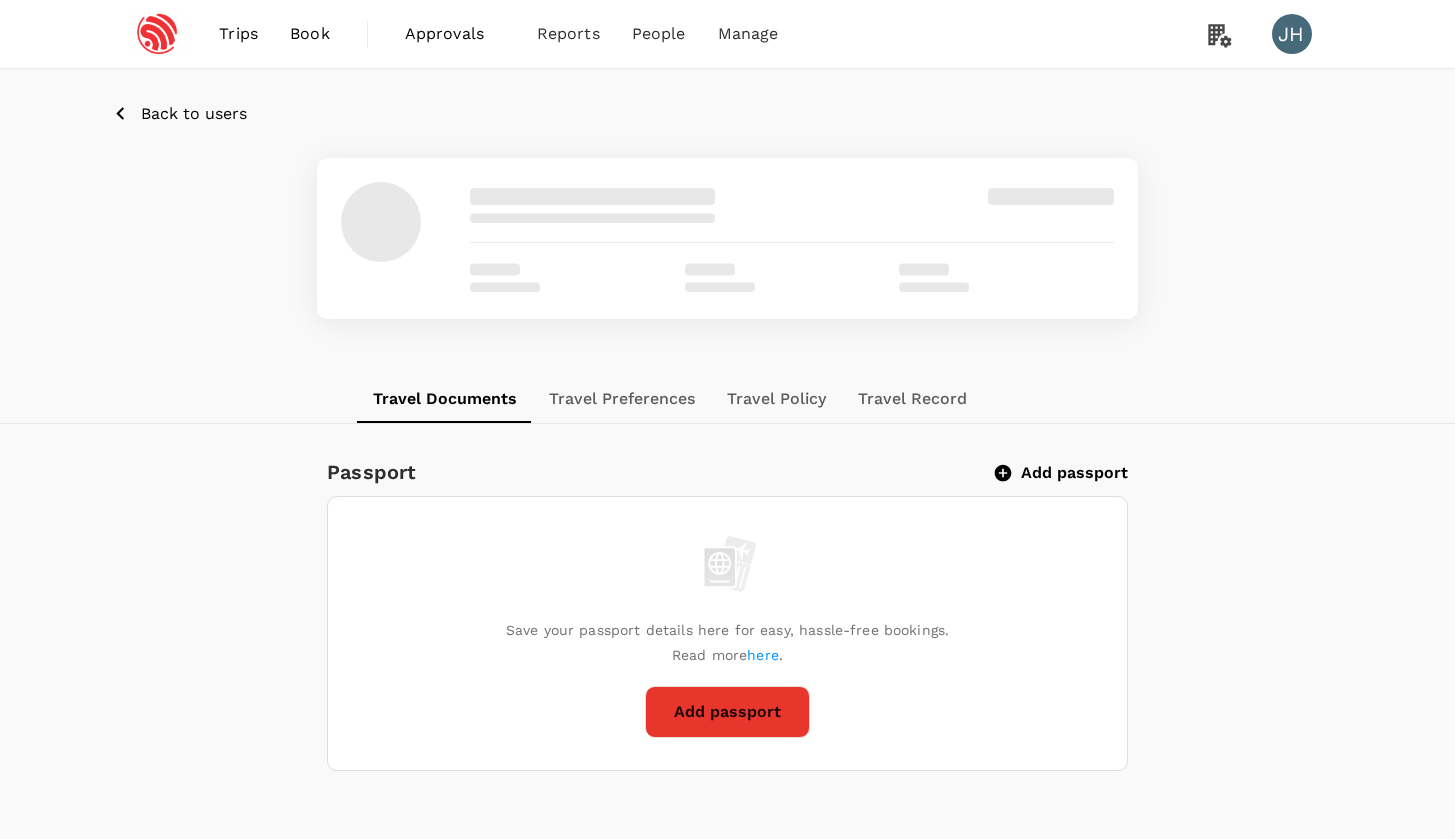 click on "Book" at bounding box center (310, 34) 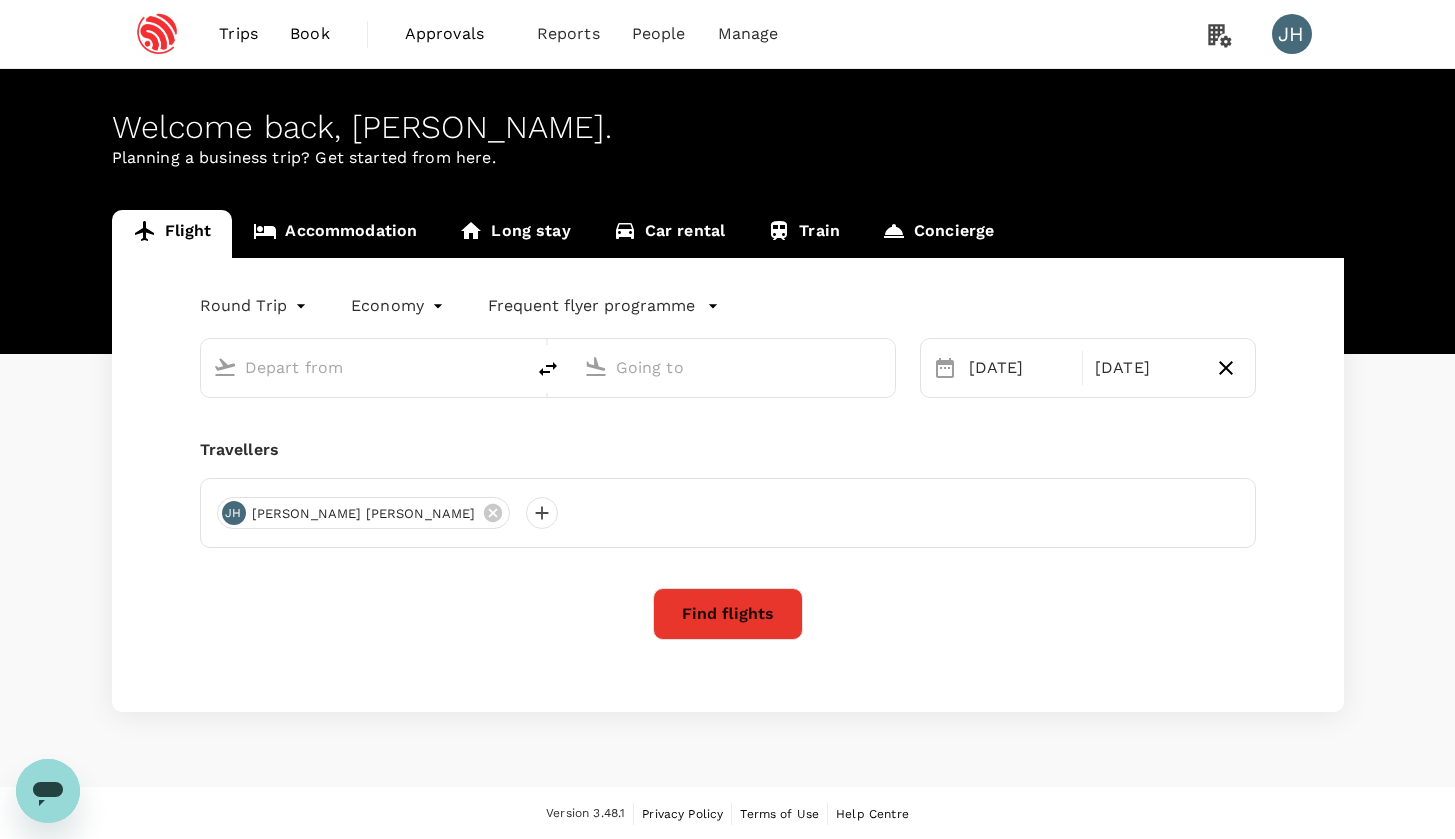 scroll, scrollTop: 0, scrollLeft: 0, axis: both 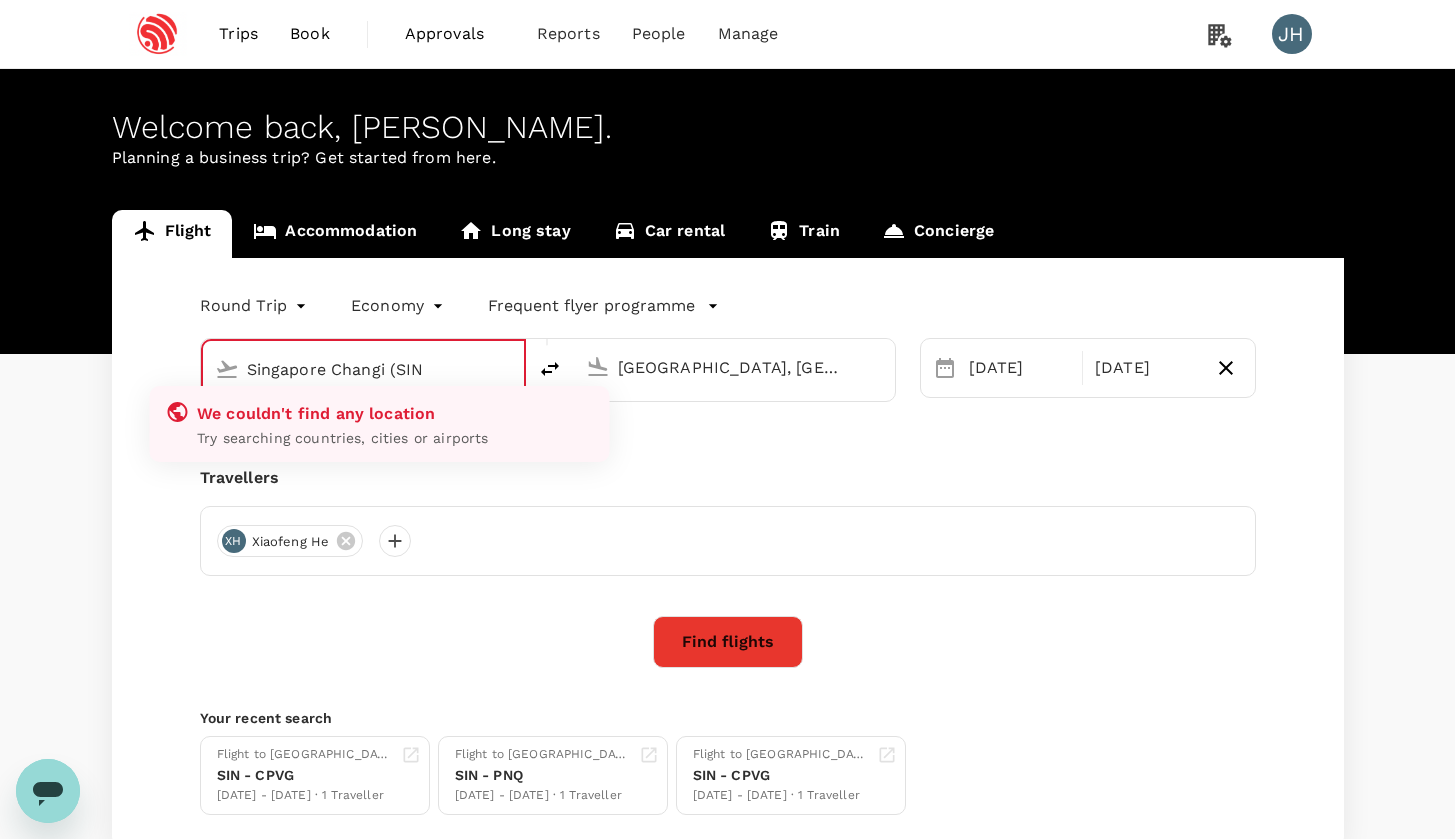 click on "Singapore Changi (SIN" at bounding box center (364, 369) 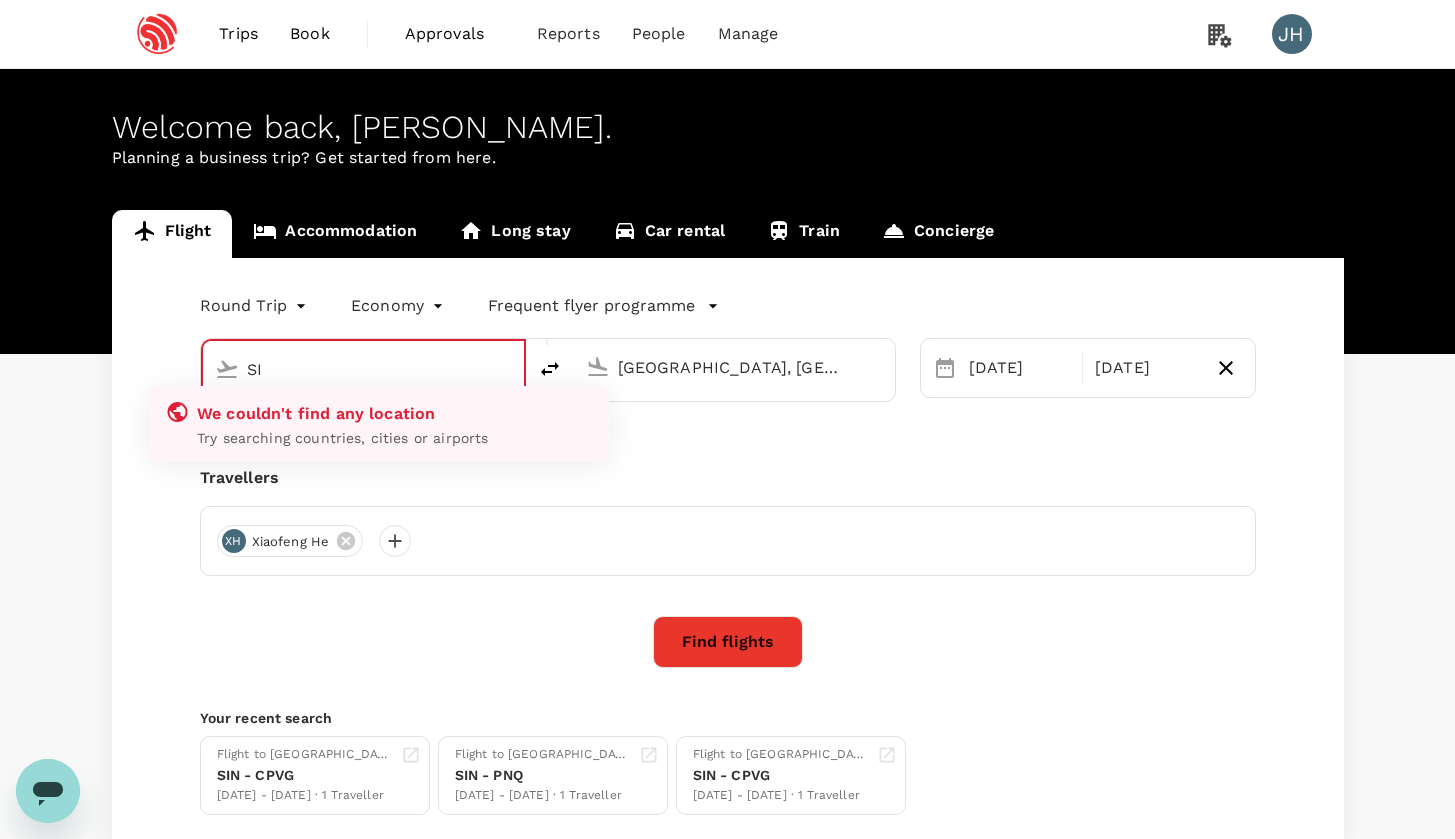type on "SIN" 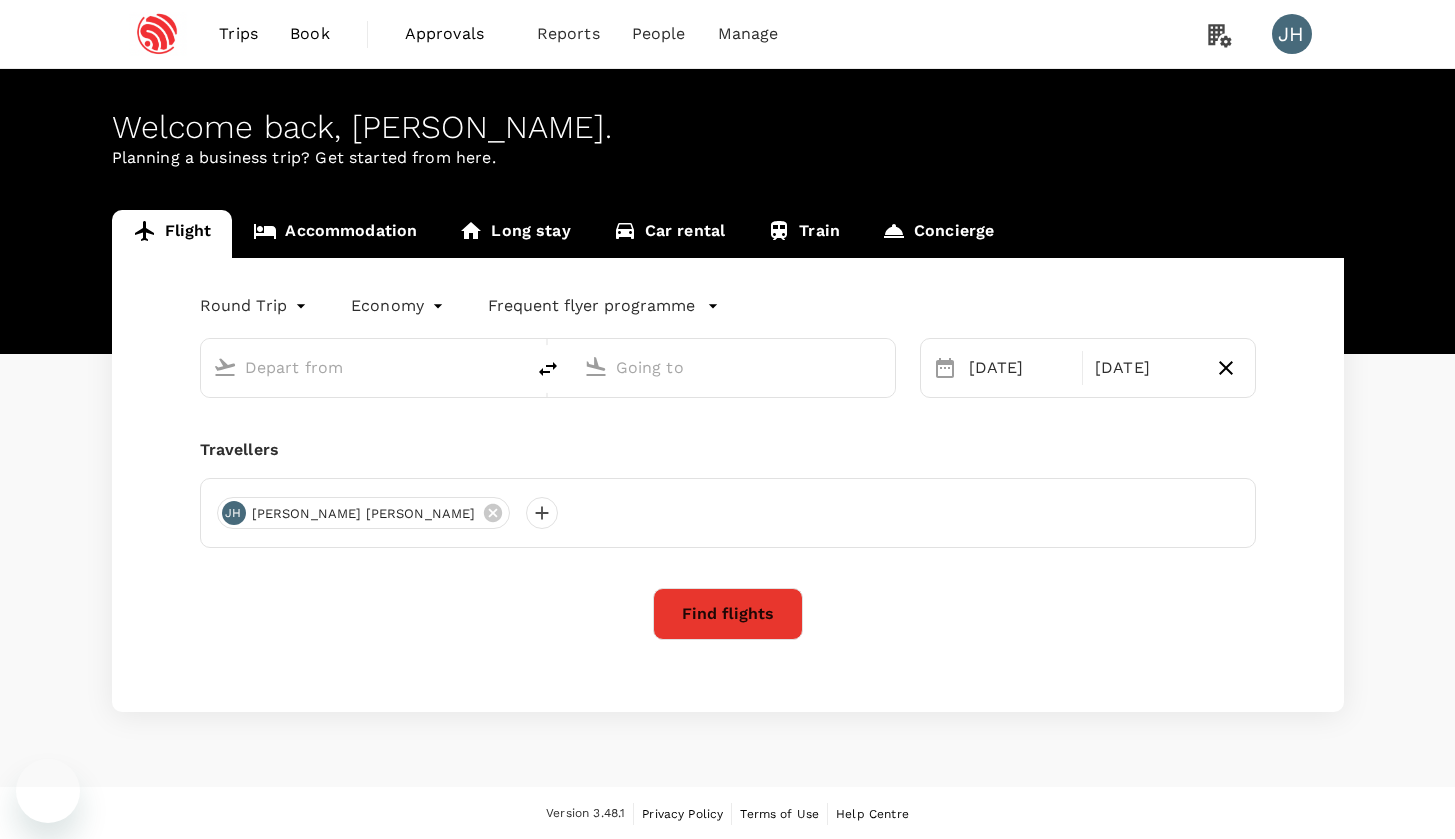 type on "Singapore Changi (SIN)" 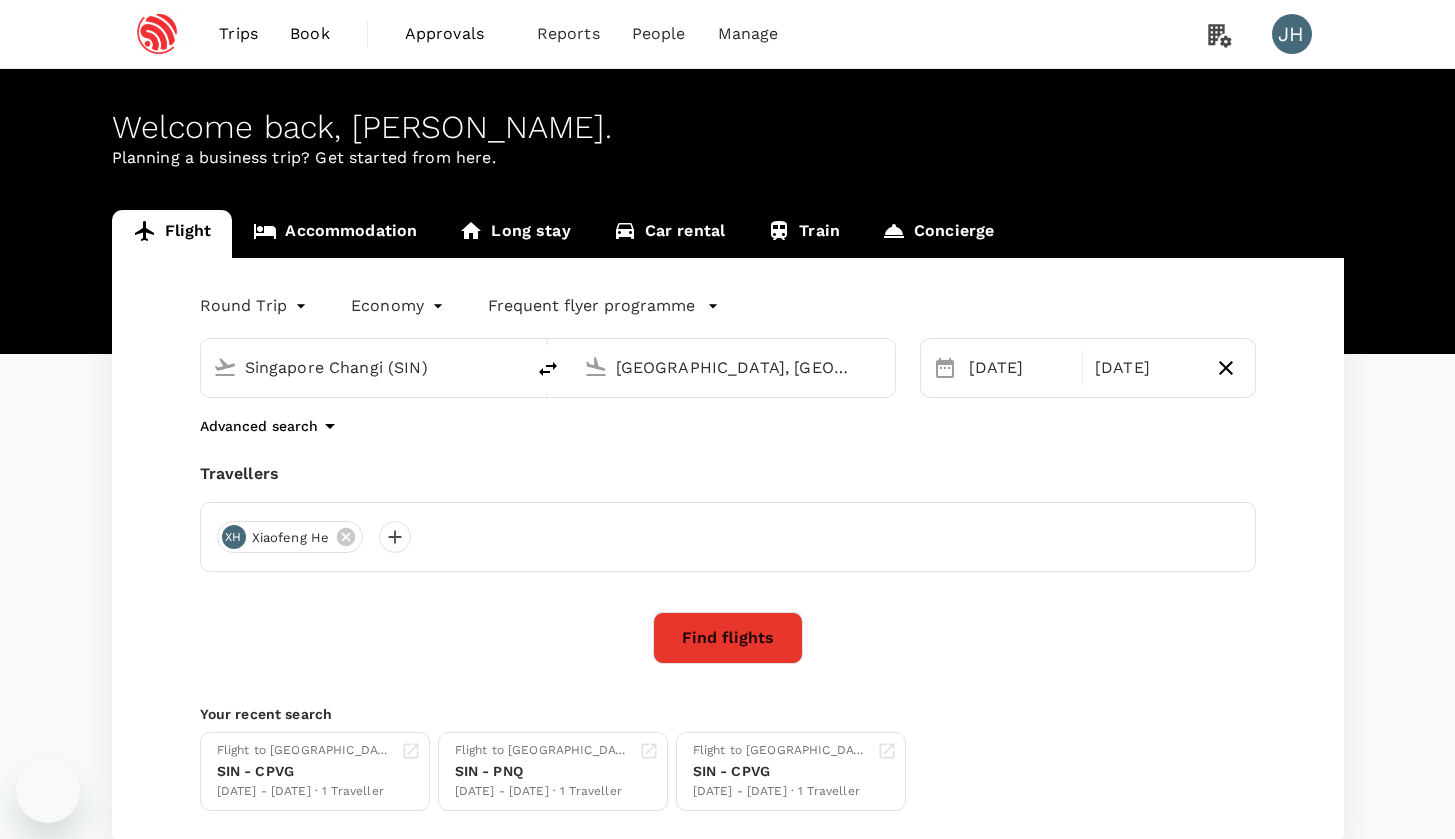 type 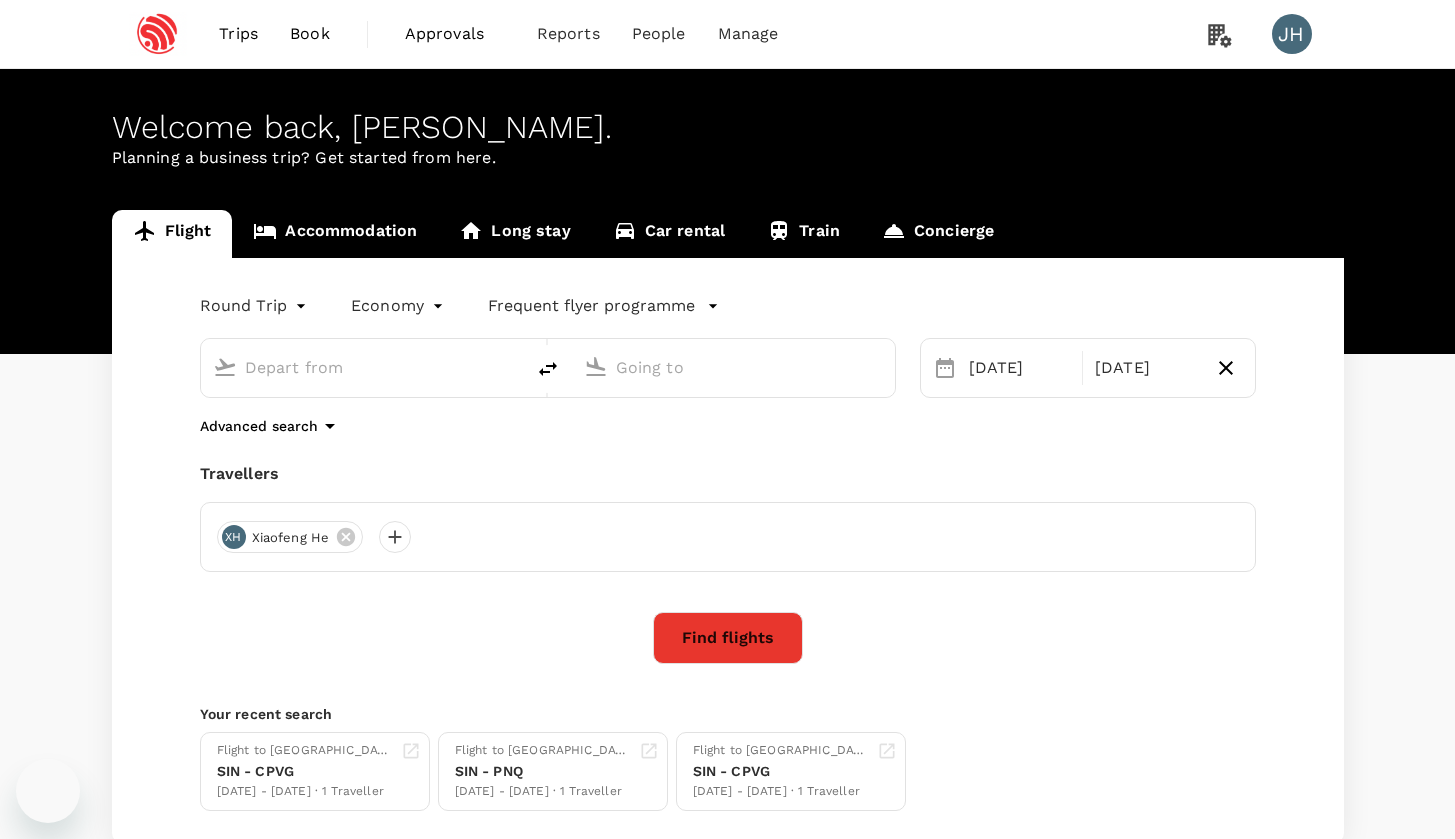 scroll, scrollTop: 0, scrollLeft: 0, axis: both 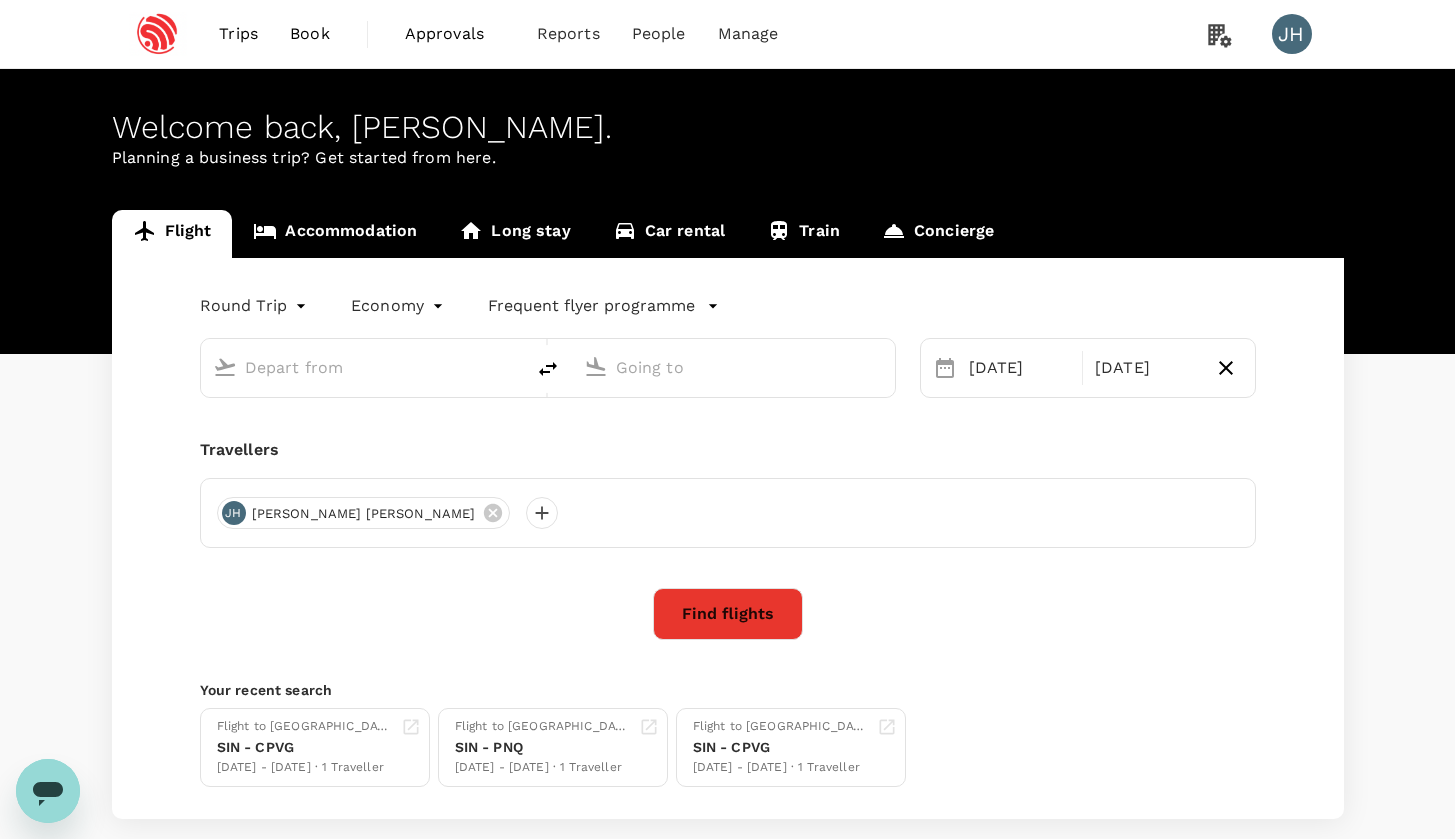 type on "Singapore Changi (SIN)" 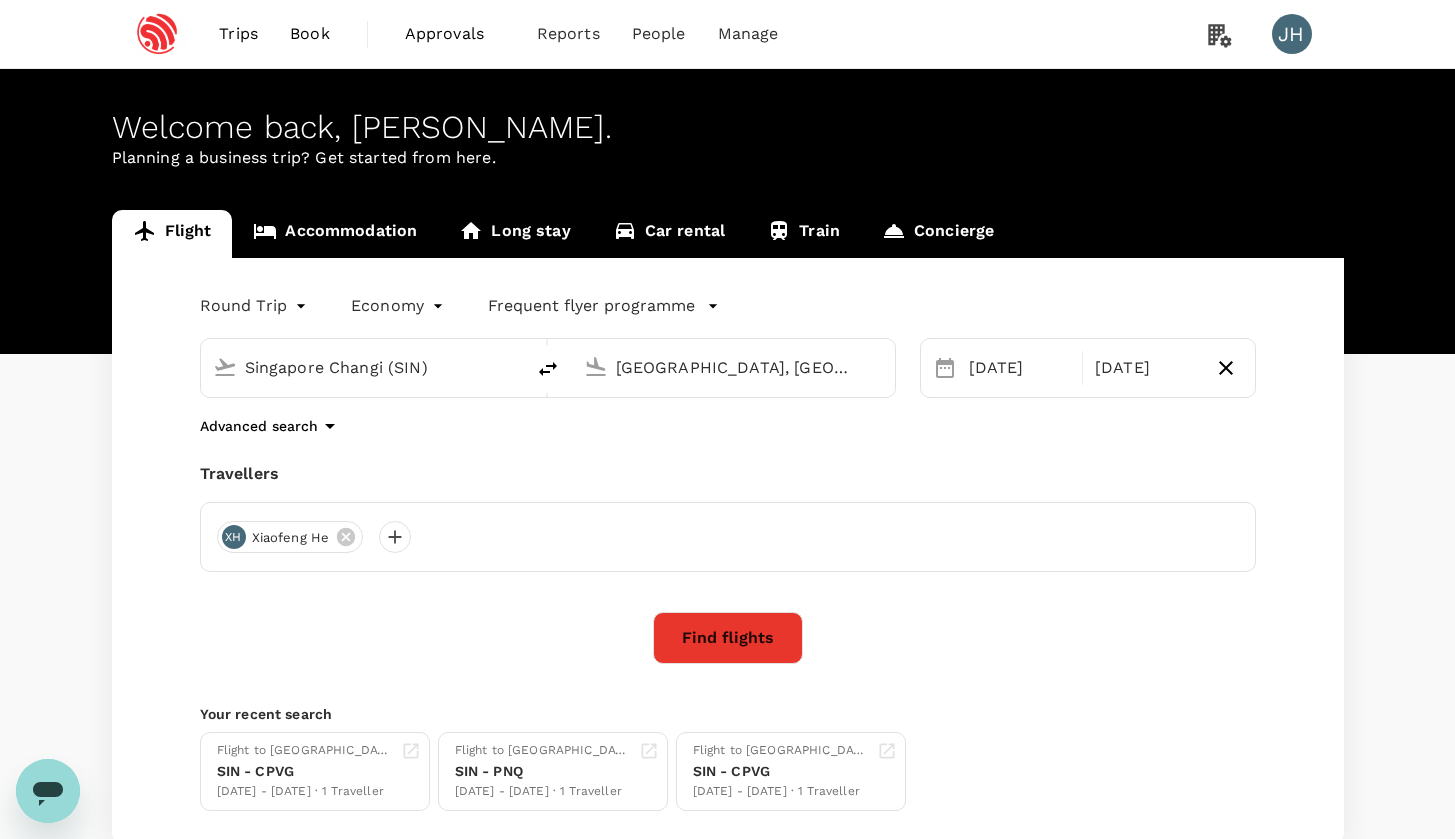 click on "Singapore Changi (SIN)" at bounding box center [363, 367] 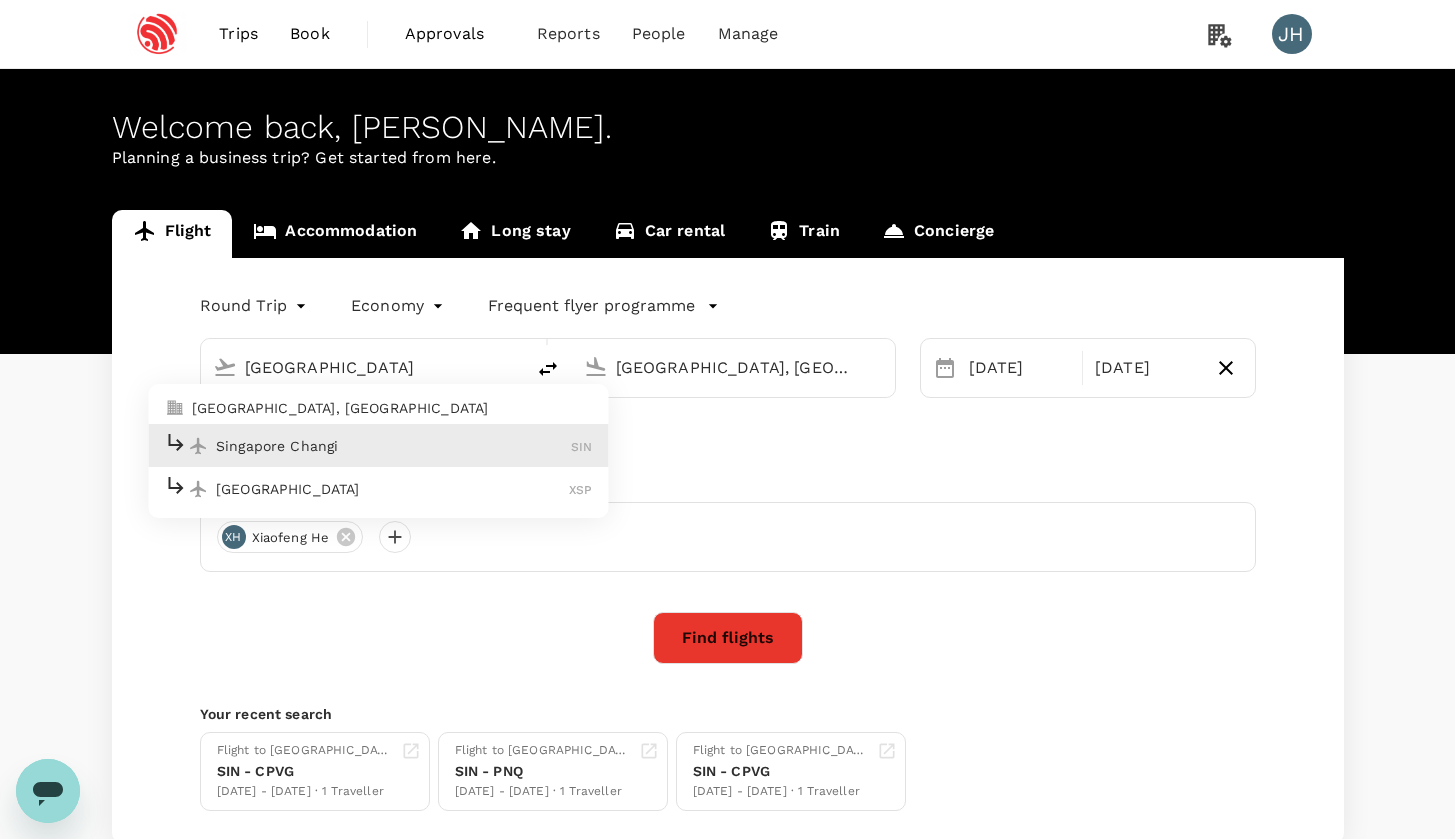 click on "Singapore Changi" at bounding box center (393, 446) 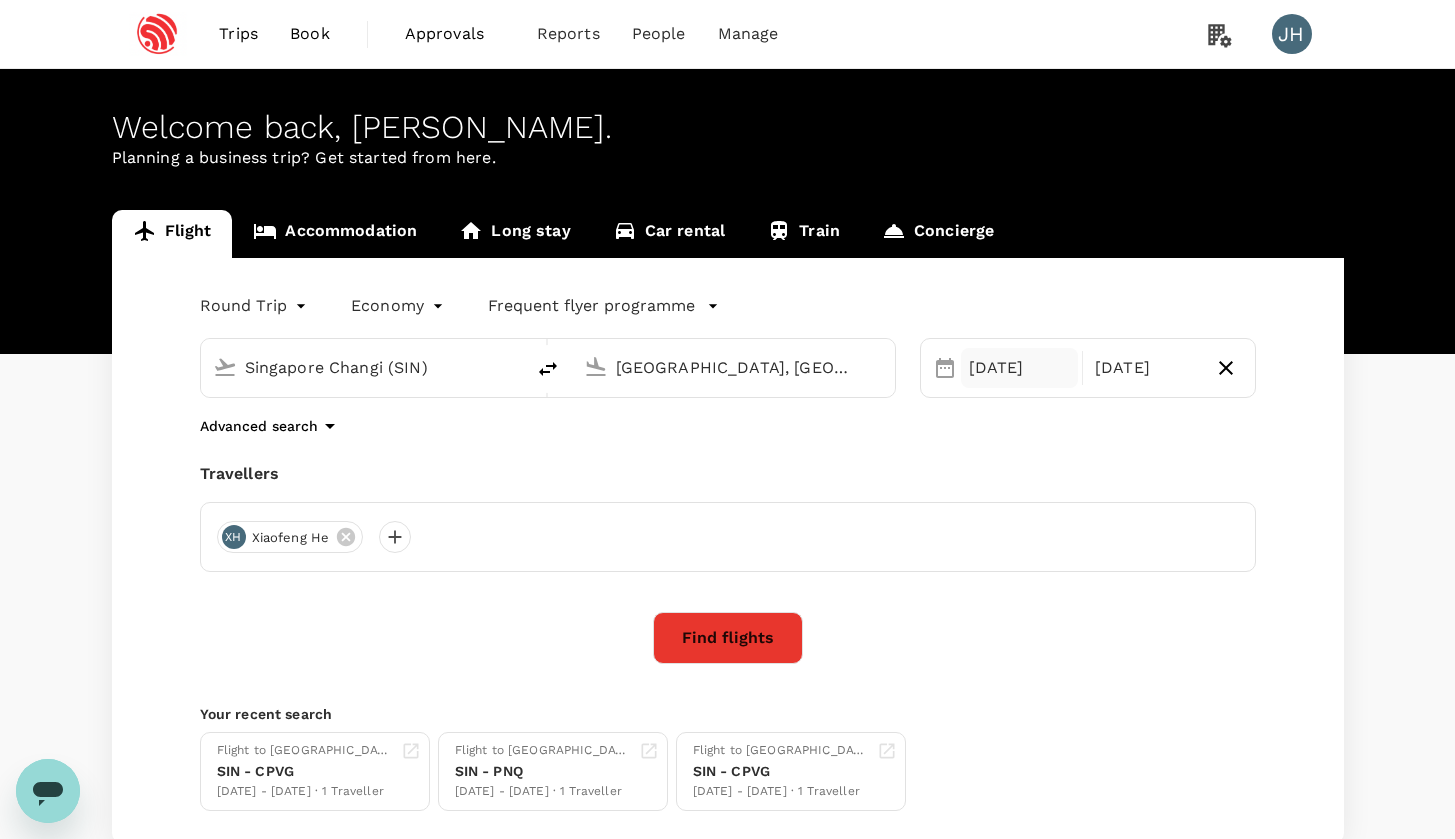 click on "[DATE]" at bounding box center (1020, 368) 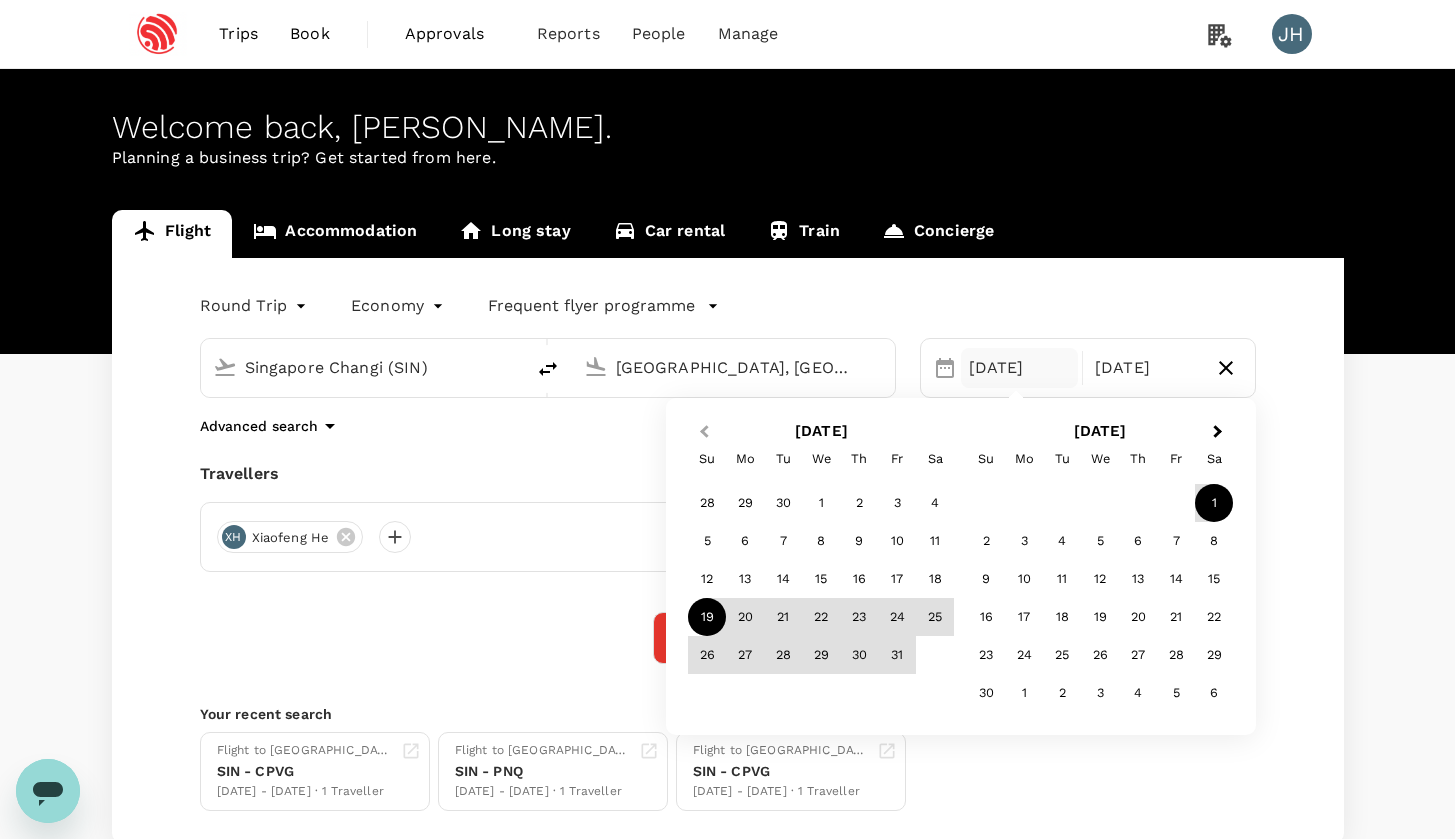 click on "Previous Month" at bounding box center (702, 433) 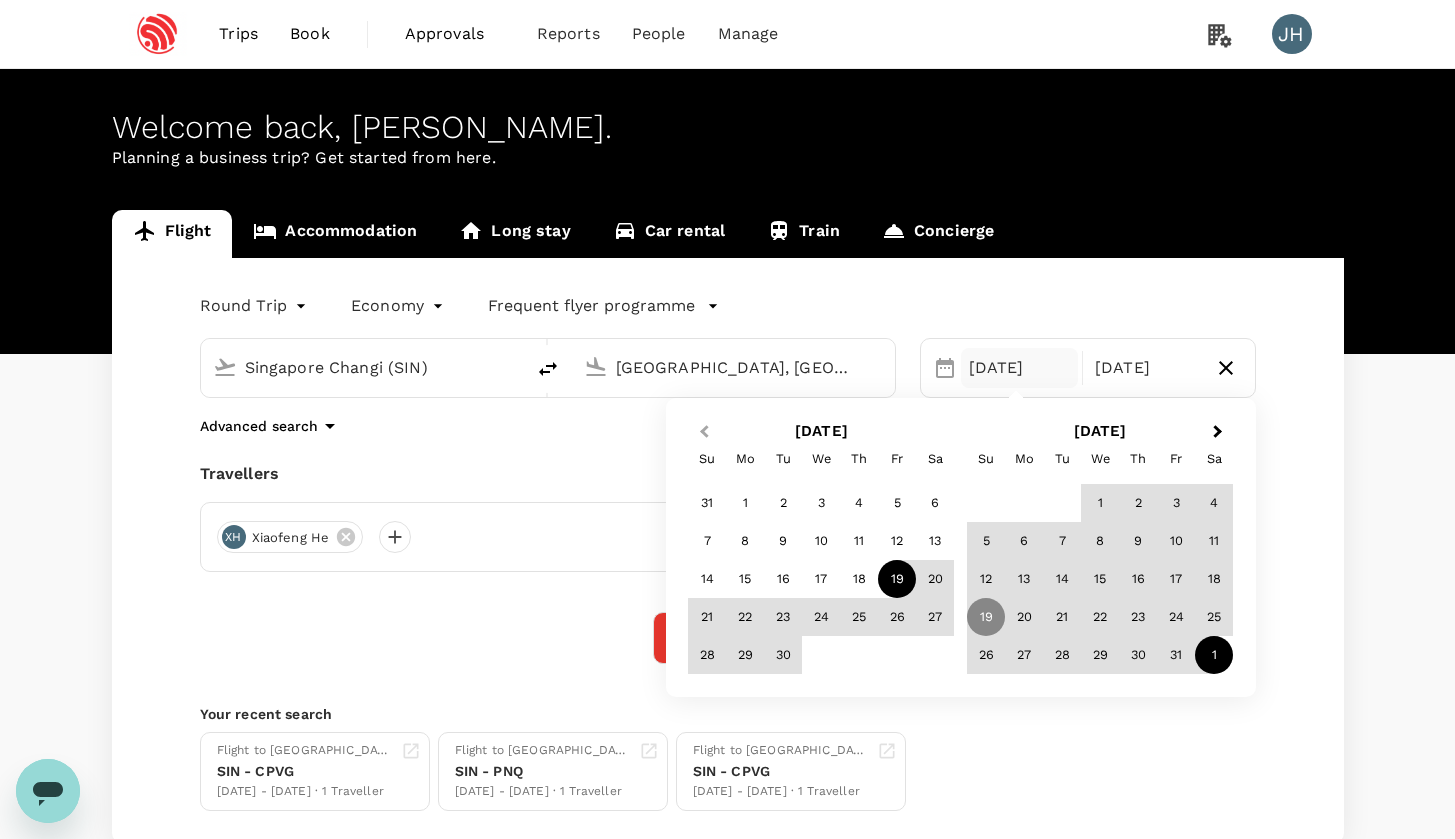 click on "Previous Month" at bounding box center [704, 432] 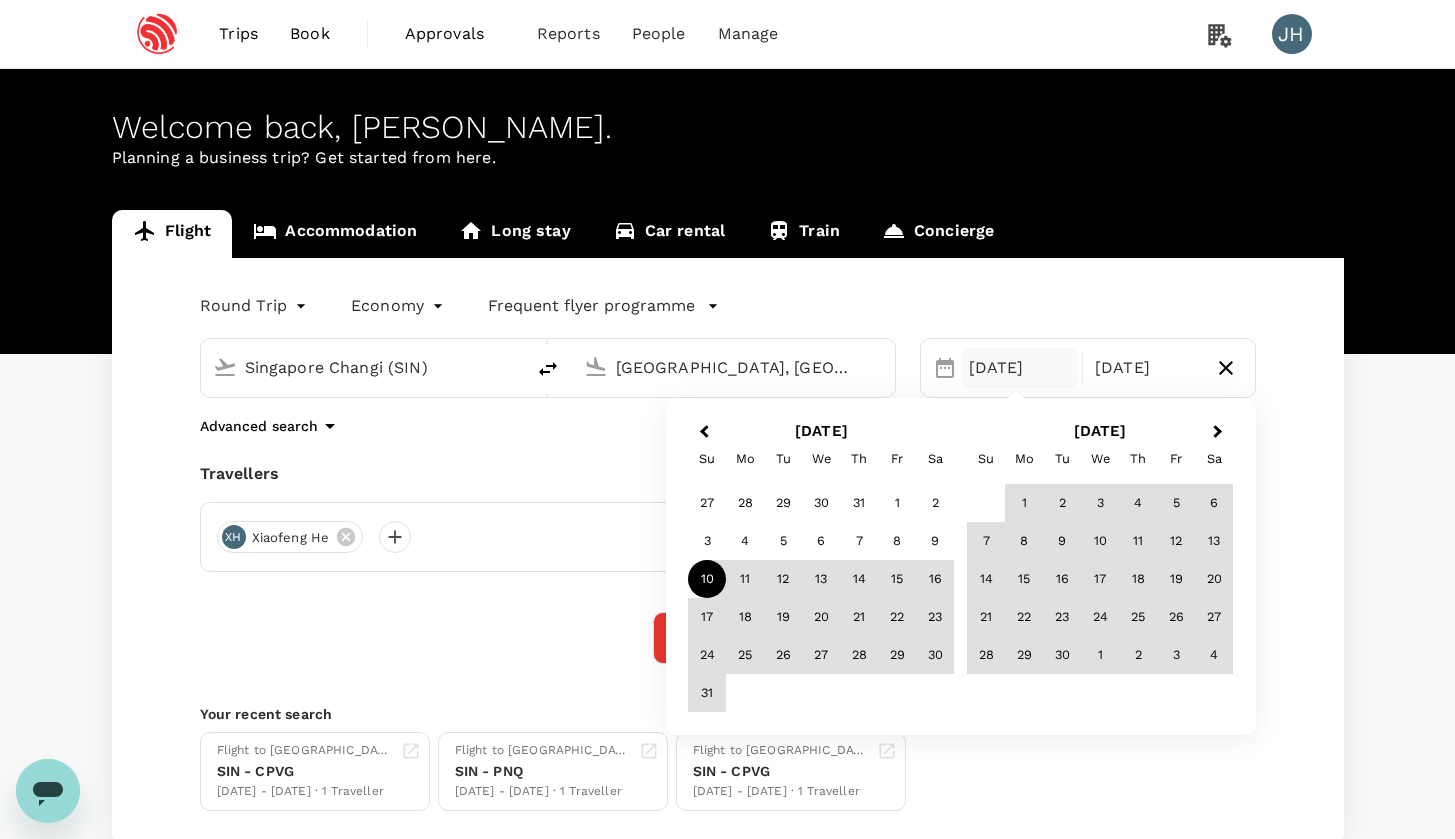 click on "10" at bounding box center [707, 579] 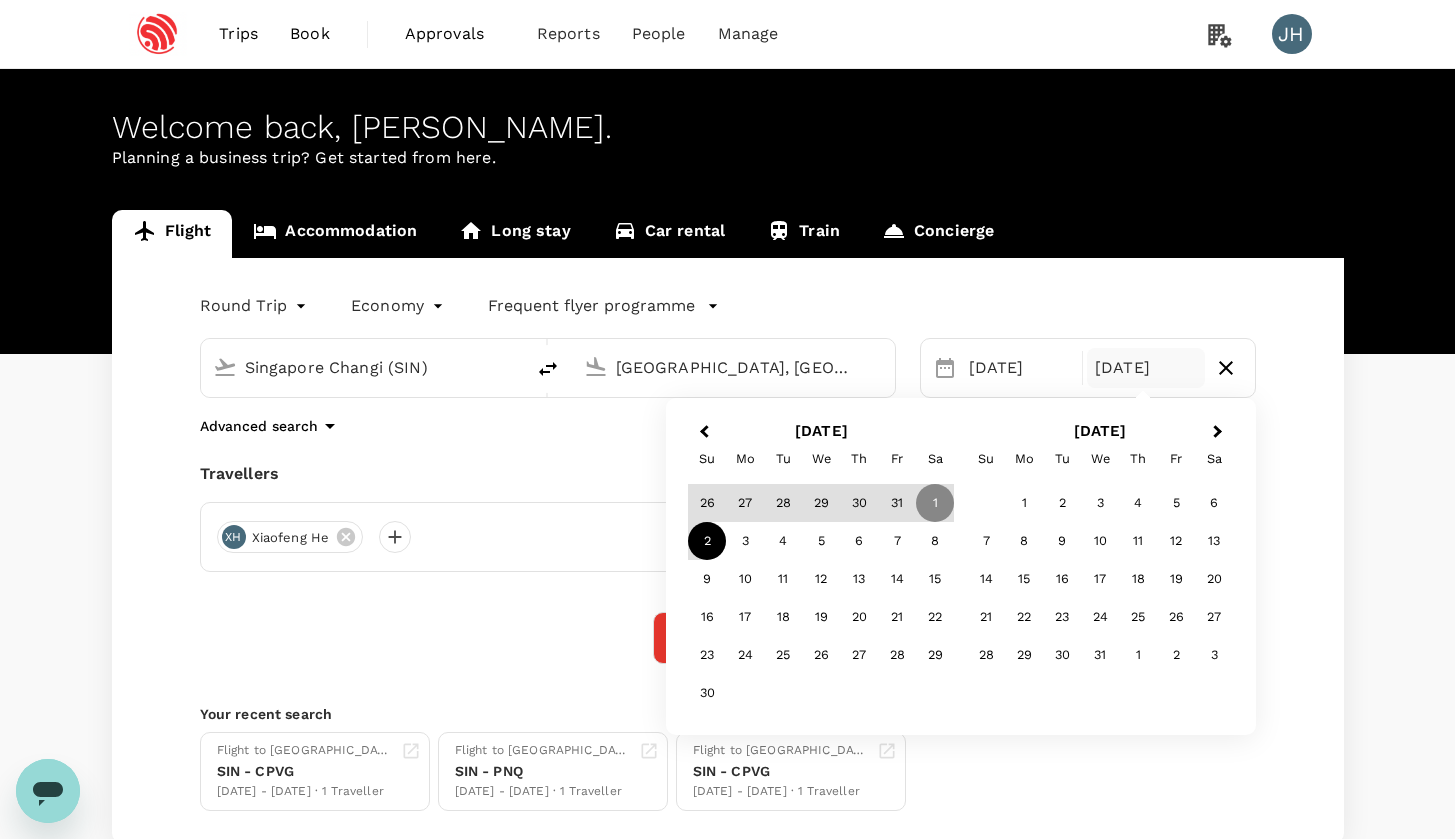 click on "2" at bounding box center (707, 541) 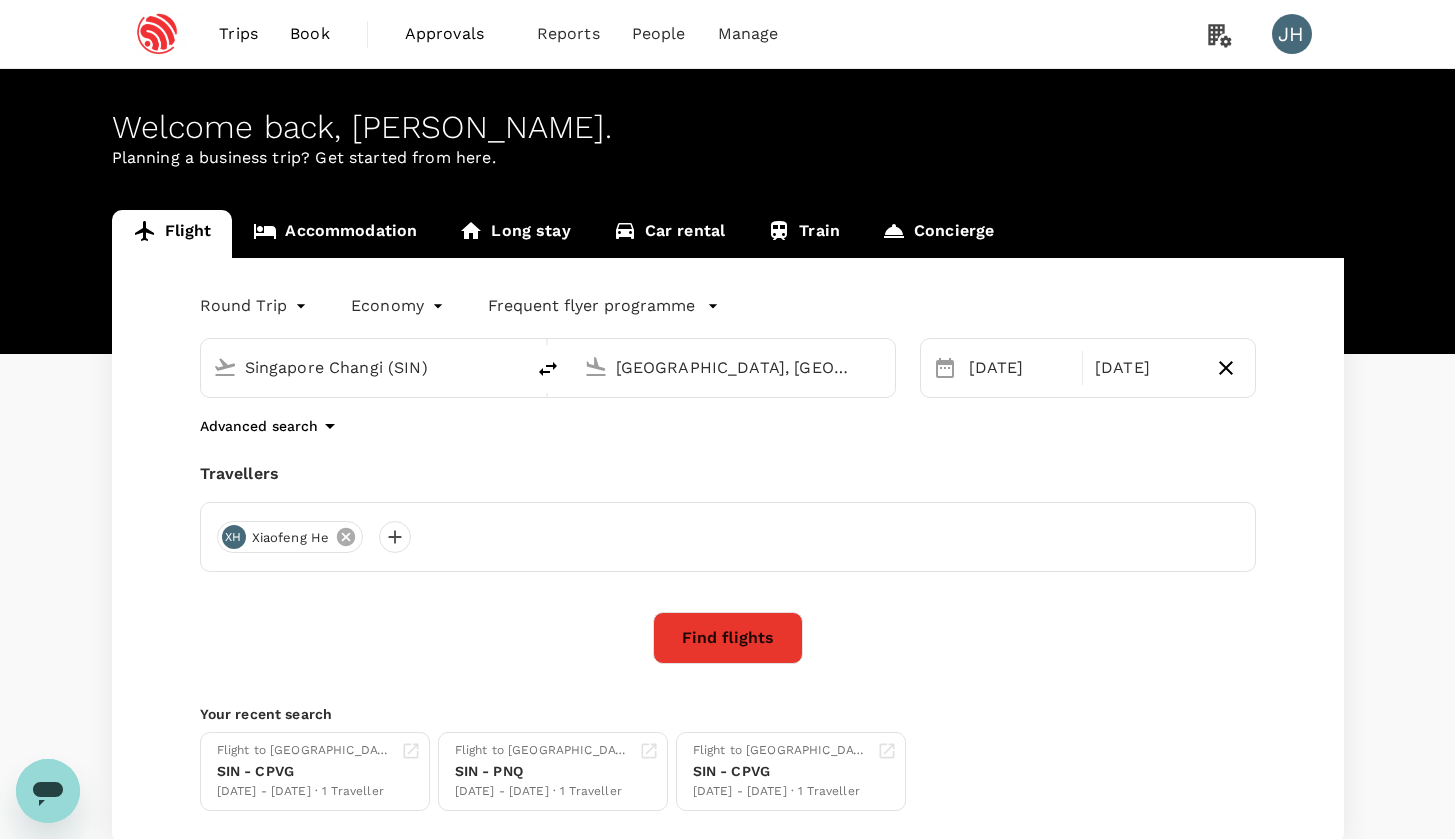click 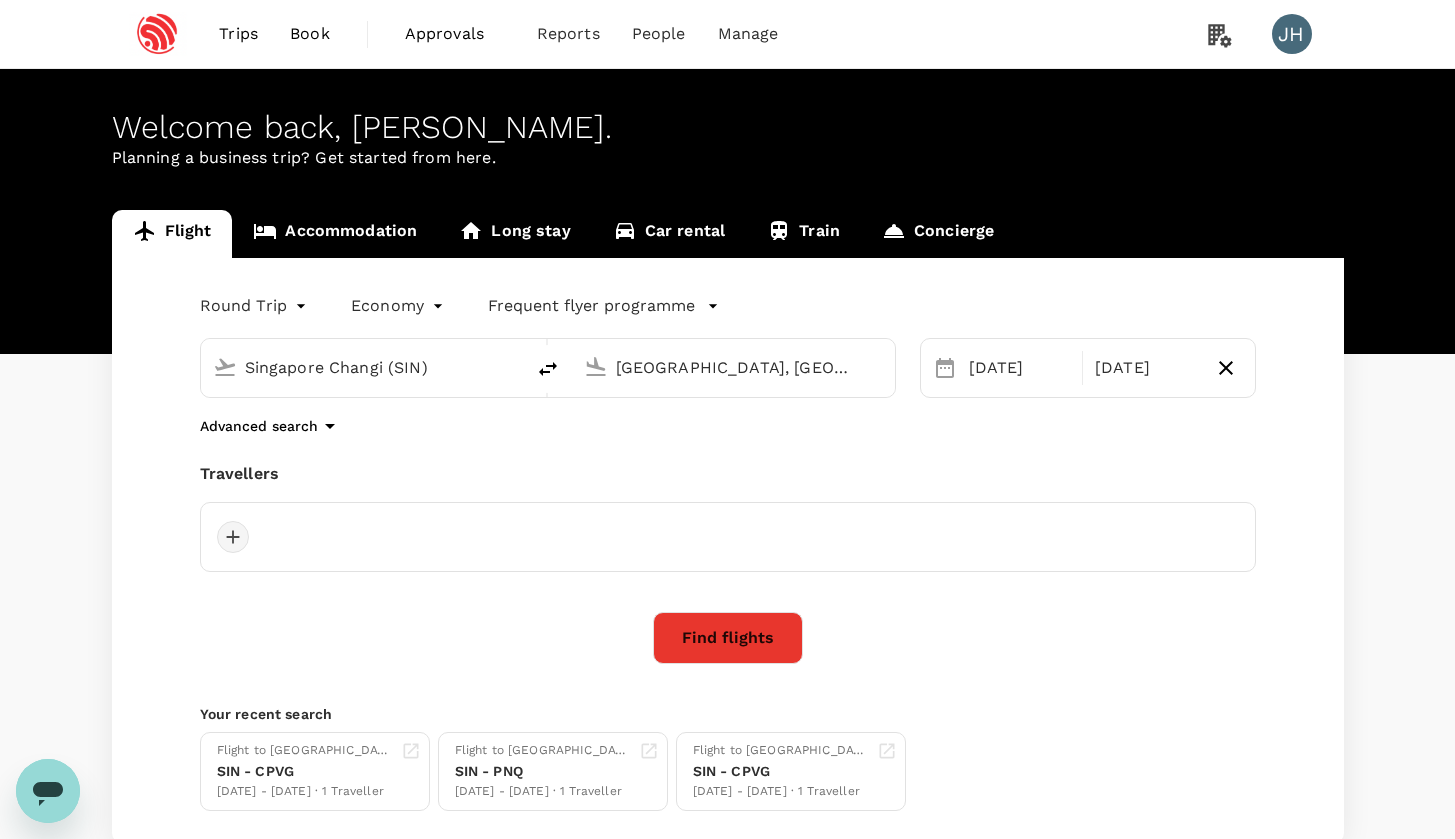 click at bounding box center (233, 537) 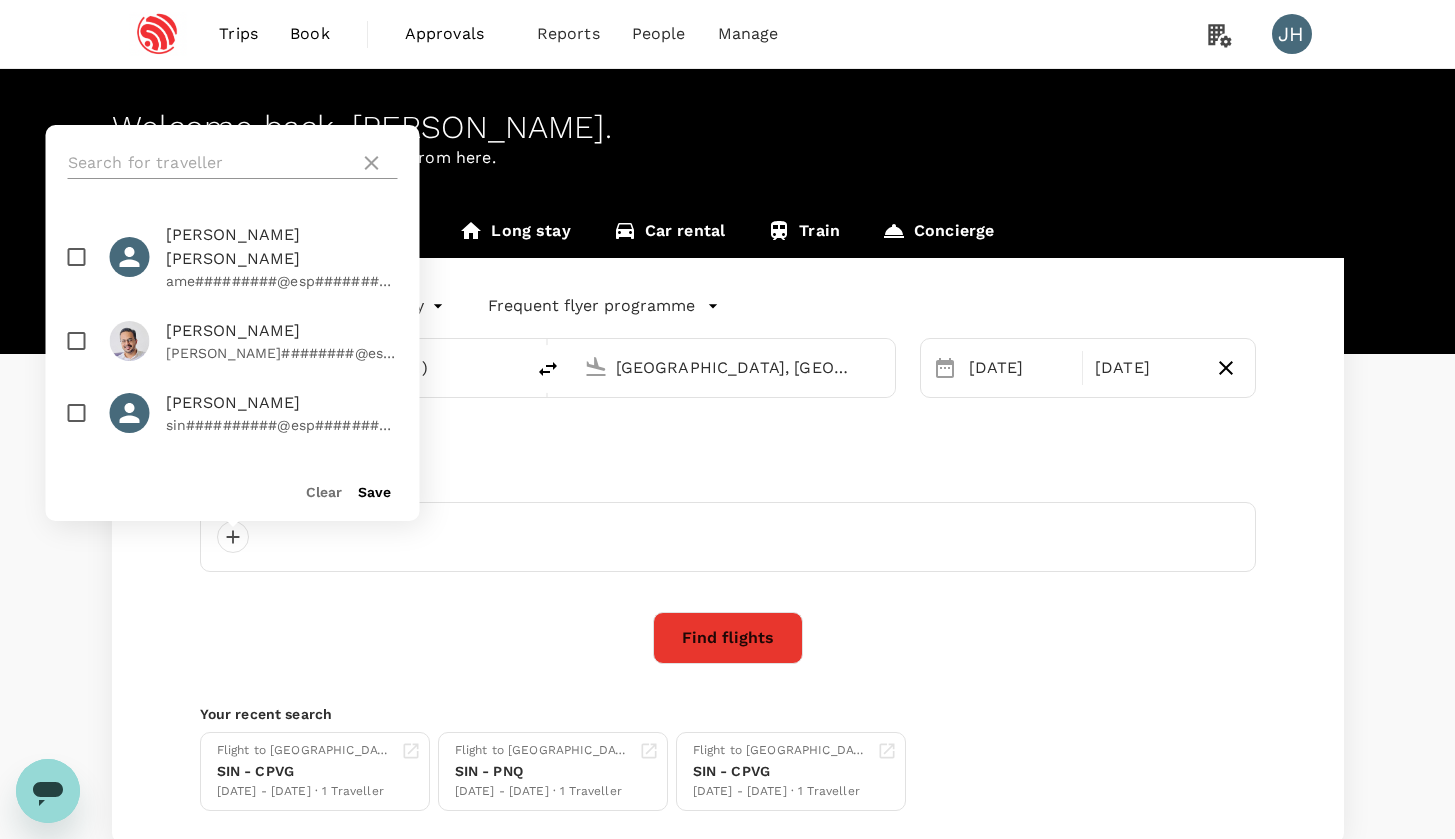 click at bounding box center (210, 163) 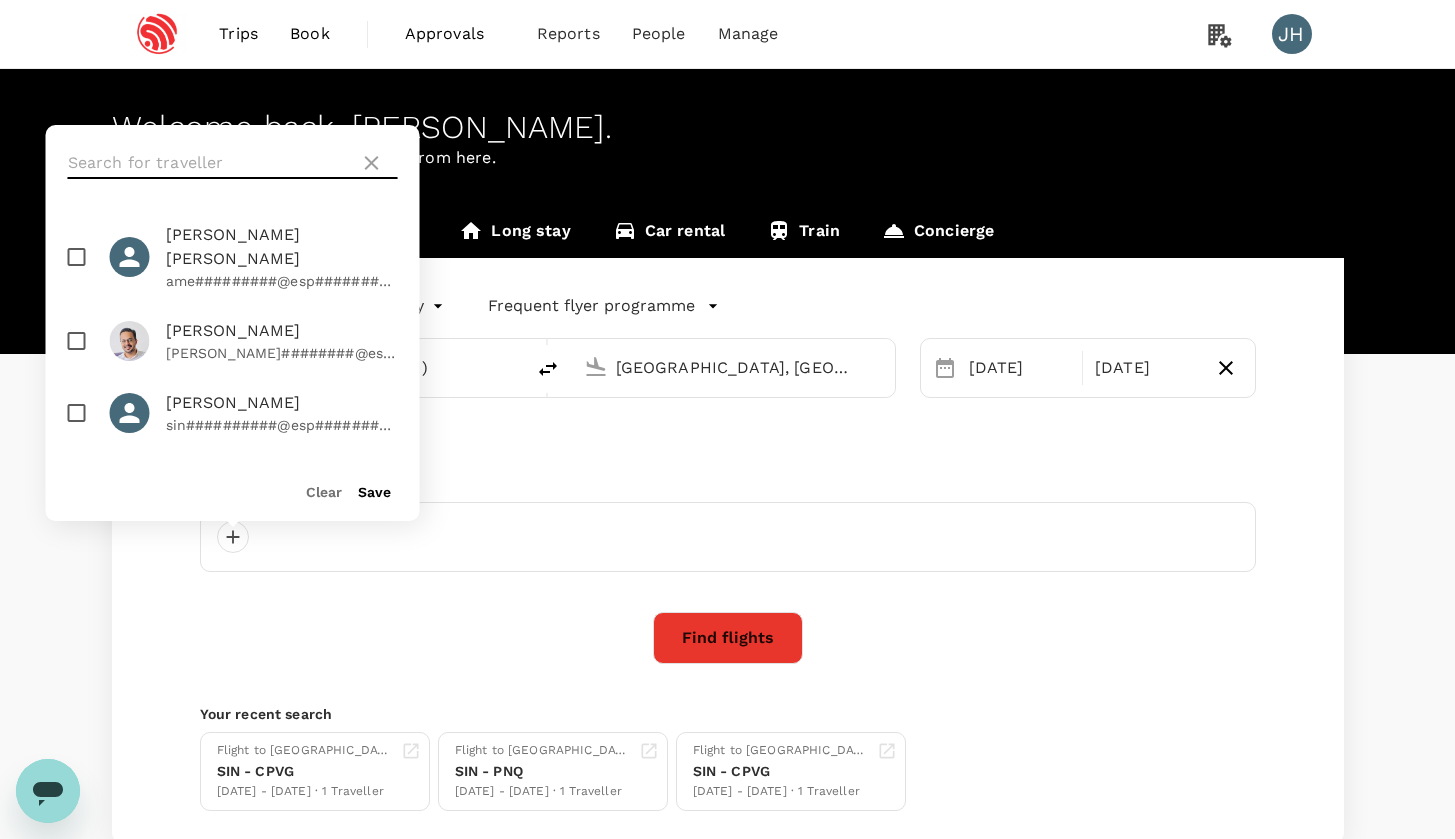 type on "e" 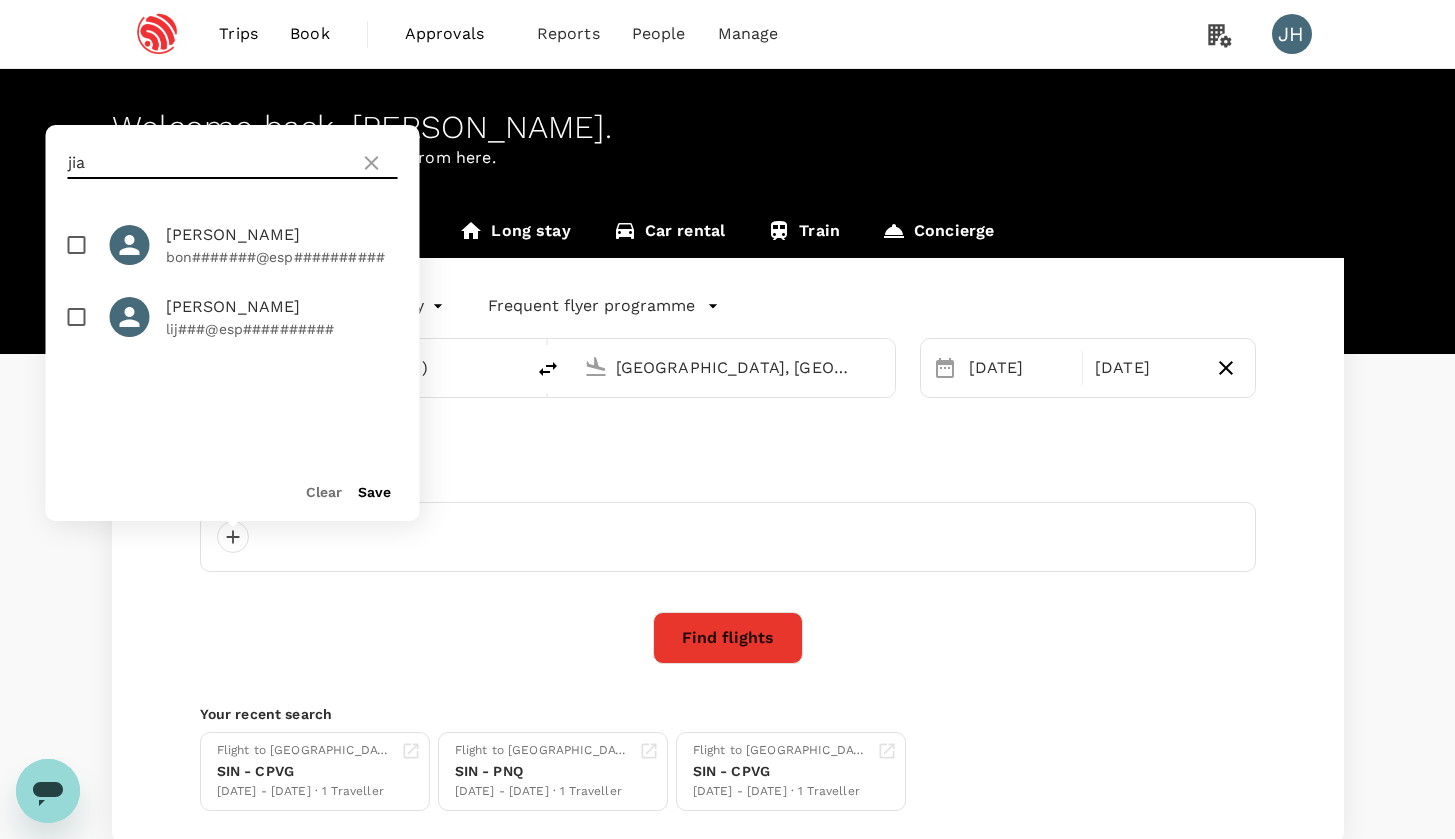 type on "jia" 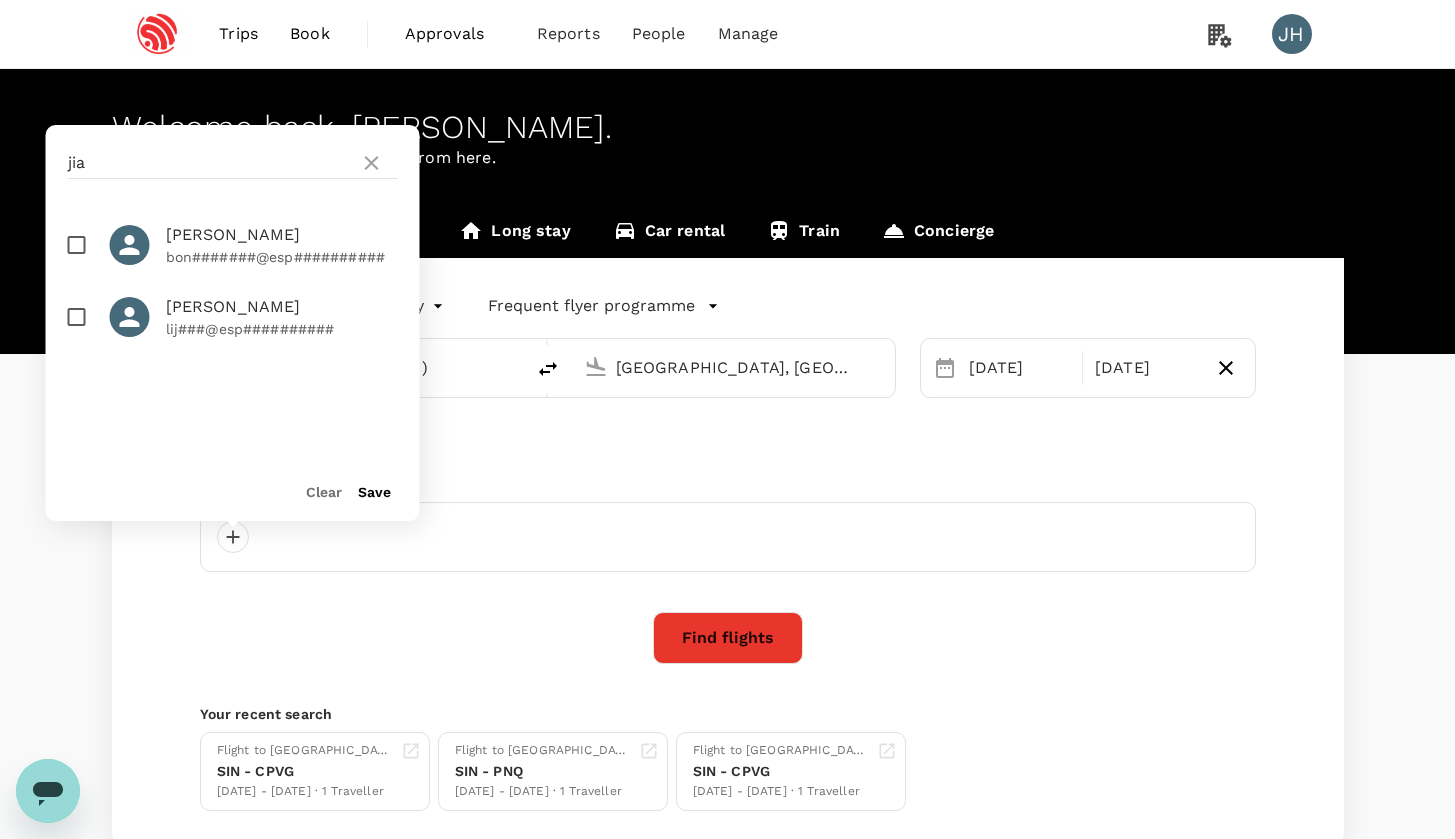 click at bounding box center [77, 245] 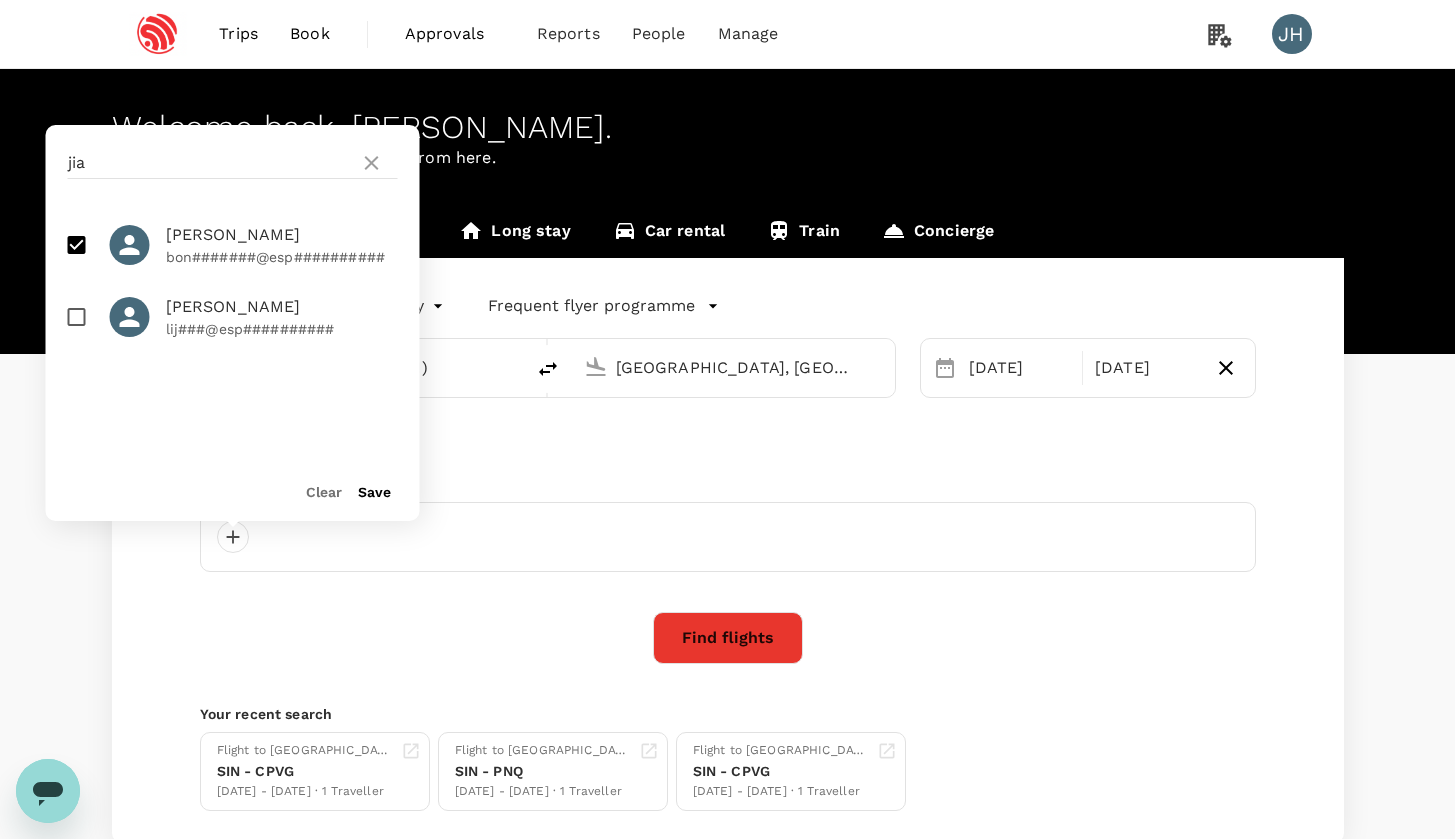 click on "Save" at bounding box center [374, 492] 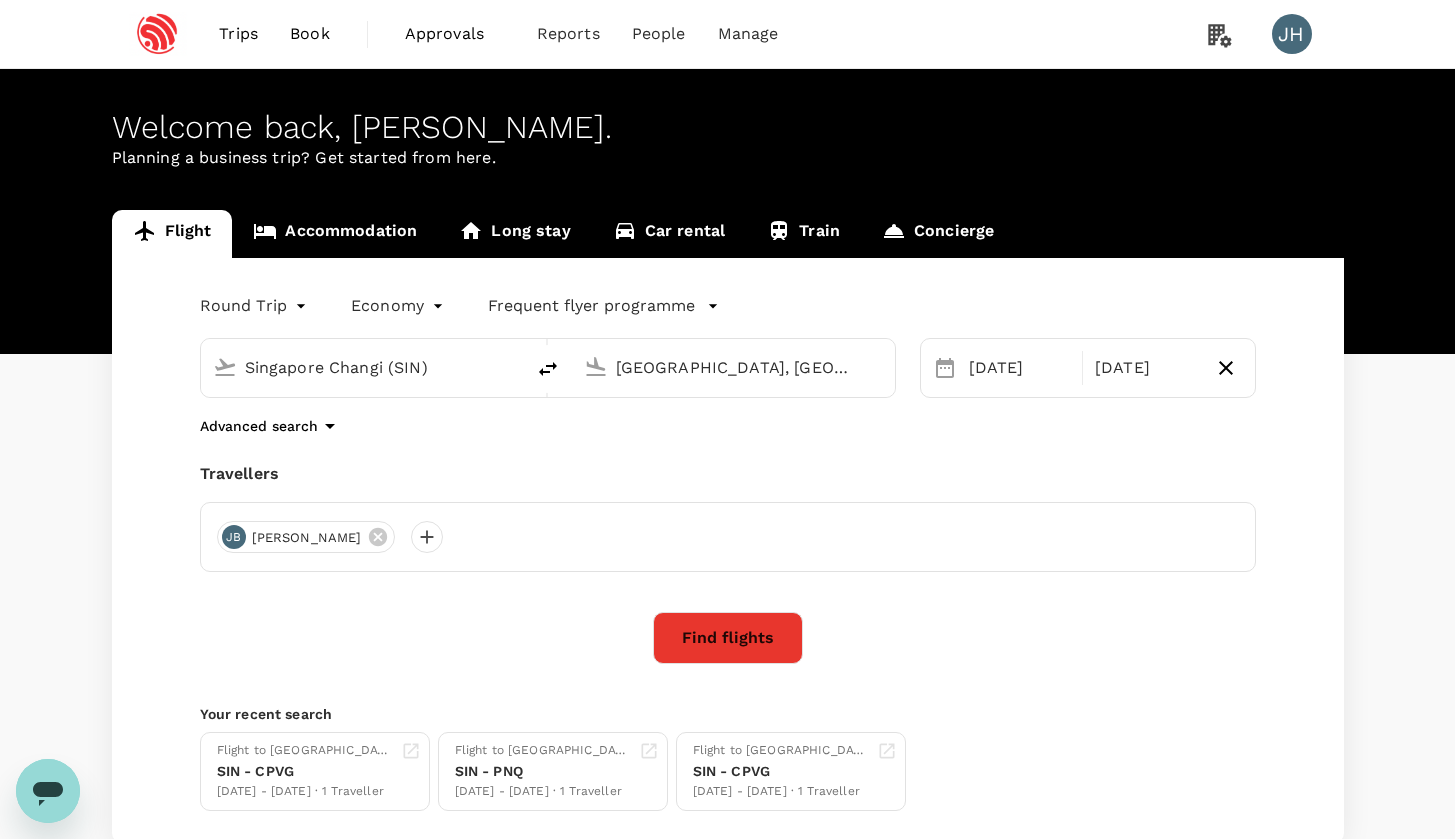 click on "Find flights" at bounding box center [728, 638] 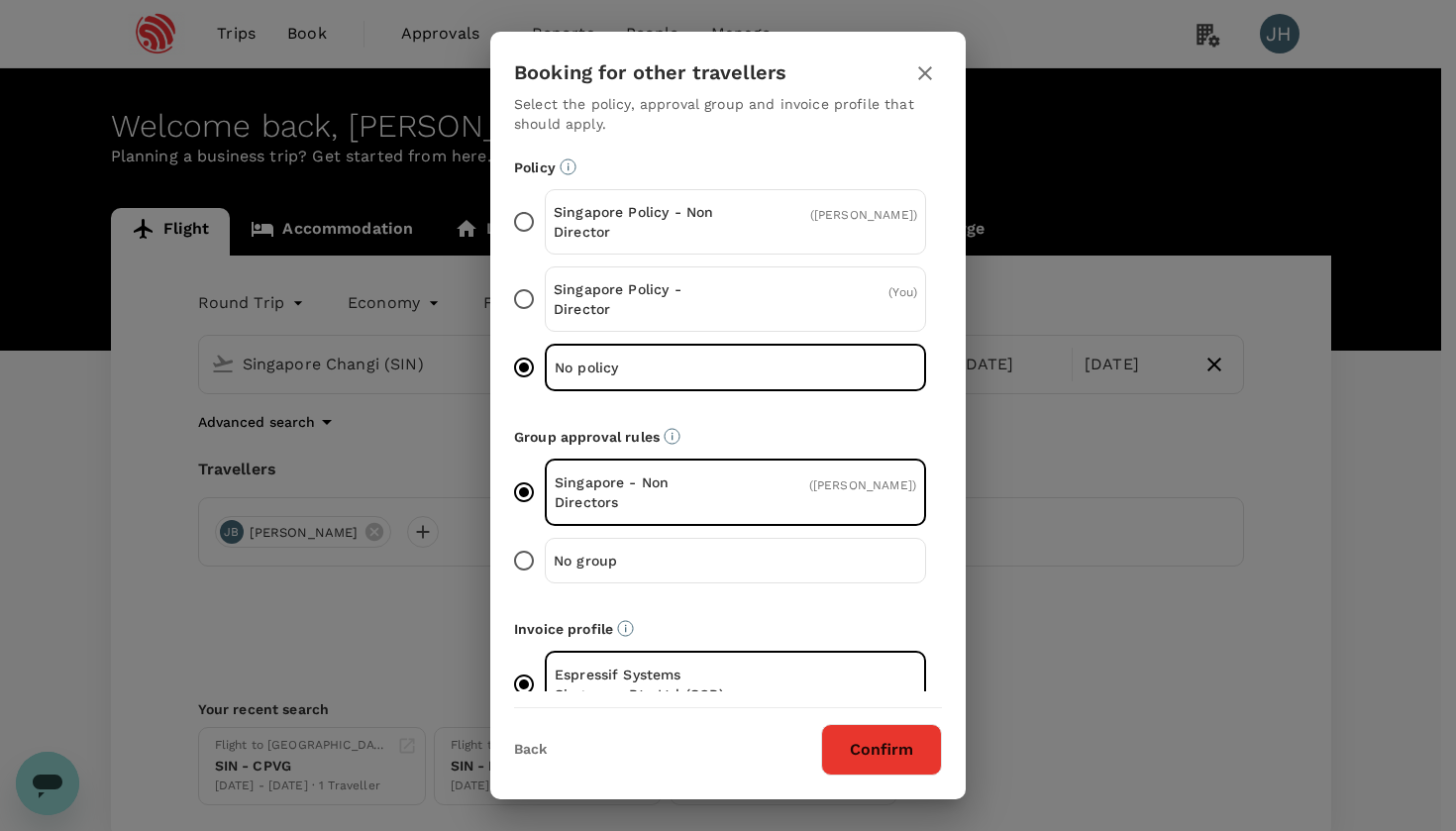 click on "Confirm" at bounding box center (882, 750) 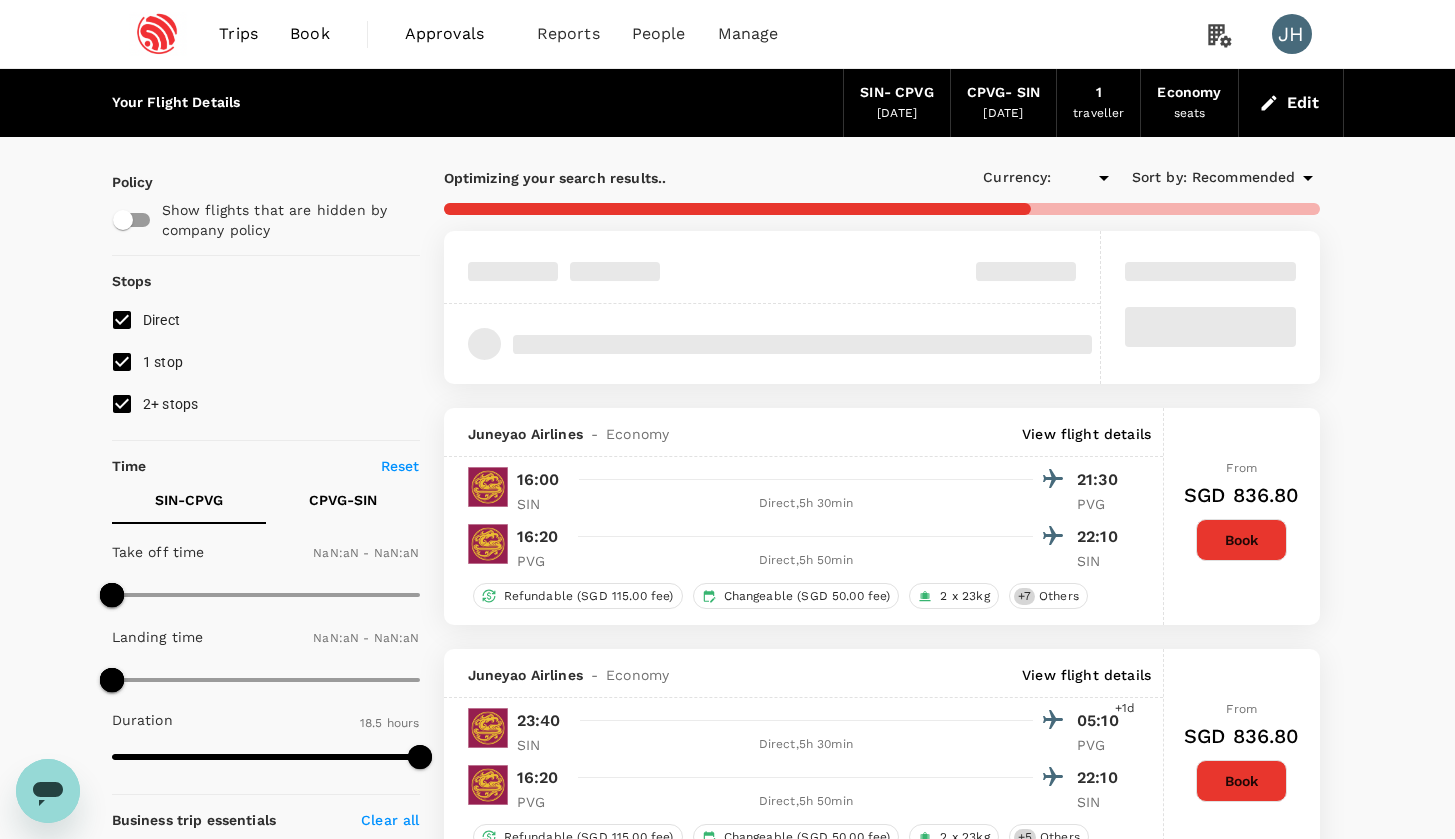 type on "SGD" 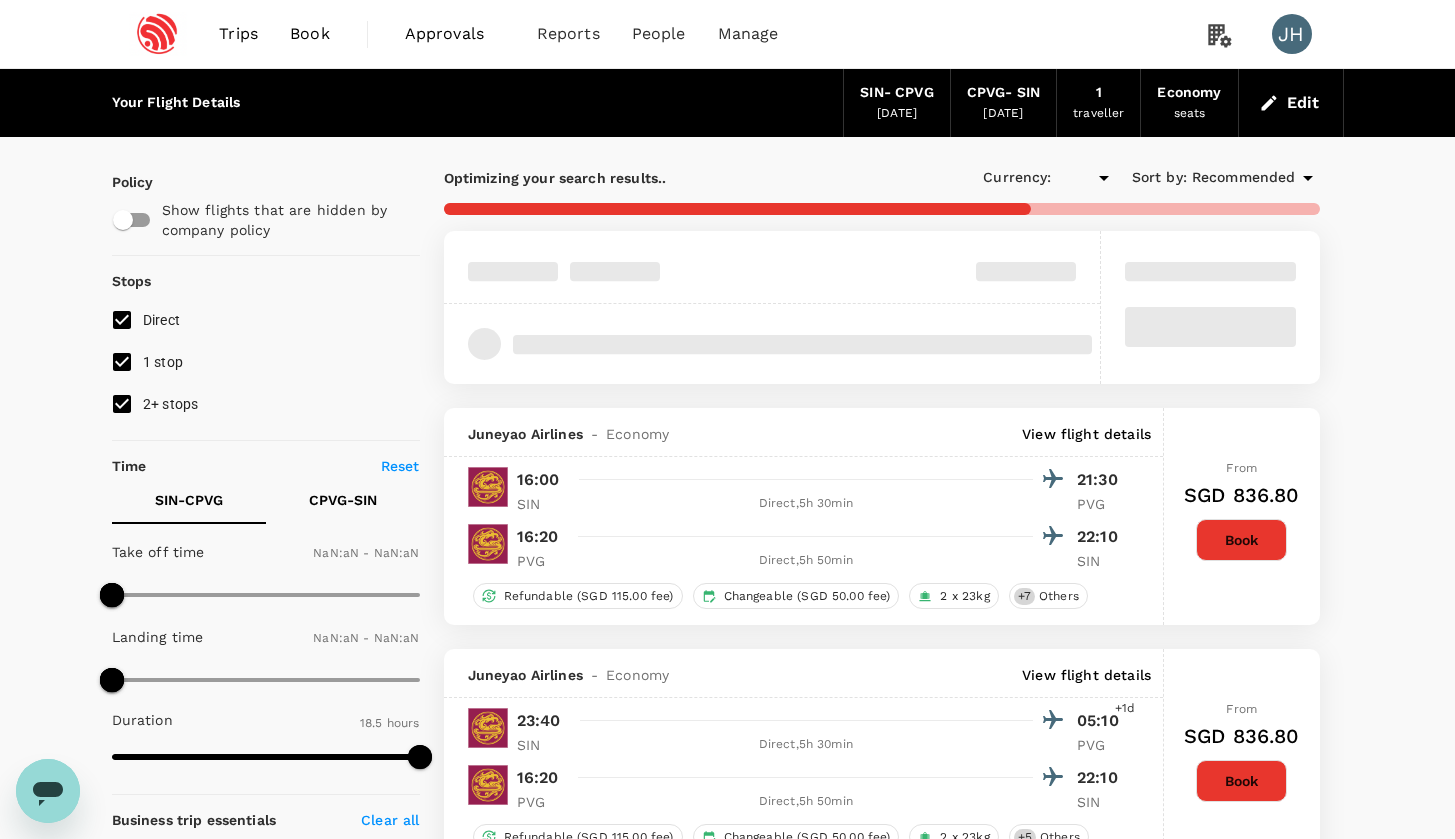 type on "1440" 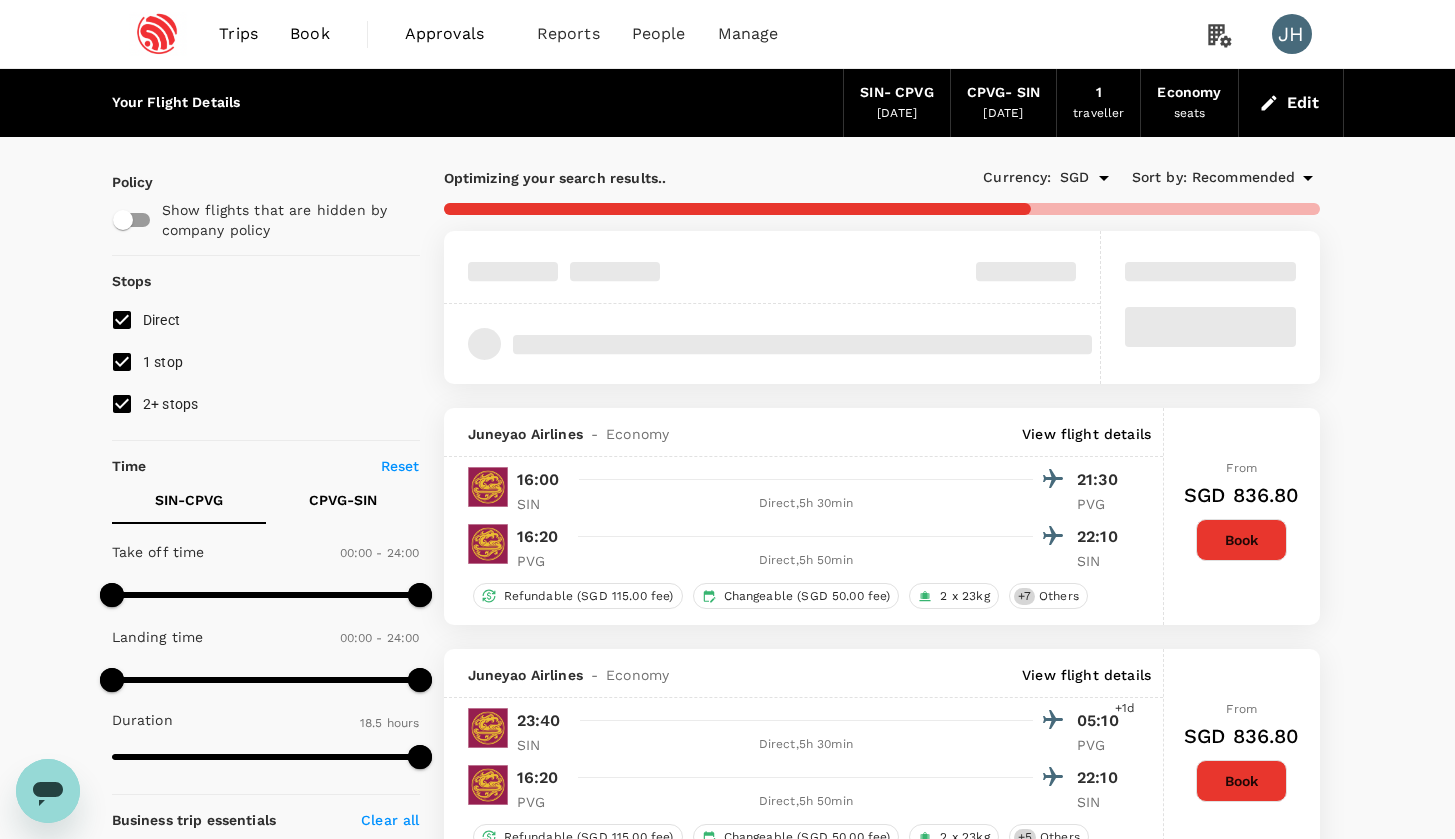 type on "1150" 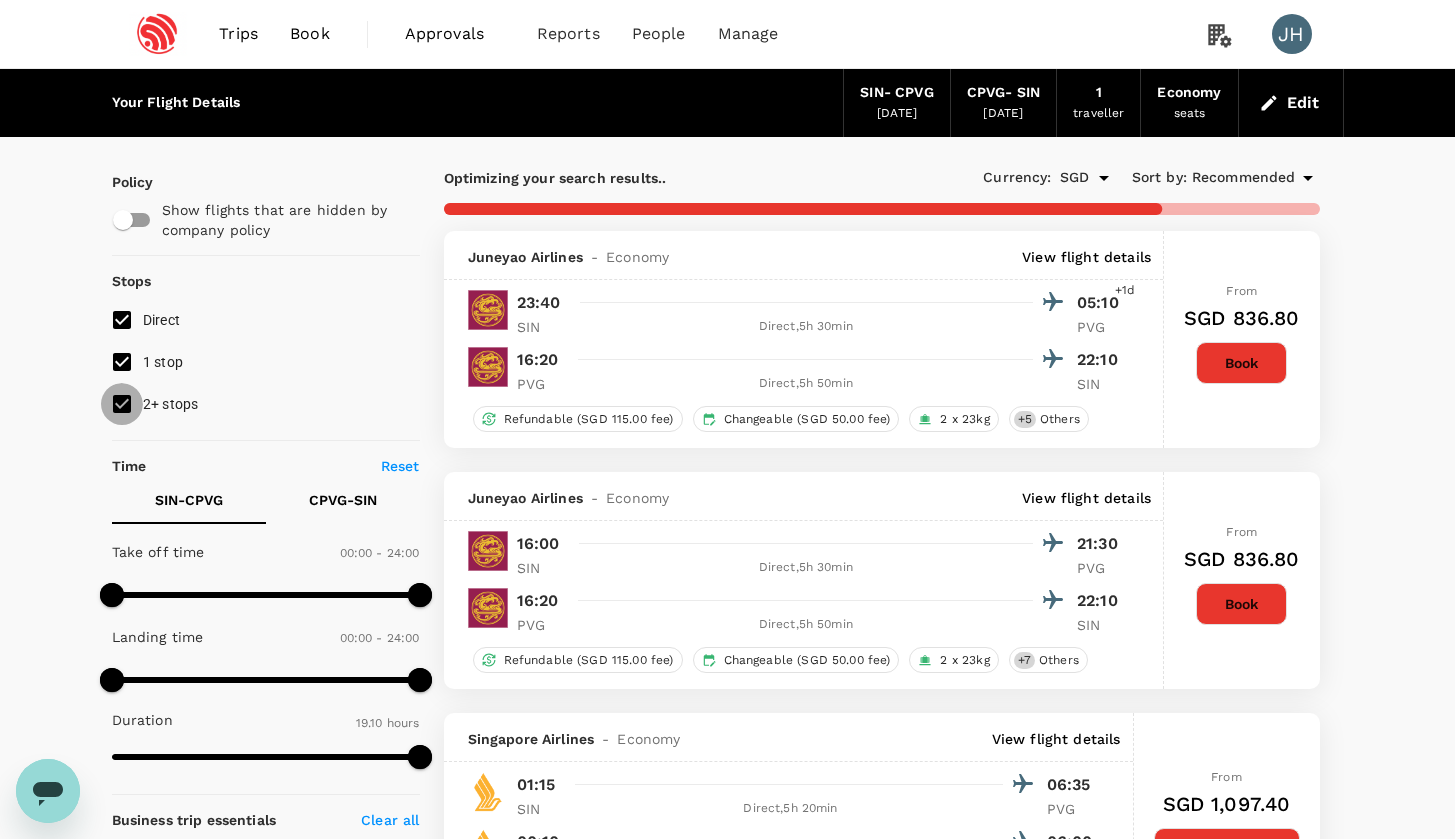 click on "2+ stops" at bounding box center (122, 404) 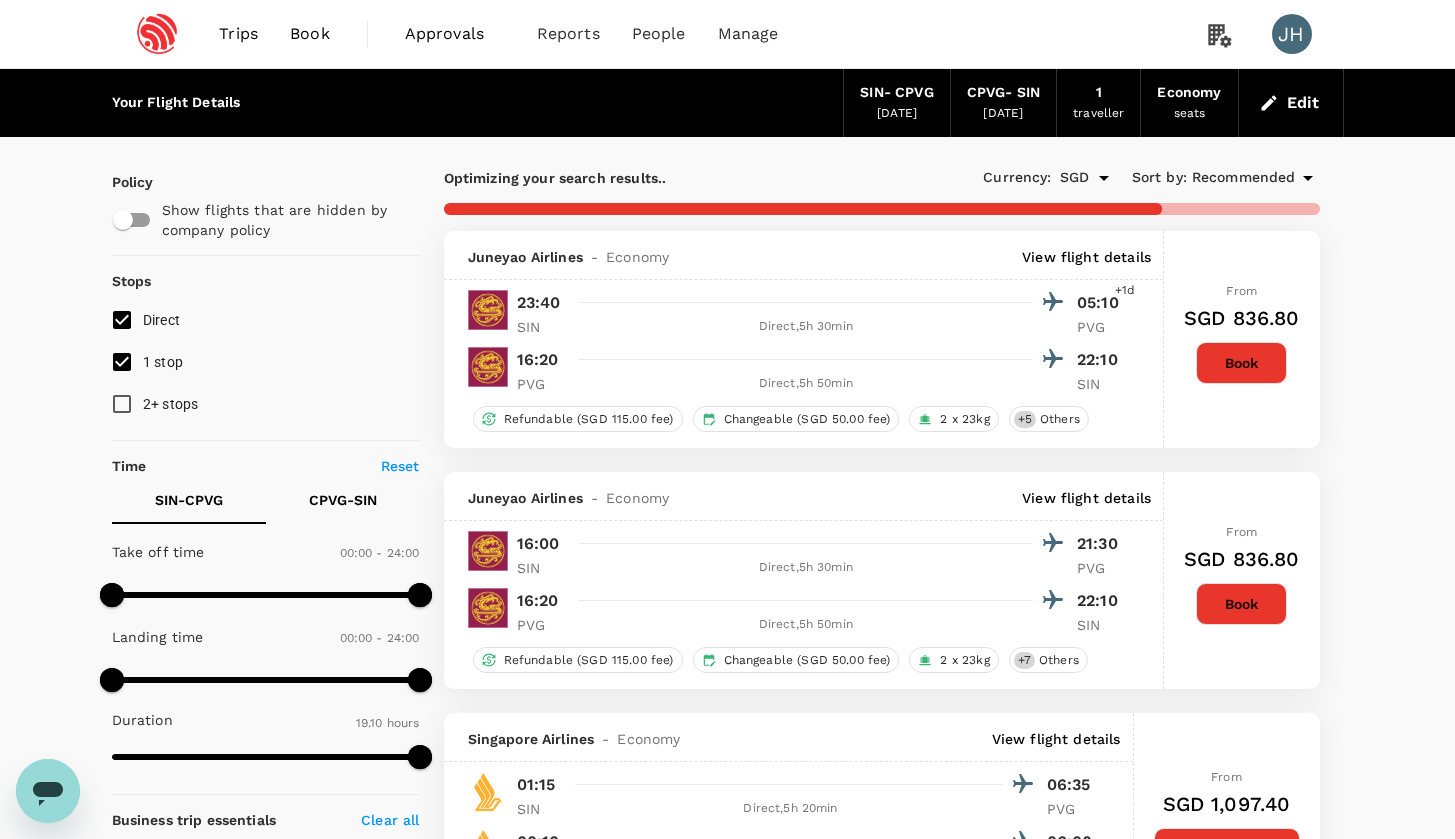 click on "1 stop" at bounding box center (122, 362) 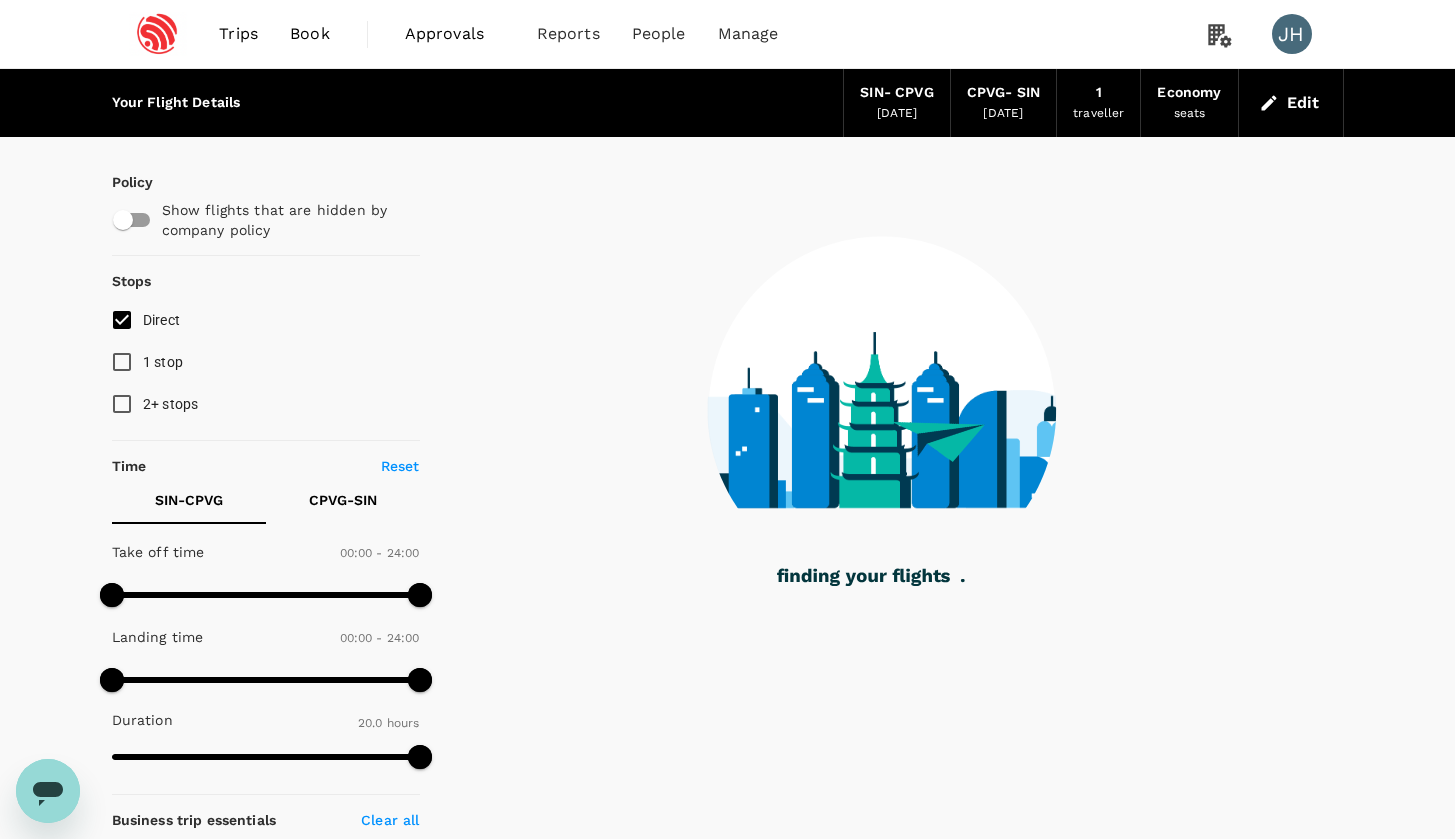 type on "1200" 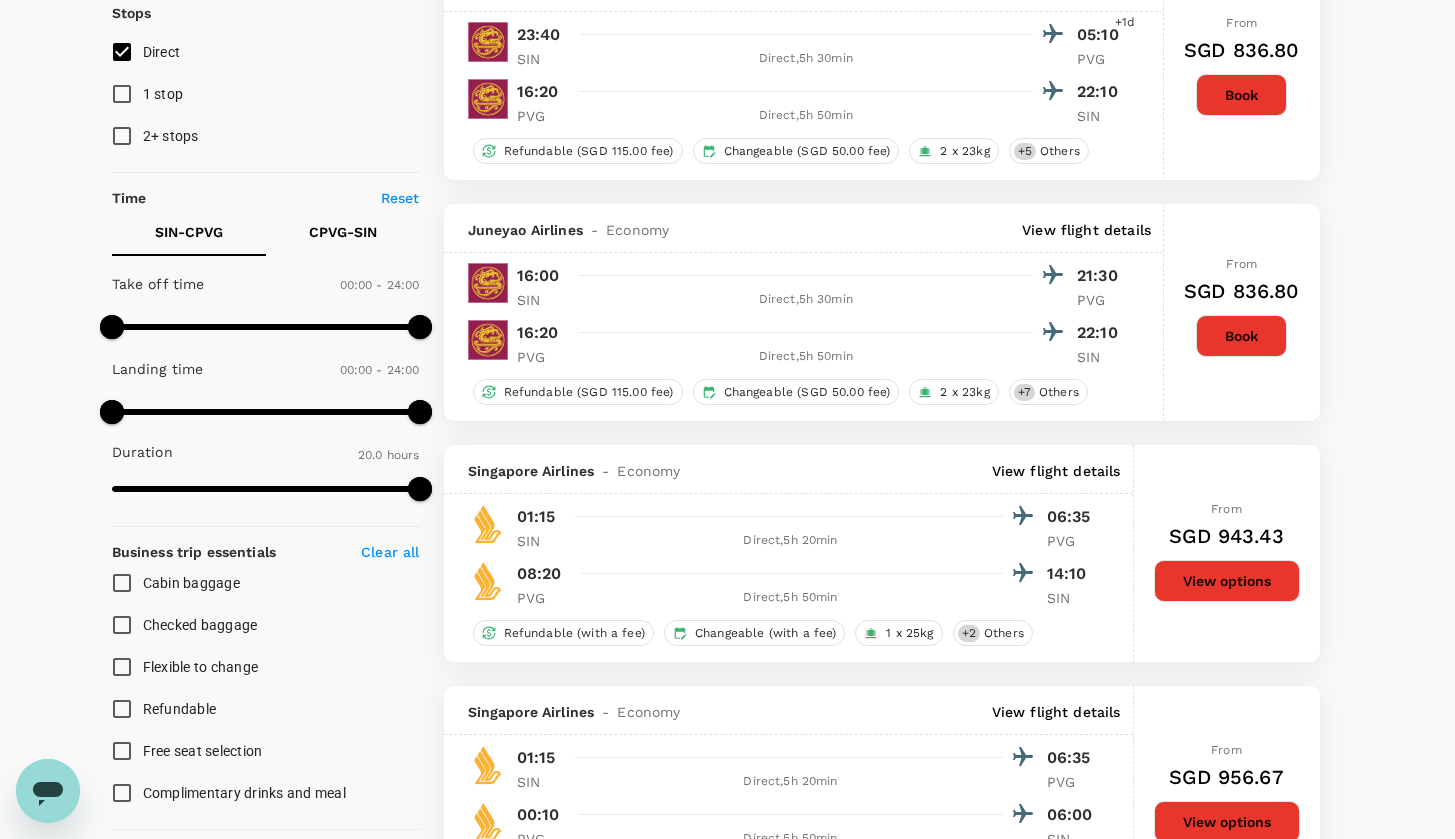 scroll, scrollTop: 0, scrollLeft: 0, axis: both 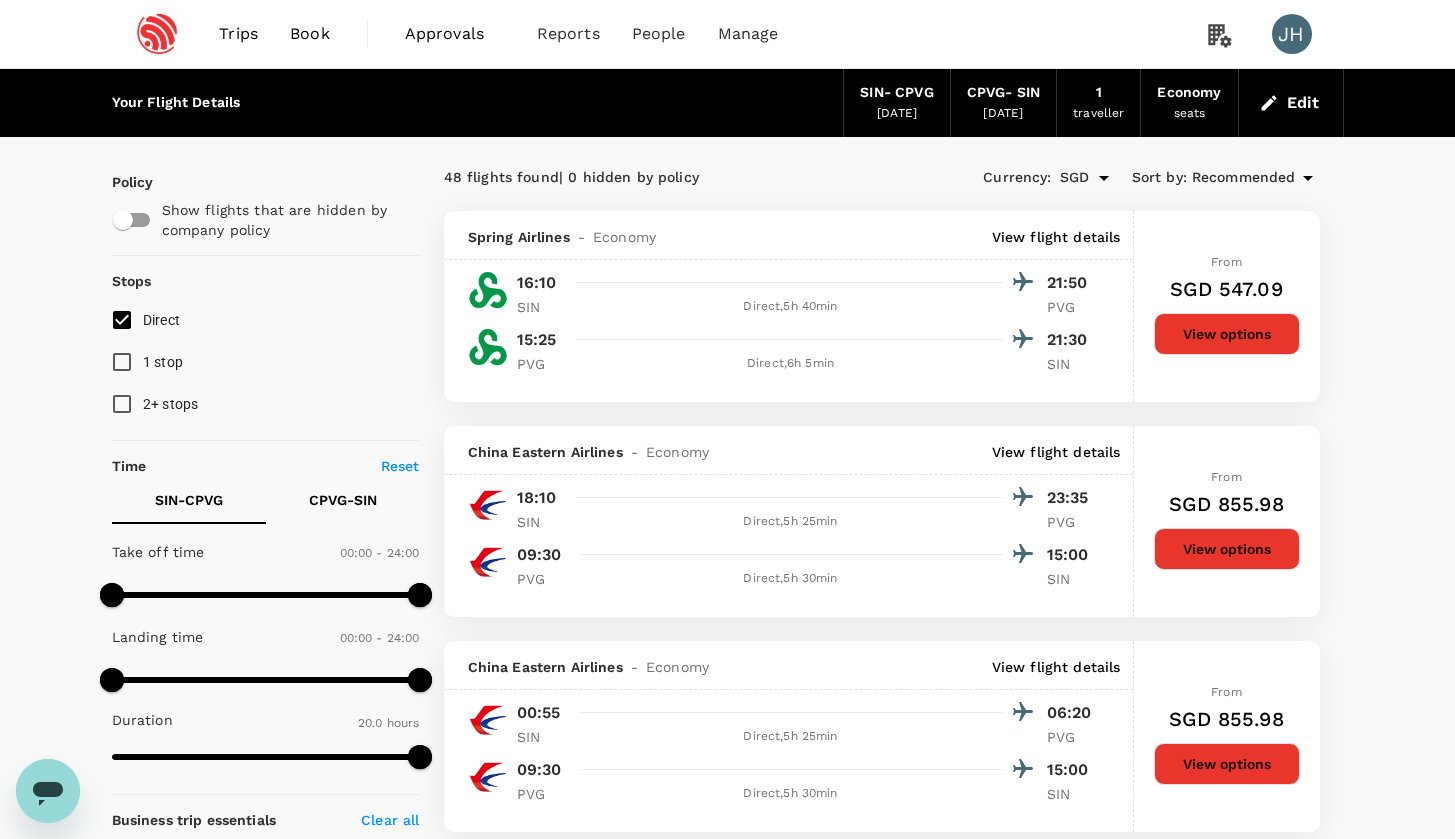 click on "Recommended" at bounding box center (1244, 178) 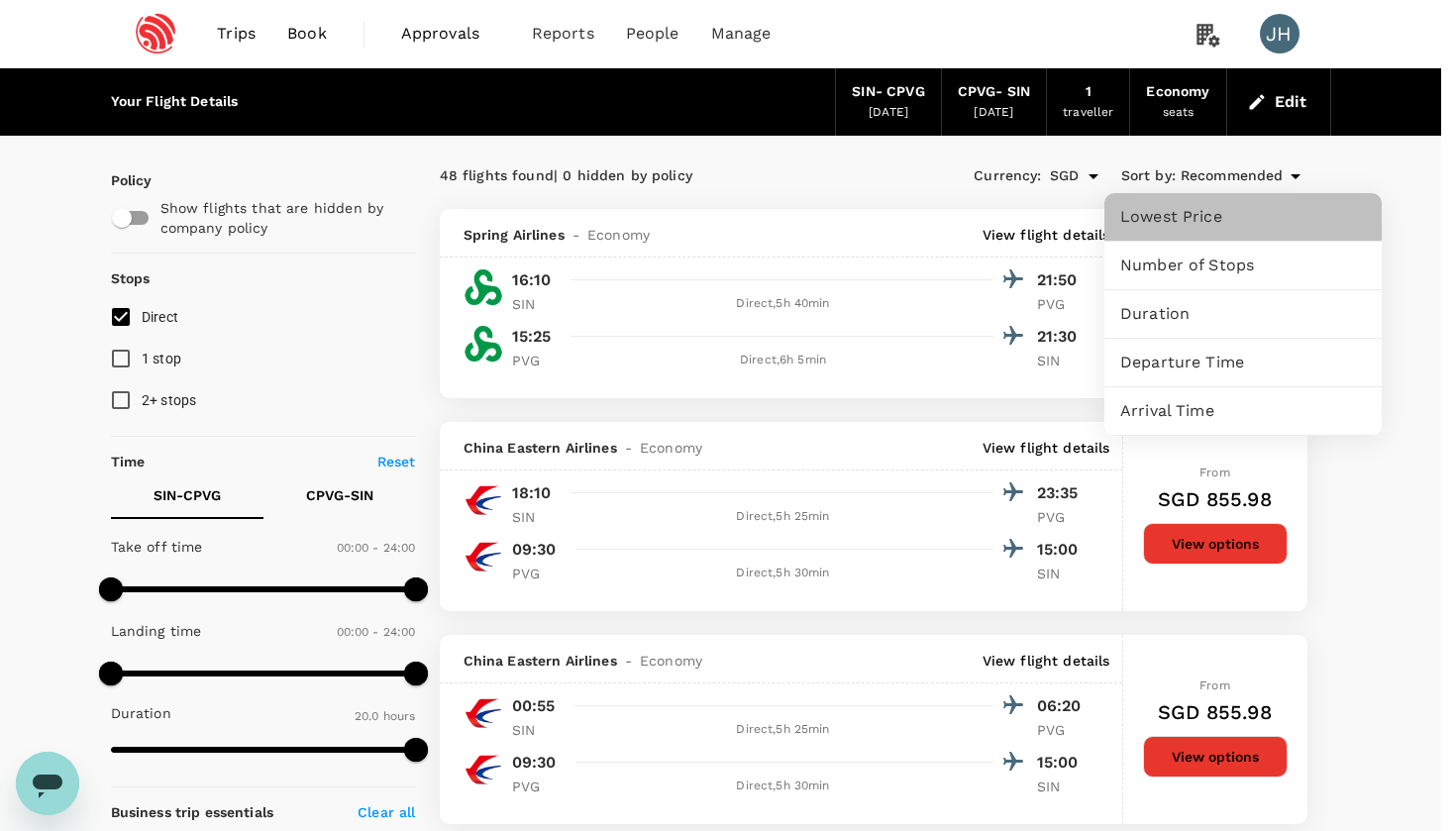 click on "Lowest Price" at bounding box center [1243, 217] 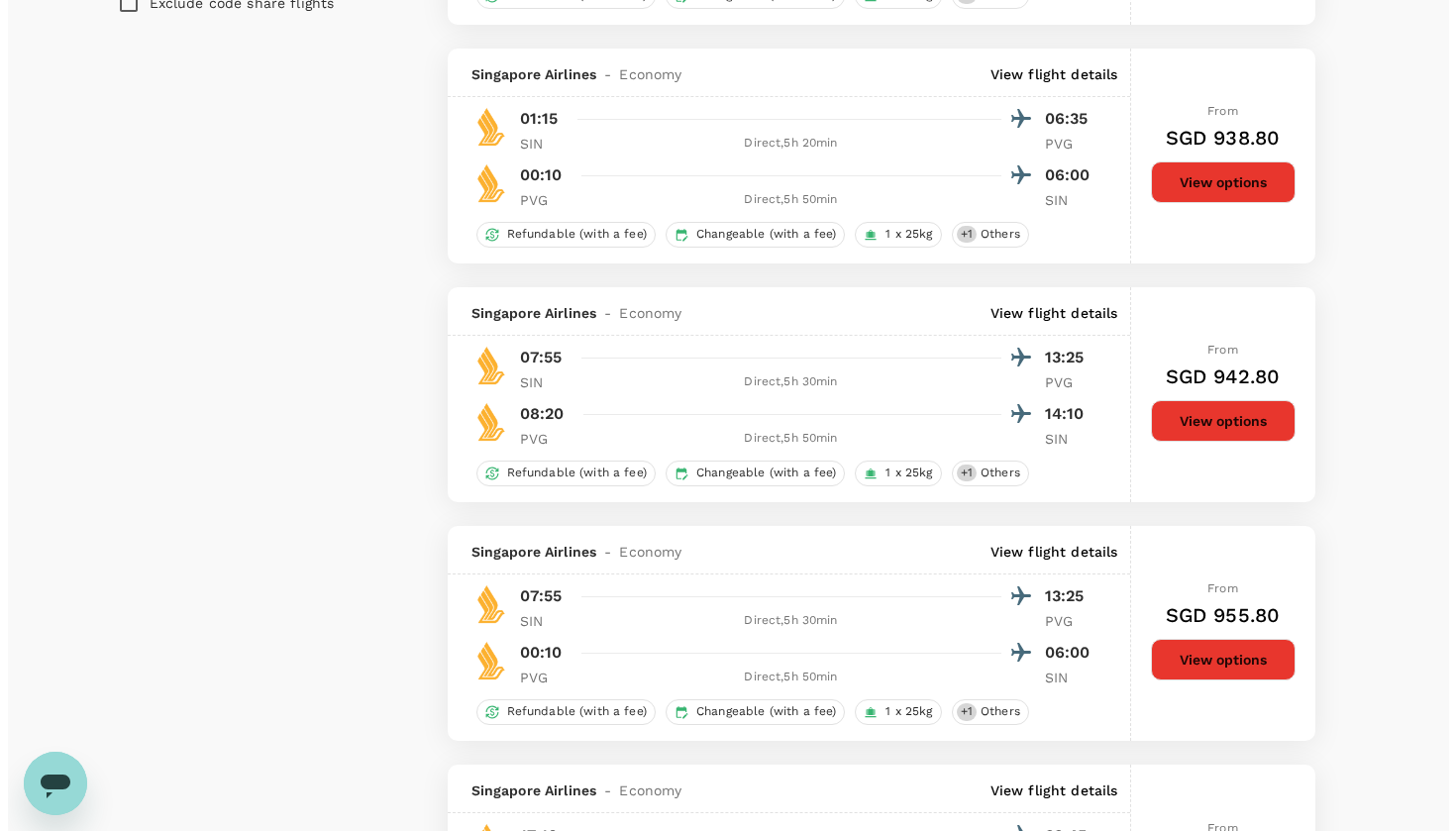 scroll, scrollTop: 0, scrollLeft: 0, axis: both 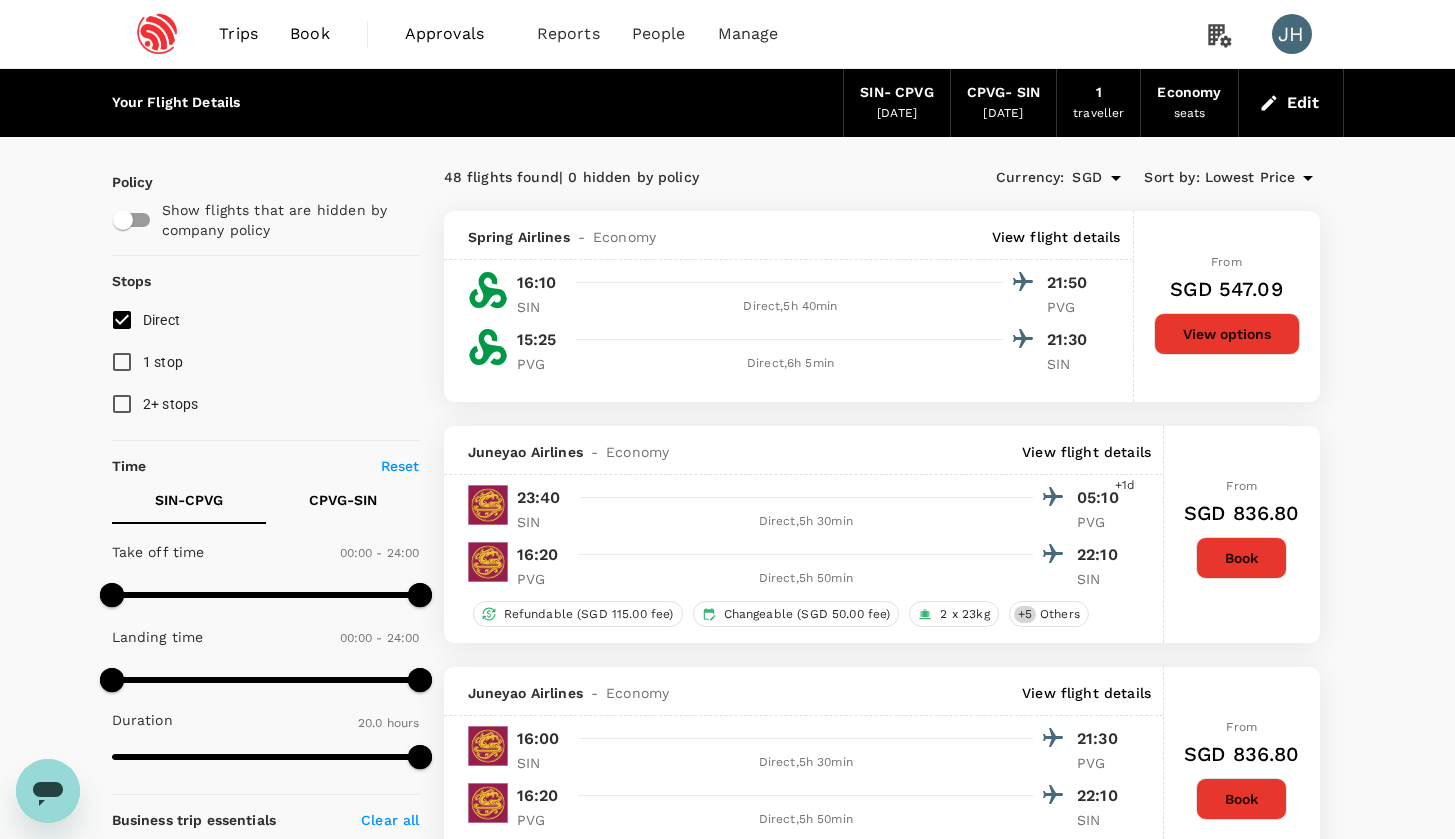 click on "Edit" at bounding box center [1291, 103] 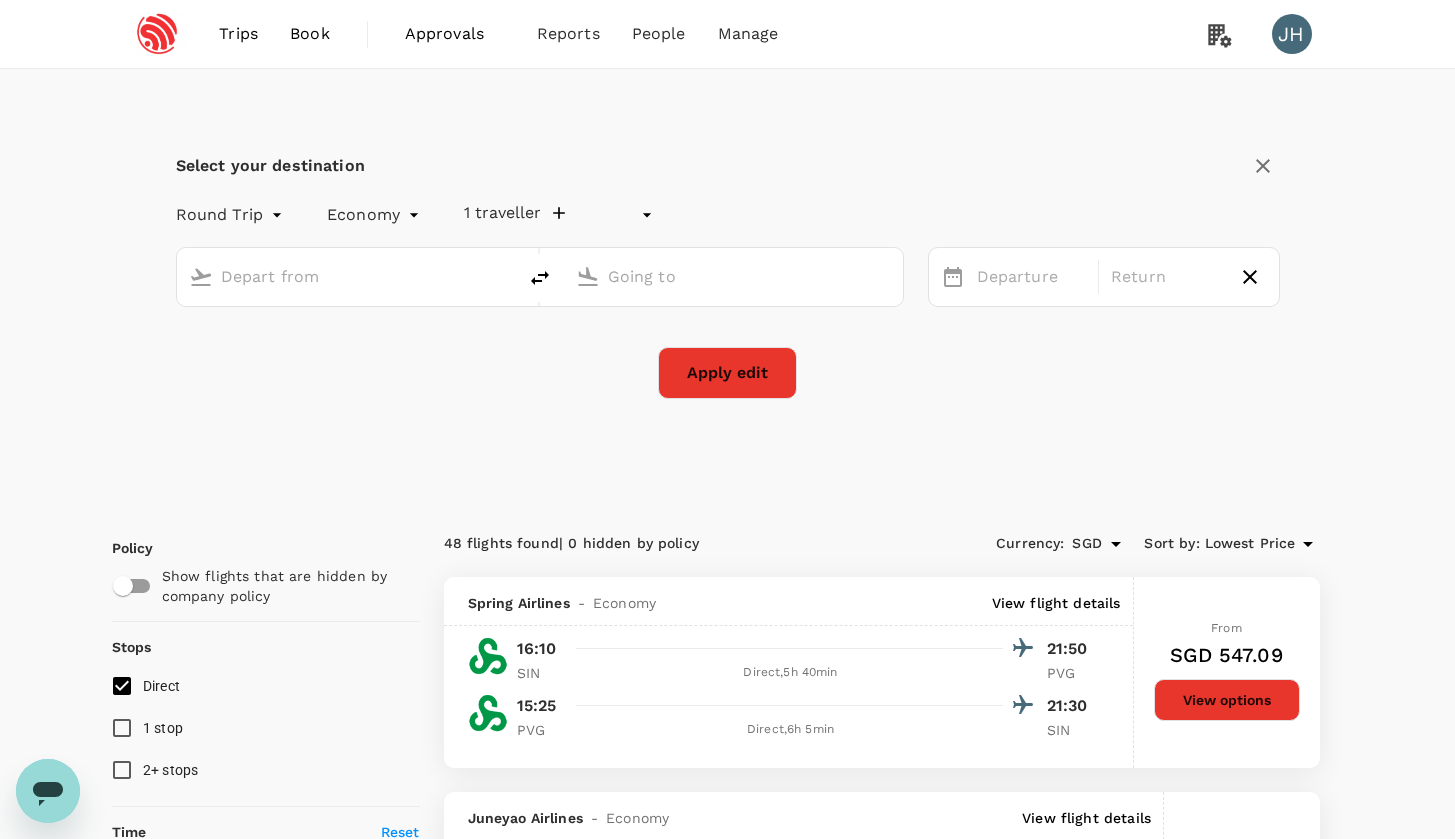 type on "undefined, undefined (any)" 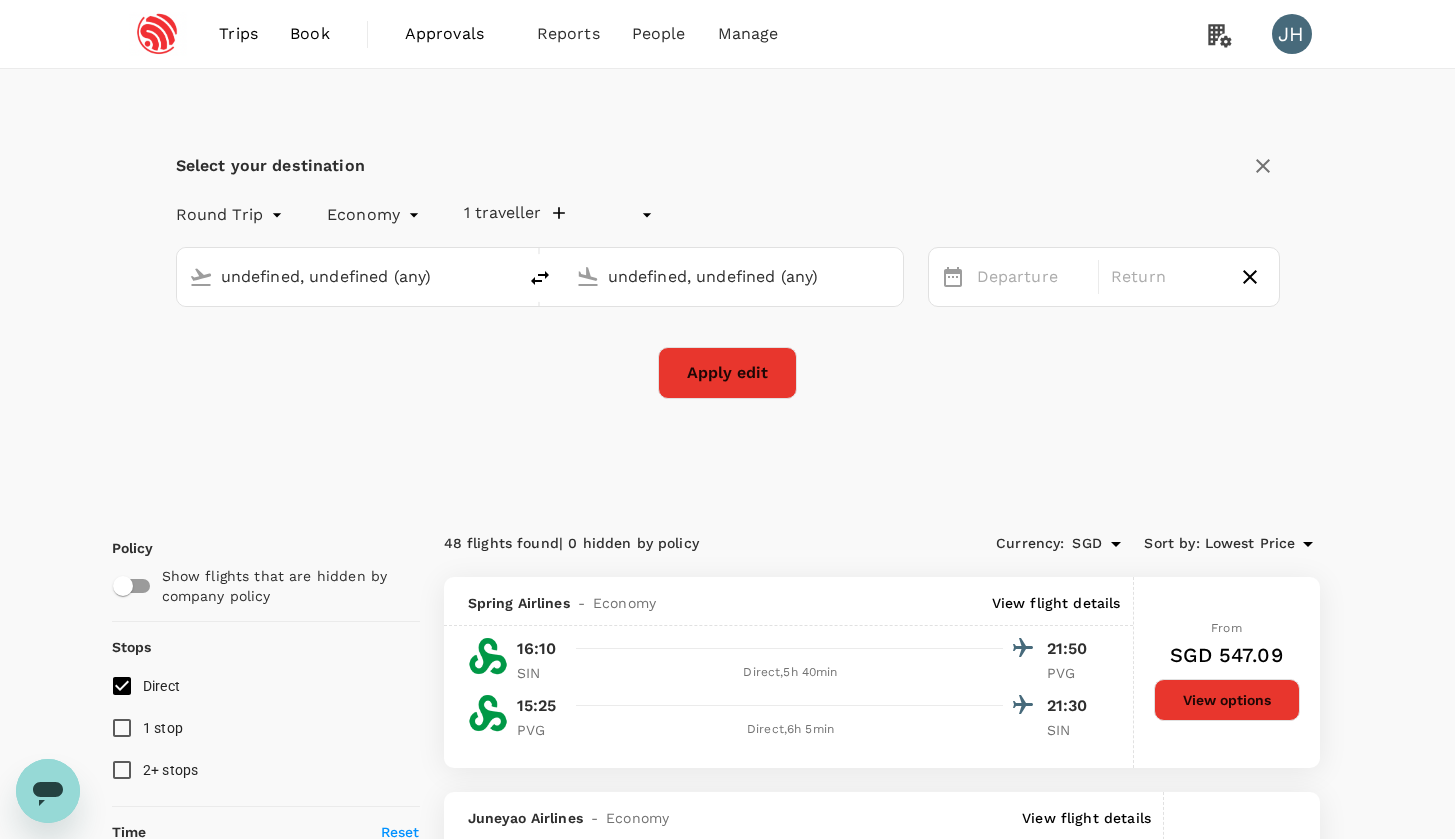 type 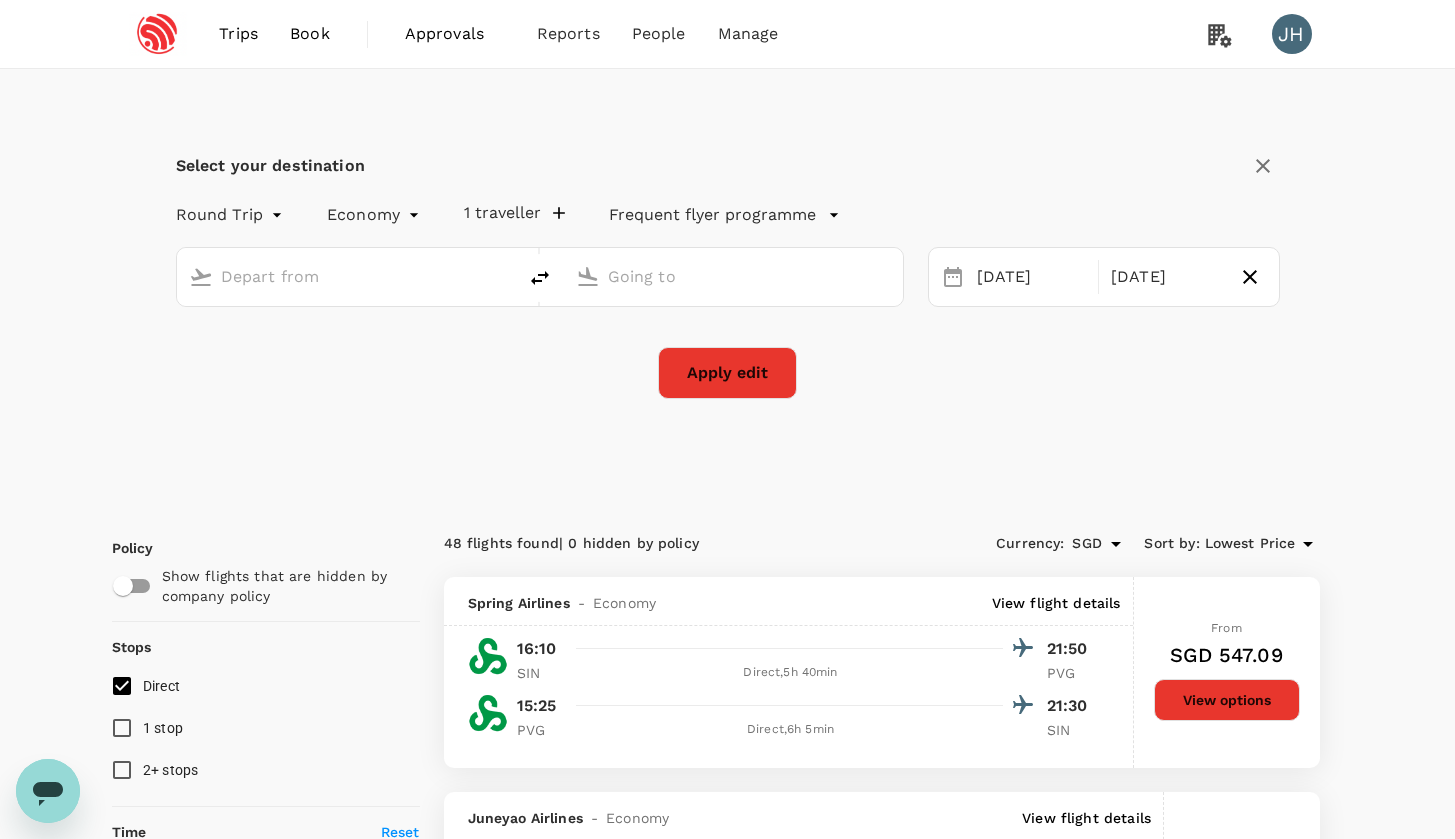 type on "Singapore Changi (SIN)" 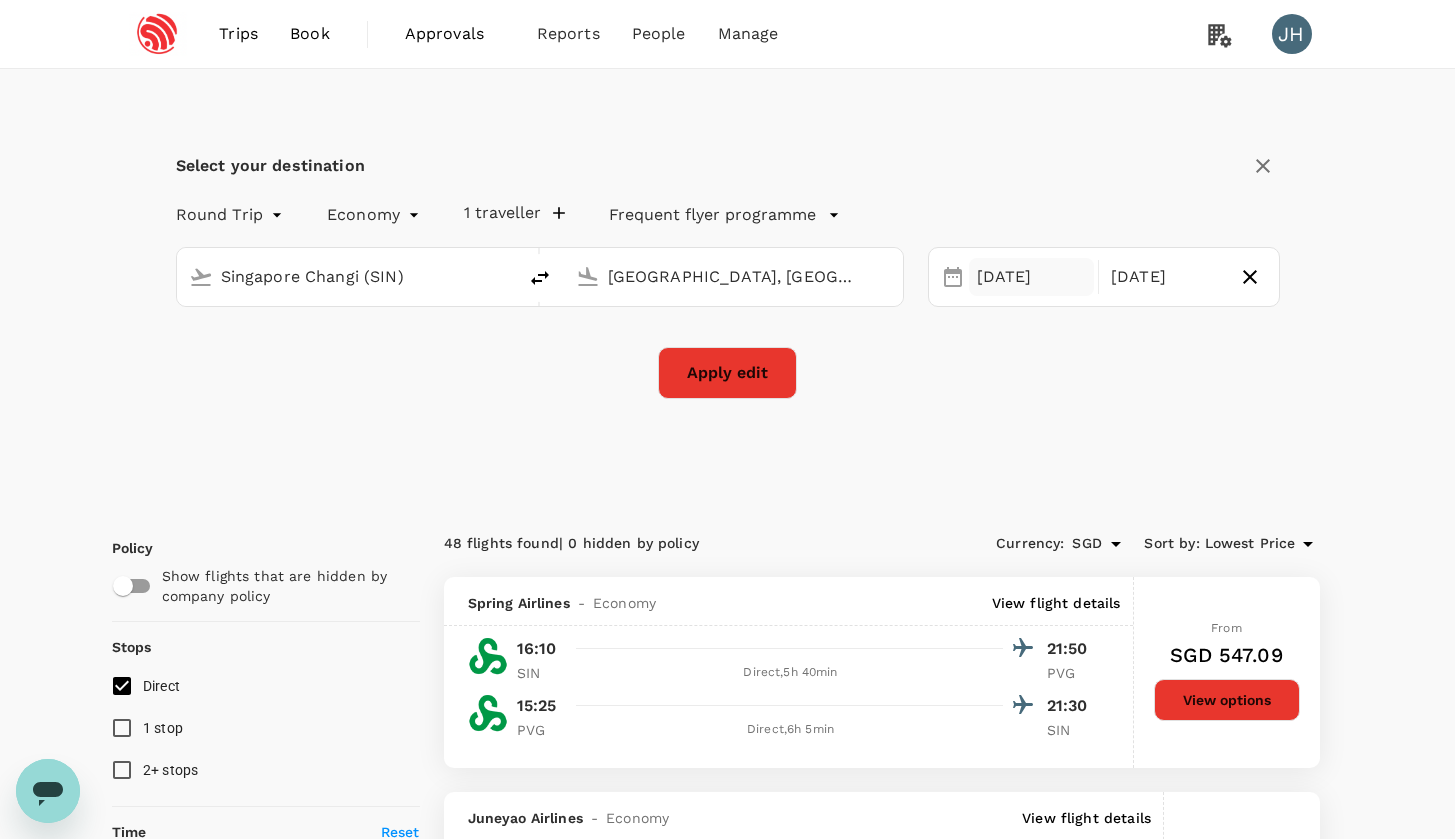 click on "10 Aug" at bounding box center [1032, 277] 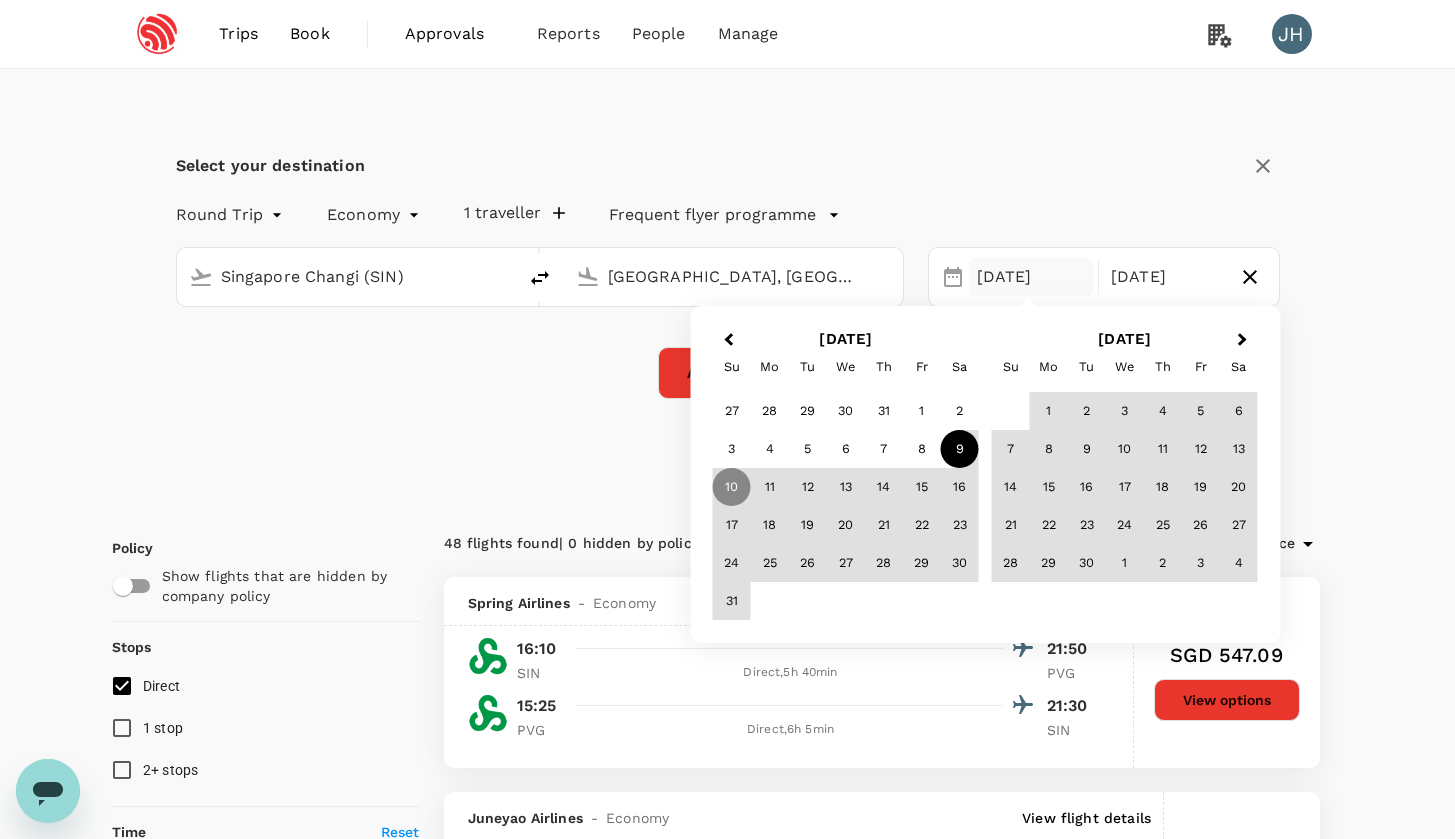 click on "9" at bounding box center [959, 449] 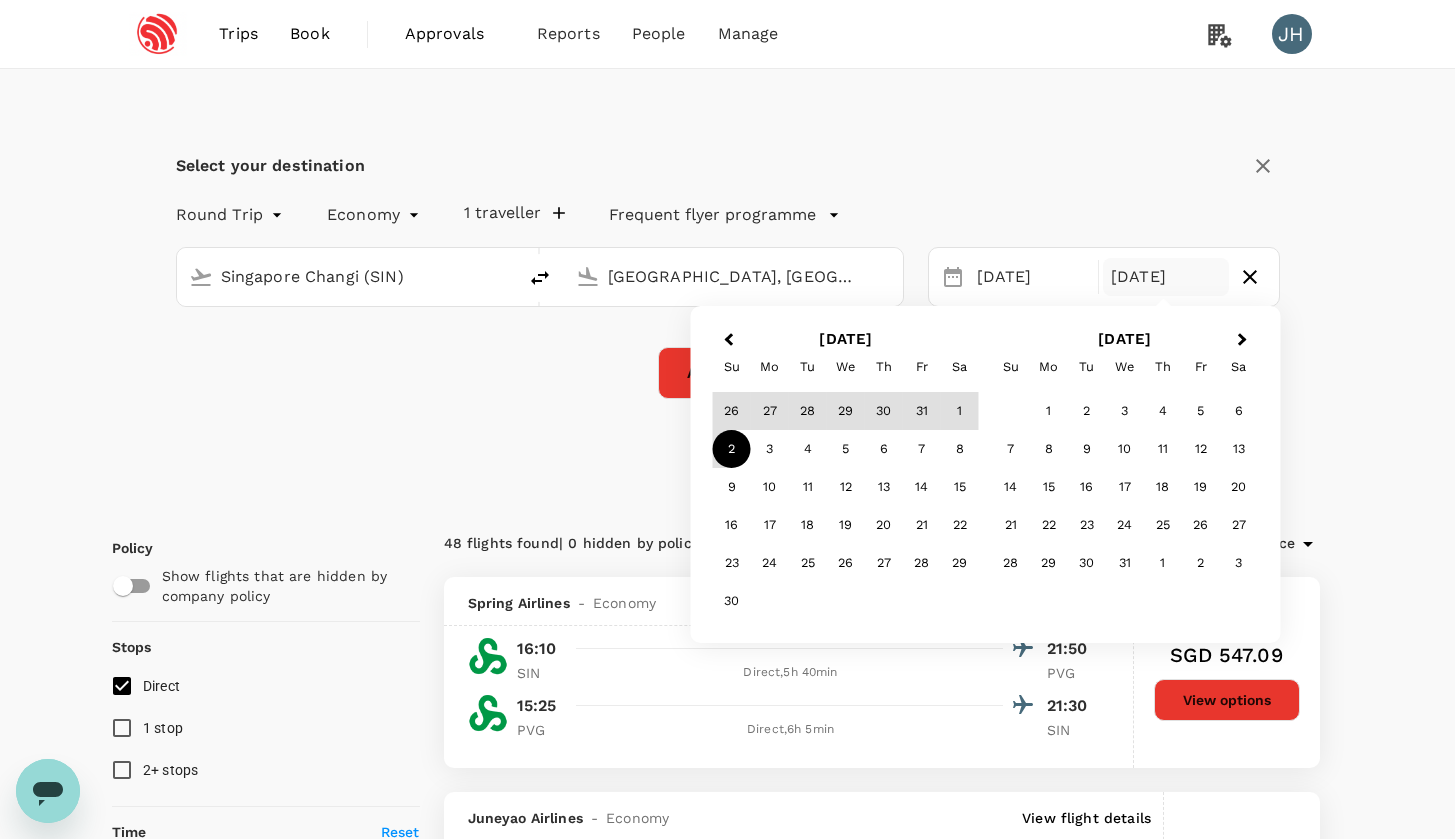click on "2" at bounding box center (731, 449) 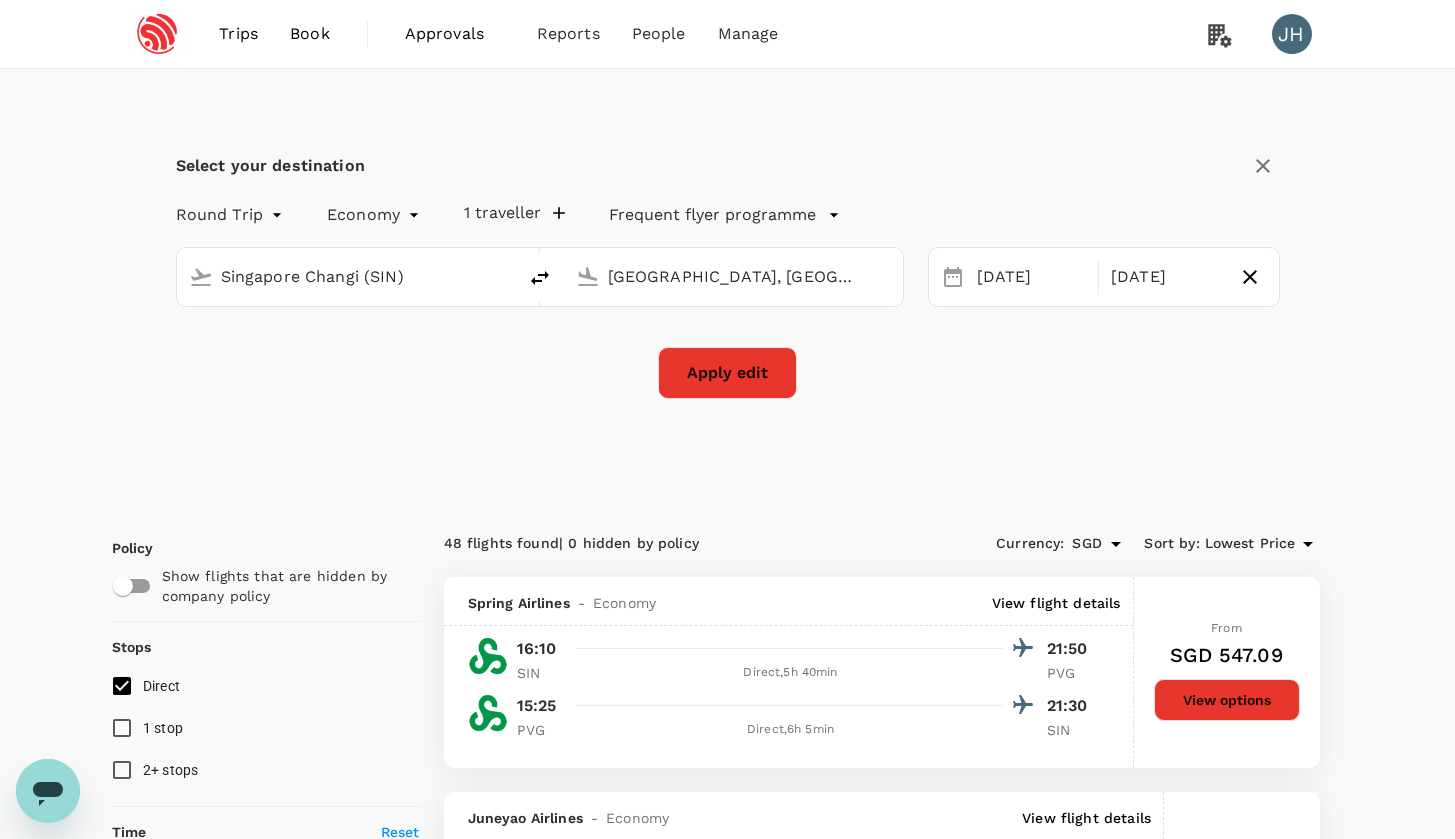 click on "Apply edit" at bounding box center [727, 373] 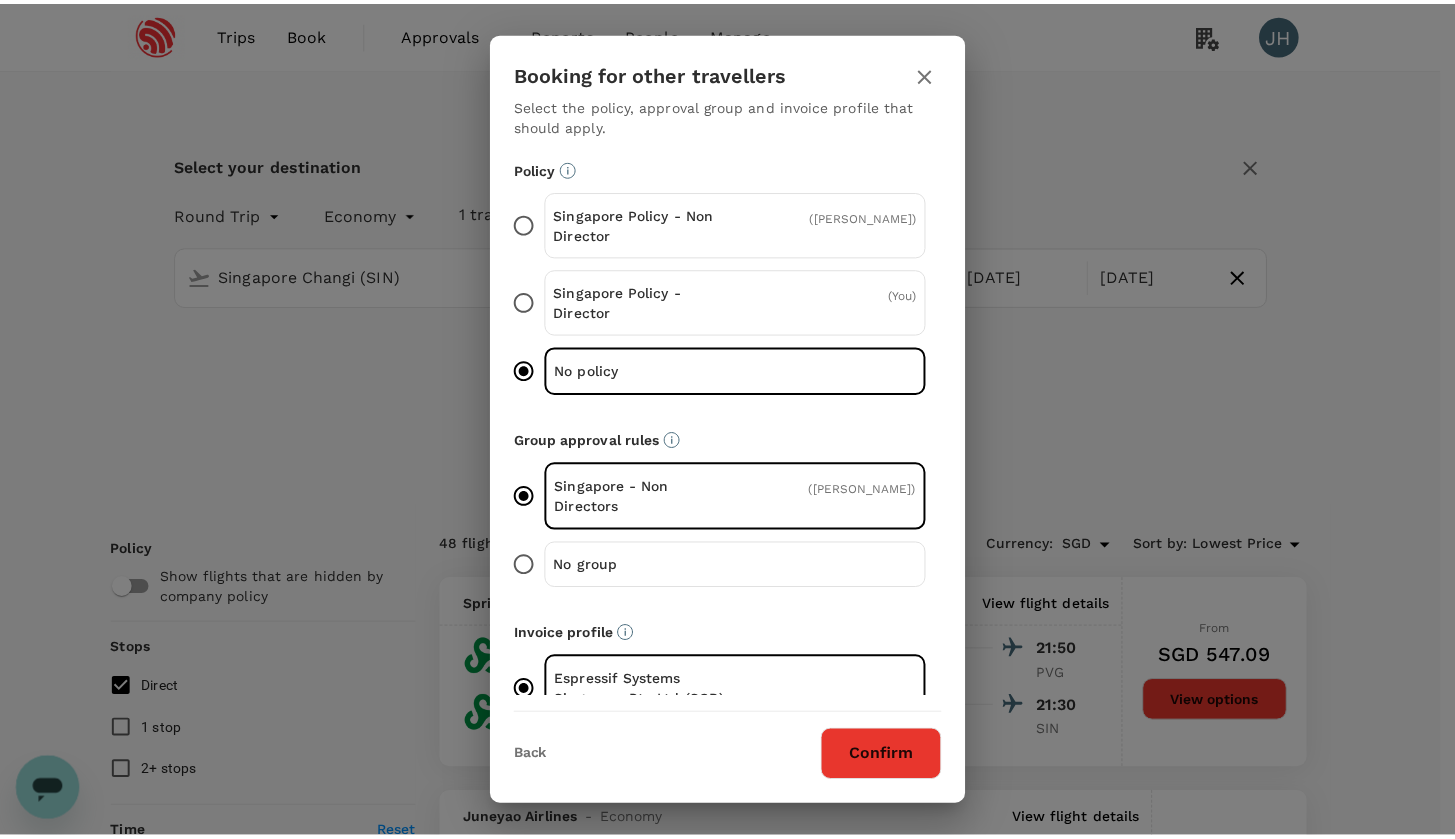 scroll, scrollTop: 4, scrollLeft: 0, axis: vertical 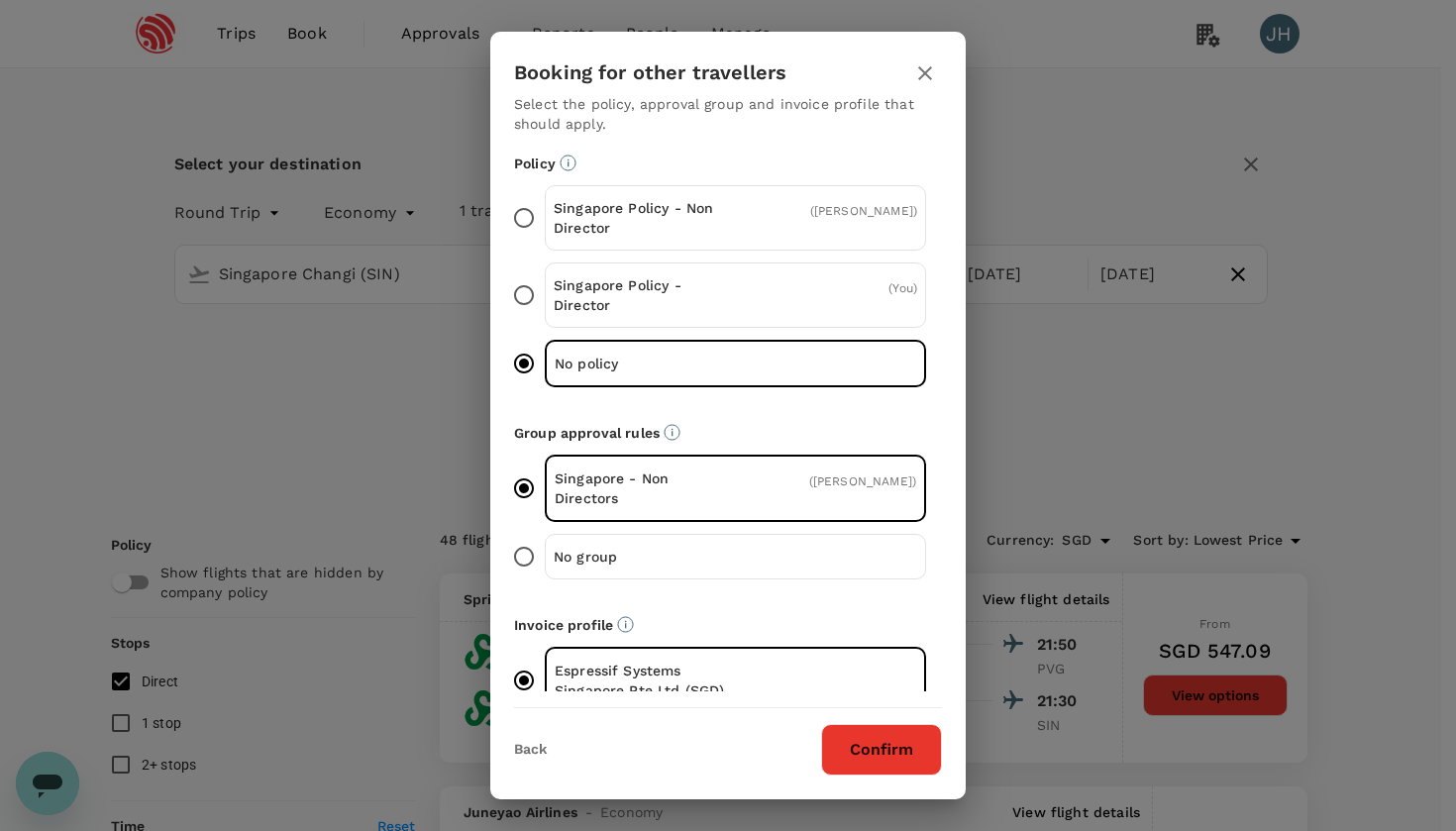 click on "Confirm" at bounding box center (882, 750) 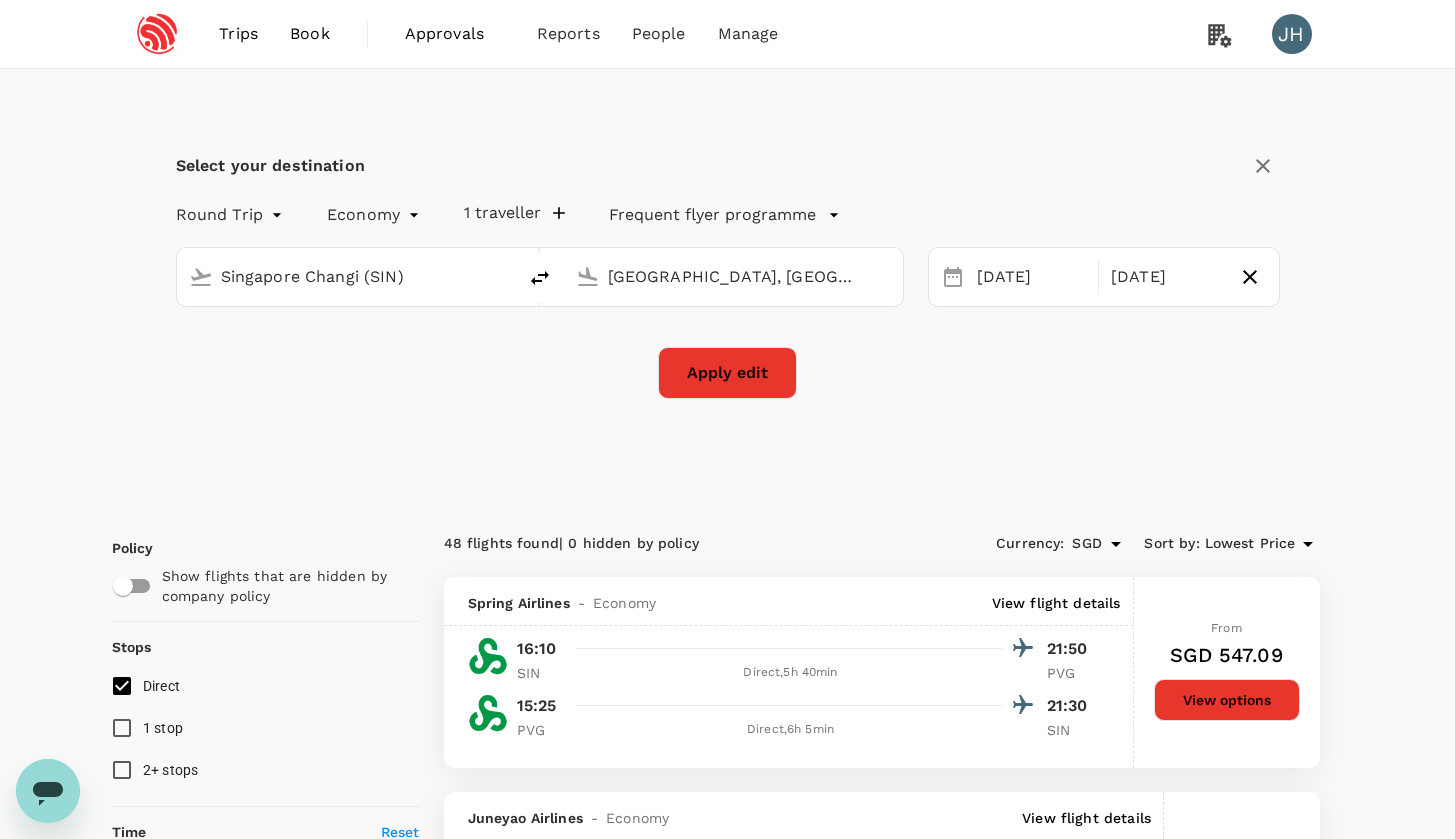 checkbox on "false" 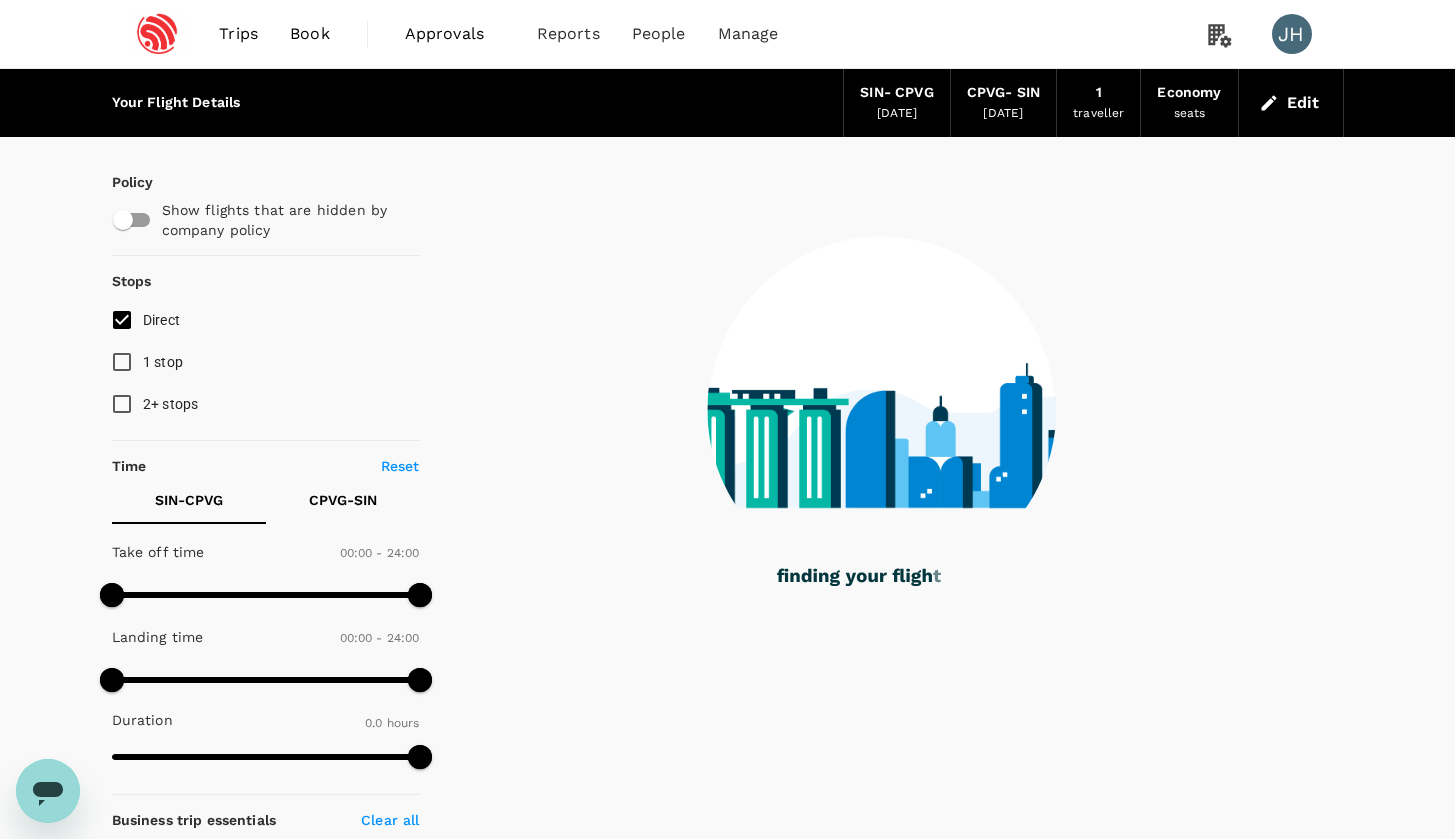 type on "1150" 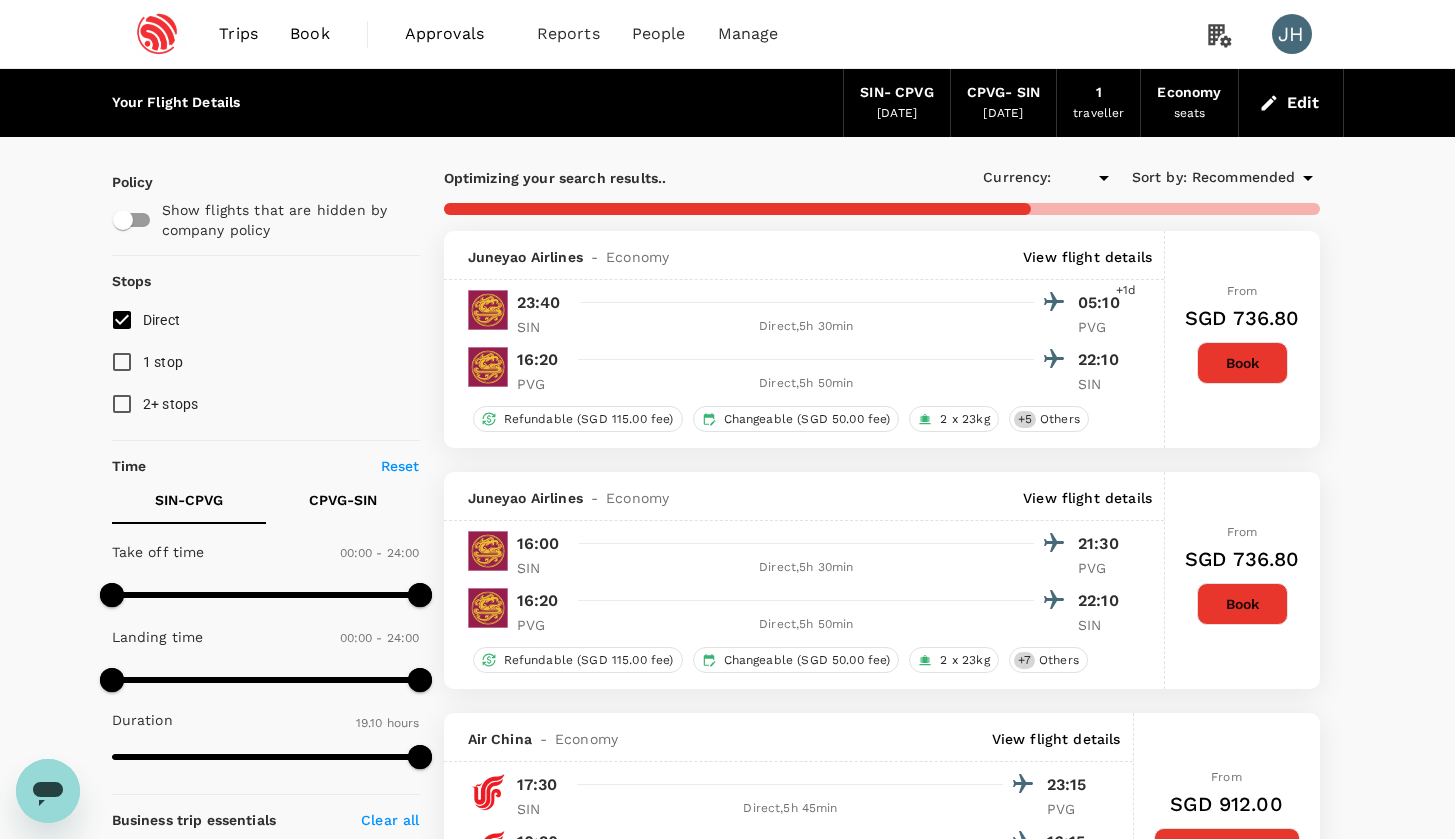 type on "SGD" 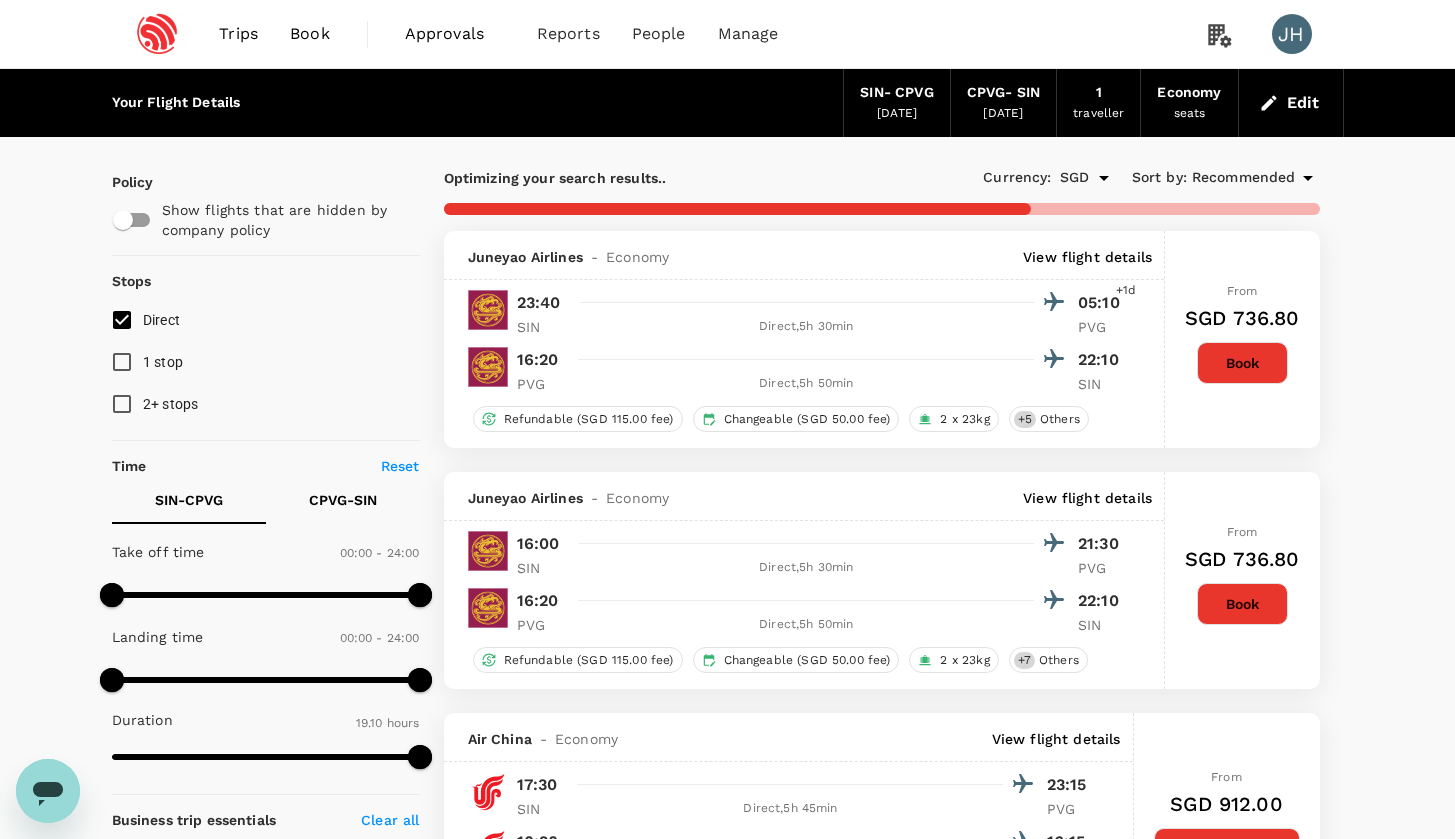 type on "1160" 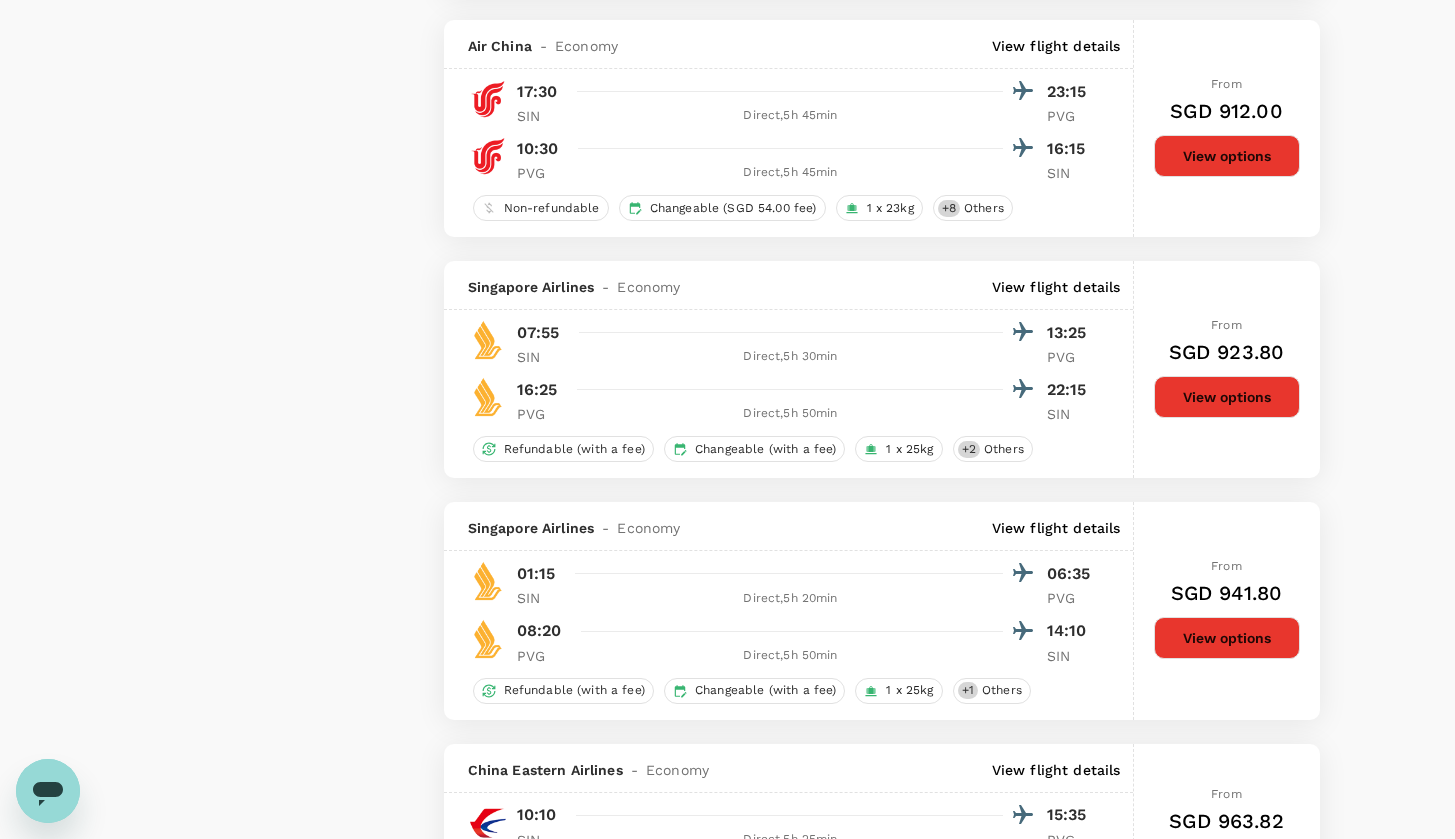 scroll, scrollTop: 0, scrollLeft: 0, axis: both 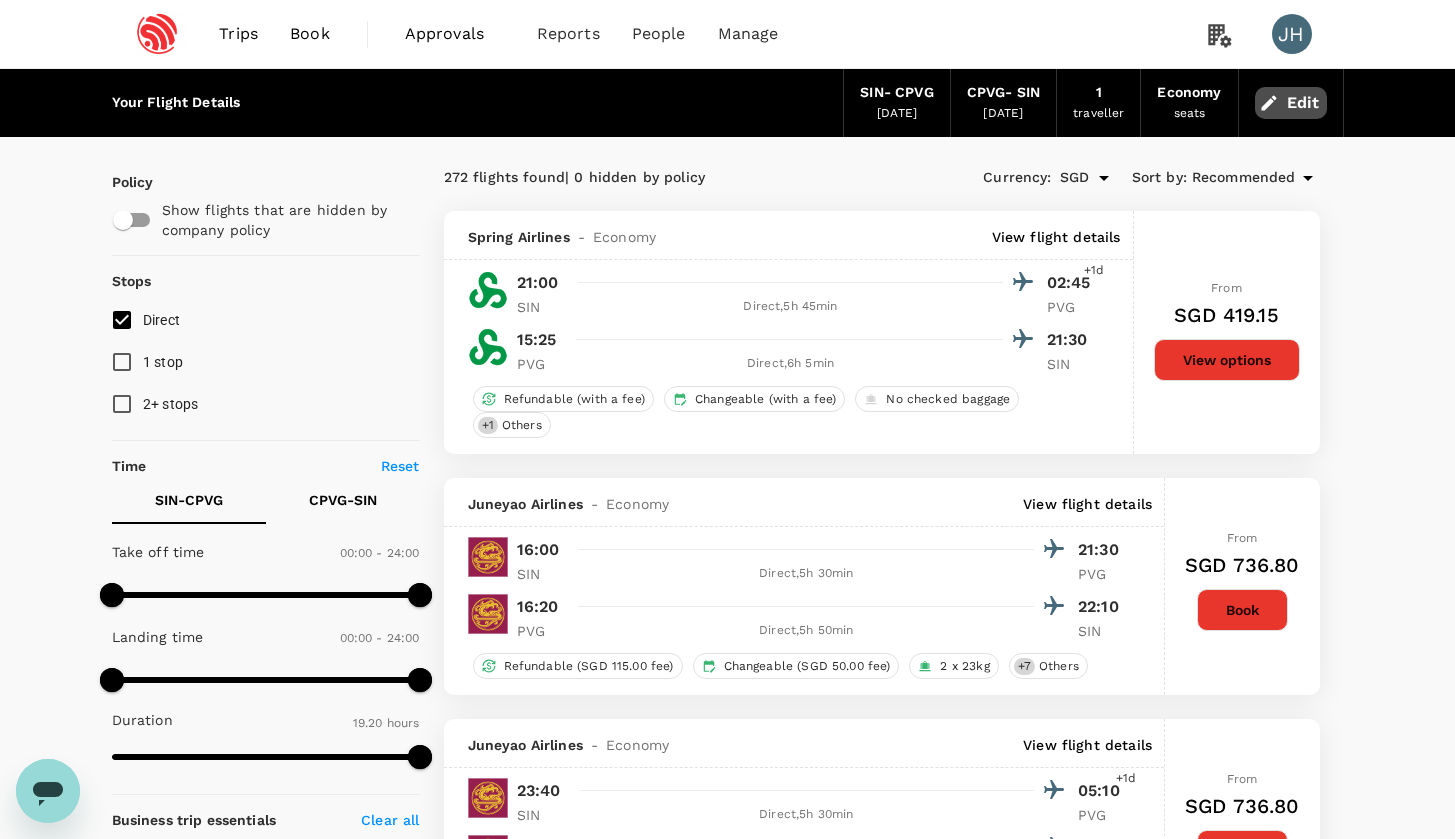 click on "Edit" at bounding box center (1291, 103) 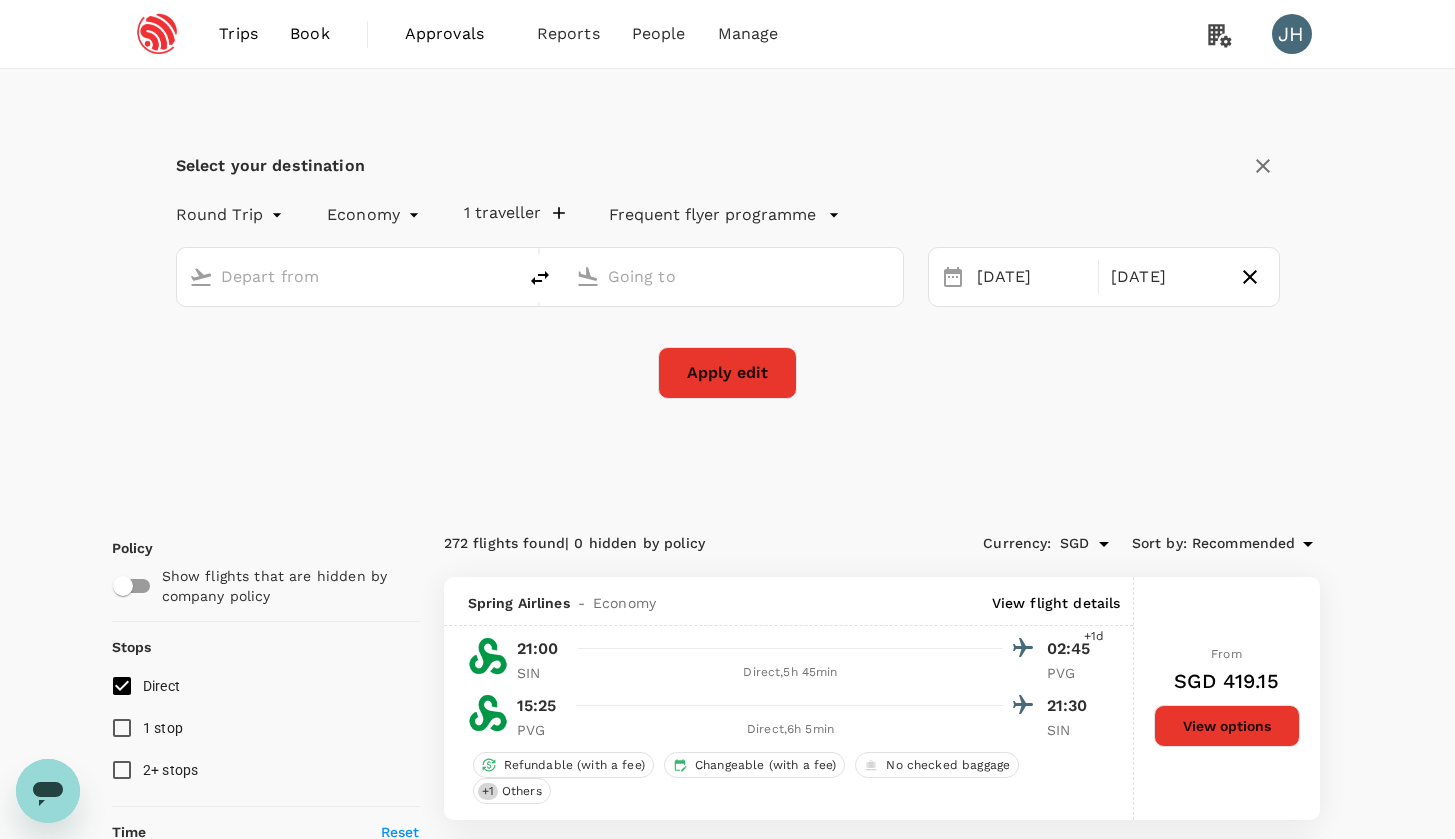 type on "Singapore Changi (SIN)" 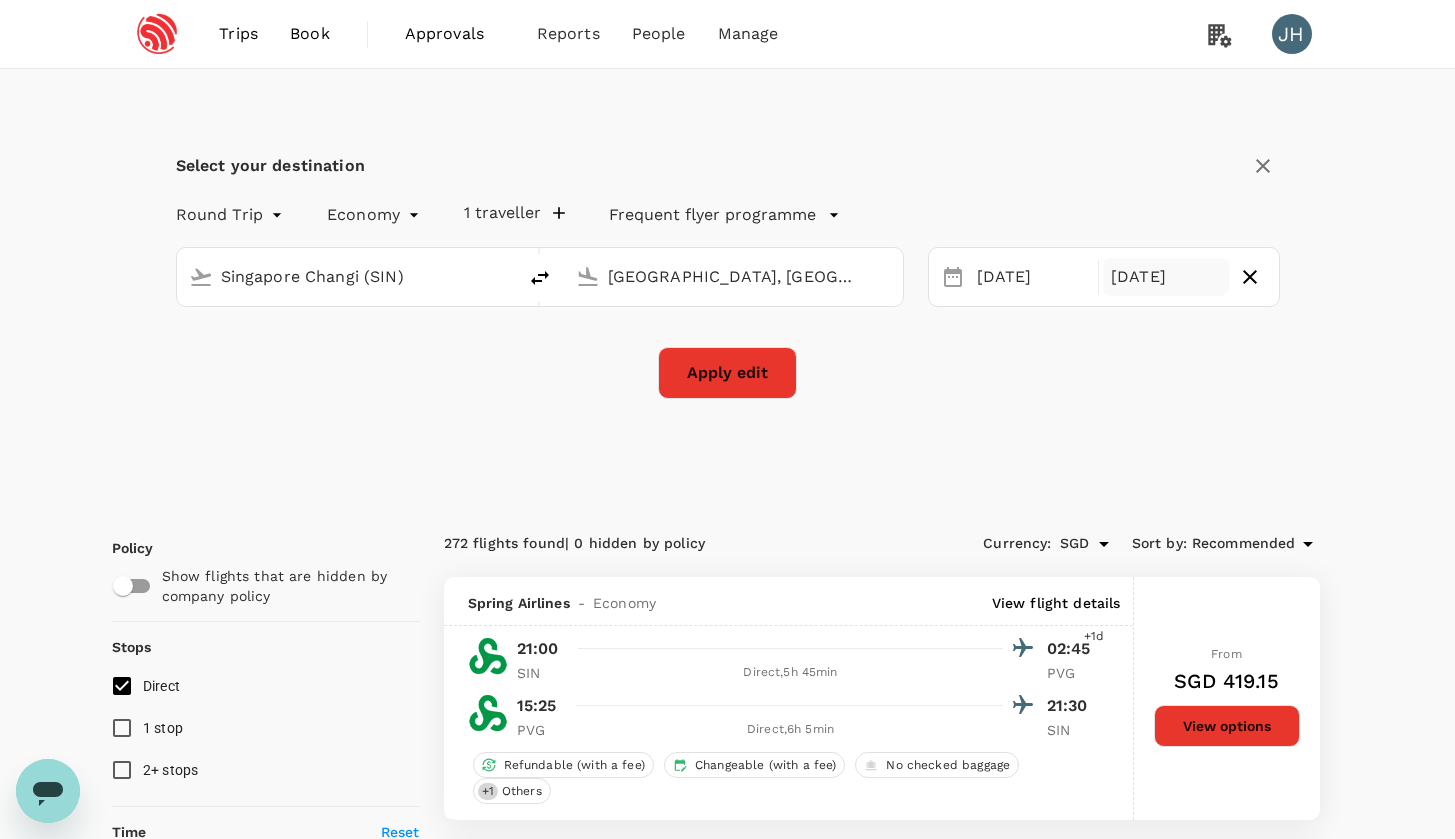 click on "02 Nov" at bounding box center (1166, 277) 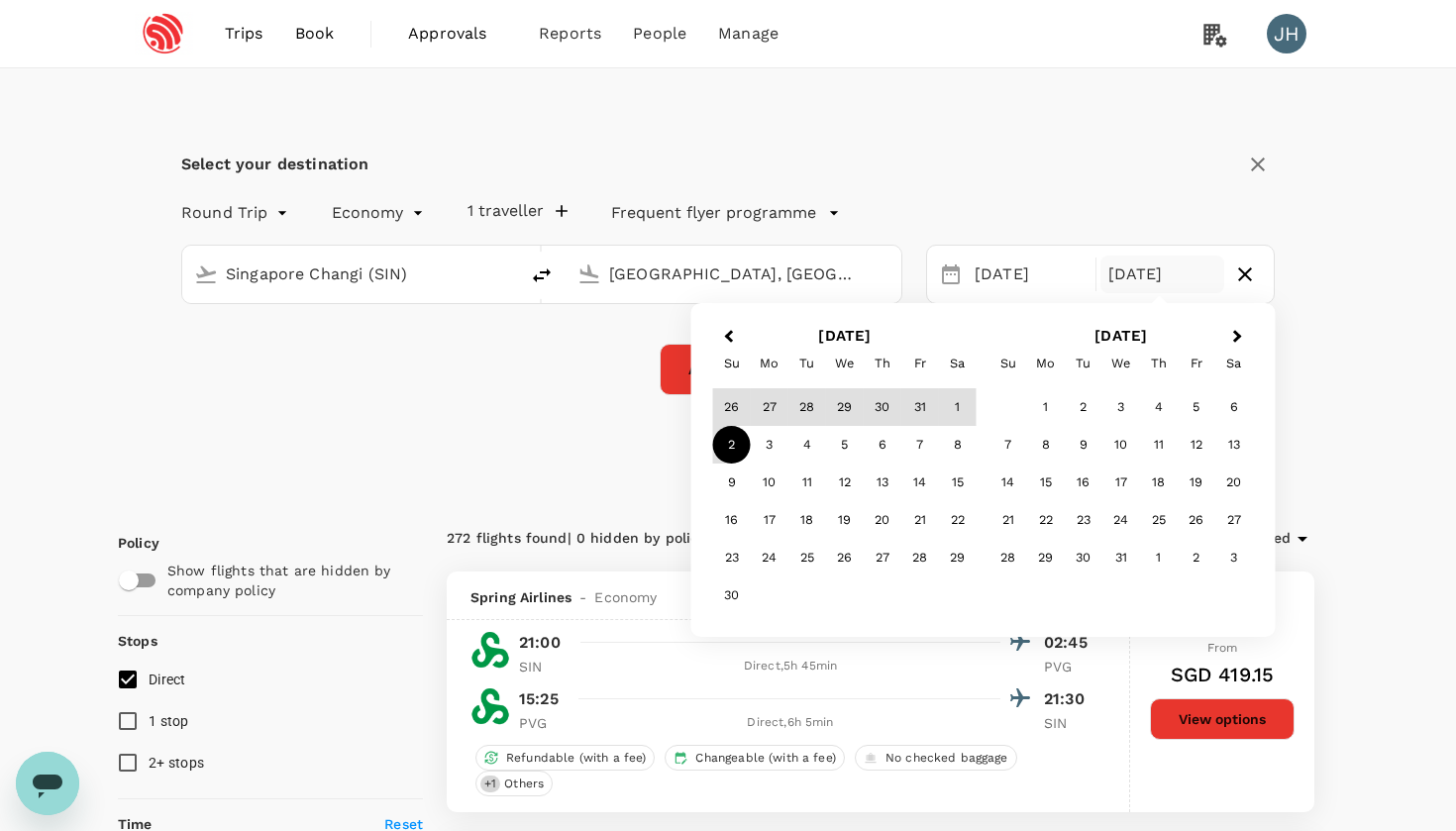 click on "Trips Book Approvals 0 Reports People Manage JH Select your destination Round Trip roundtrip Economy economy 1   traveller Frequent flyer programme Singapore Changi (SIN) Shanghai, China (any) 09 Aug 02 Nov Previous Month Next Month November 2025 Su Mo Tu We Th Fr Sa 26 27 28 29 30 31 1 2 3 4 5 6 7 8 9 10 11 12 13 14 15 16 17 18 19 20 21 22 23 24 25 26 27 28 29 30 December 2025 Su Mo Tu We Th Fr Sa 1 2 3 4 5 6 7 8 9 10 11 12 13 14 15 16 17 18 19 20 21 22 23 24 25 26 27 28 29 30 31 1 2 3 Apply edit Policy Show flights that are hidden by company policy Stops Direct 1 stop 2+ stops Time Reset SIN - CPVG CPVG - SIN Take off time 00:00 - 24:00 Landing time 00:00 - 24:00 Duration 19.20 hours Take off time 00:00 - 24:00 Landing time 00:00 - 24:00 Duration 20.50 hours Business trip essentials Clear all Cabin baggage Checked baggage Flexible to change Refundable Free seat selection Complimentary drinks and meal Cabin class Change Economy Only economy Mix with premium-economy Airlines Clear all Air China Air Macau 272" at bounding box center (728, 2825) 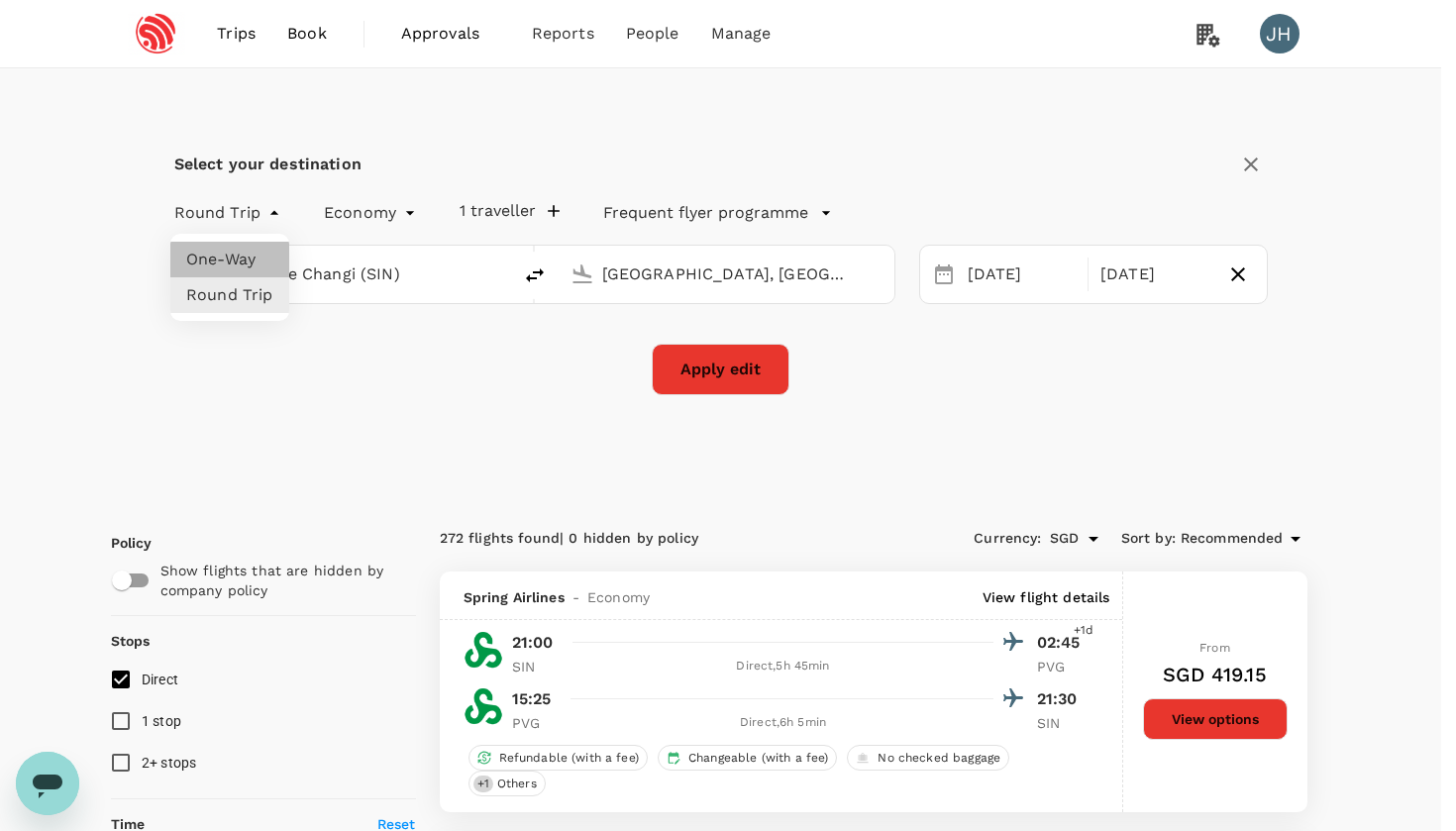 click on "One-Way" at bounding box center [230, 260] 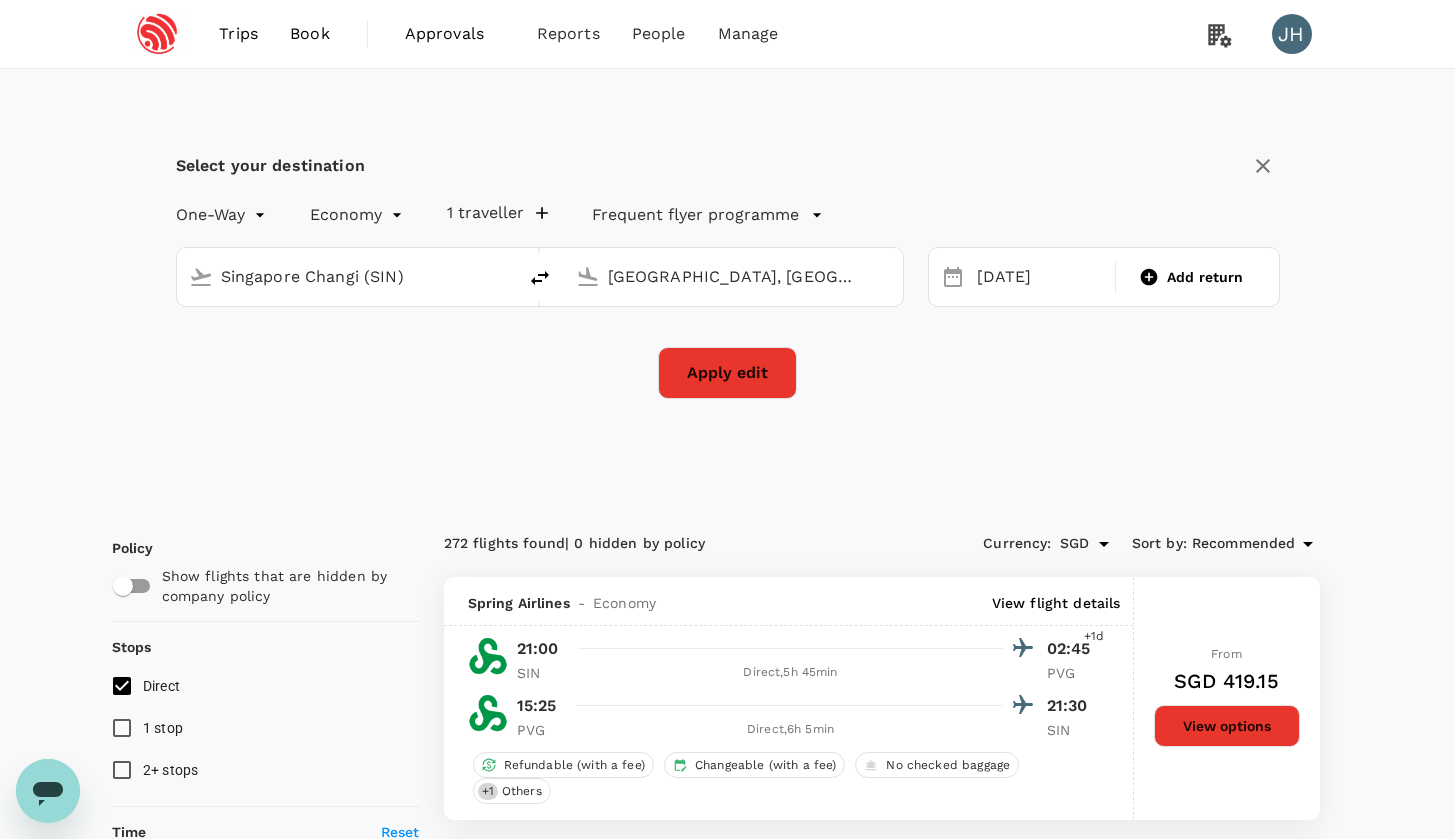 click on "Apply edit" at bounding box center [727, 373] 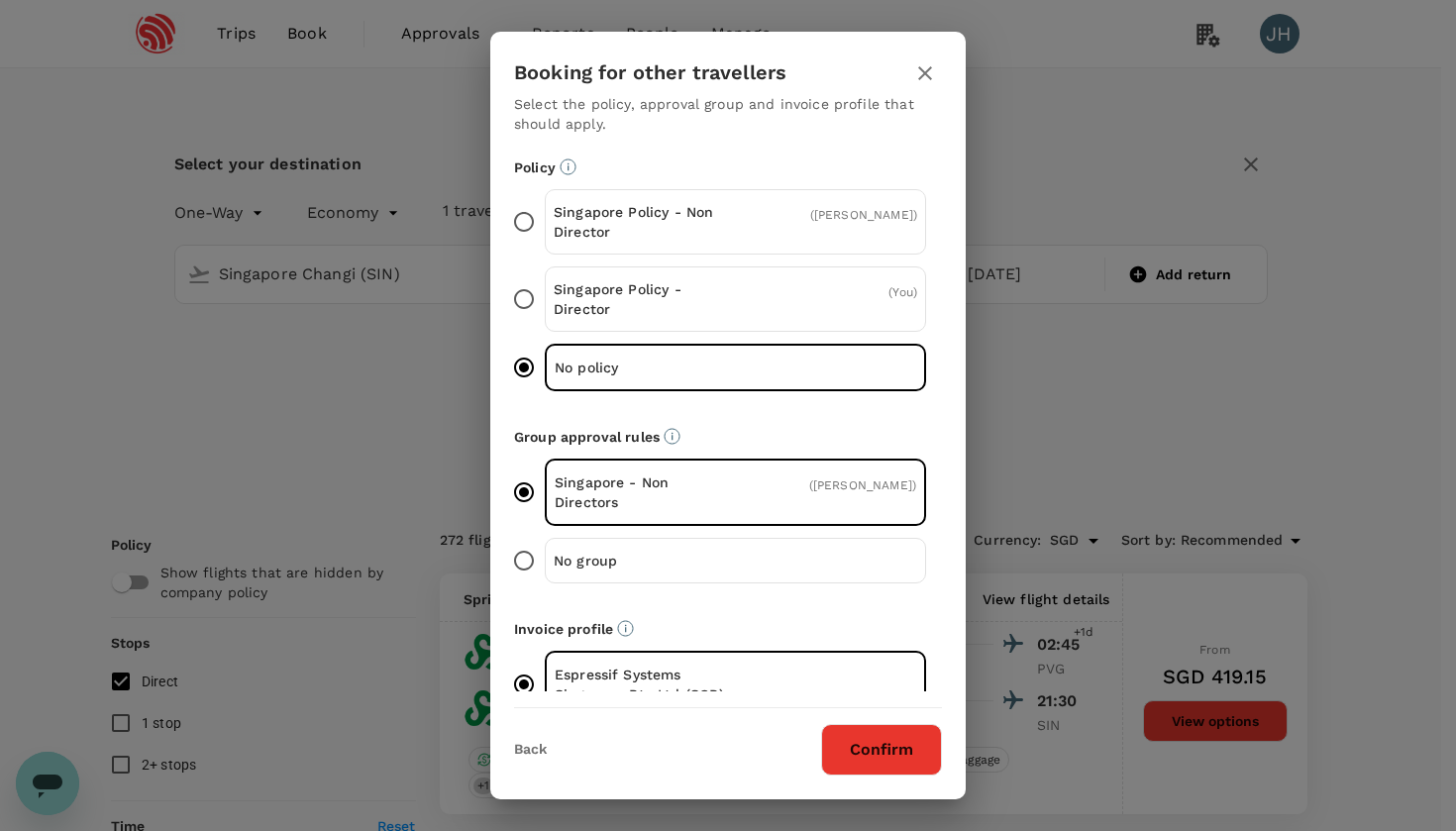 click on "Confirm" at bounding box center [882, 750] 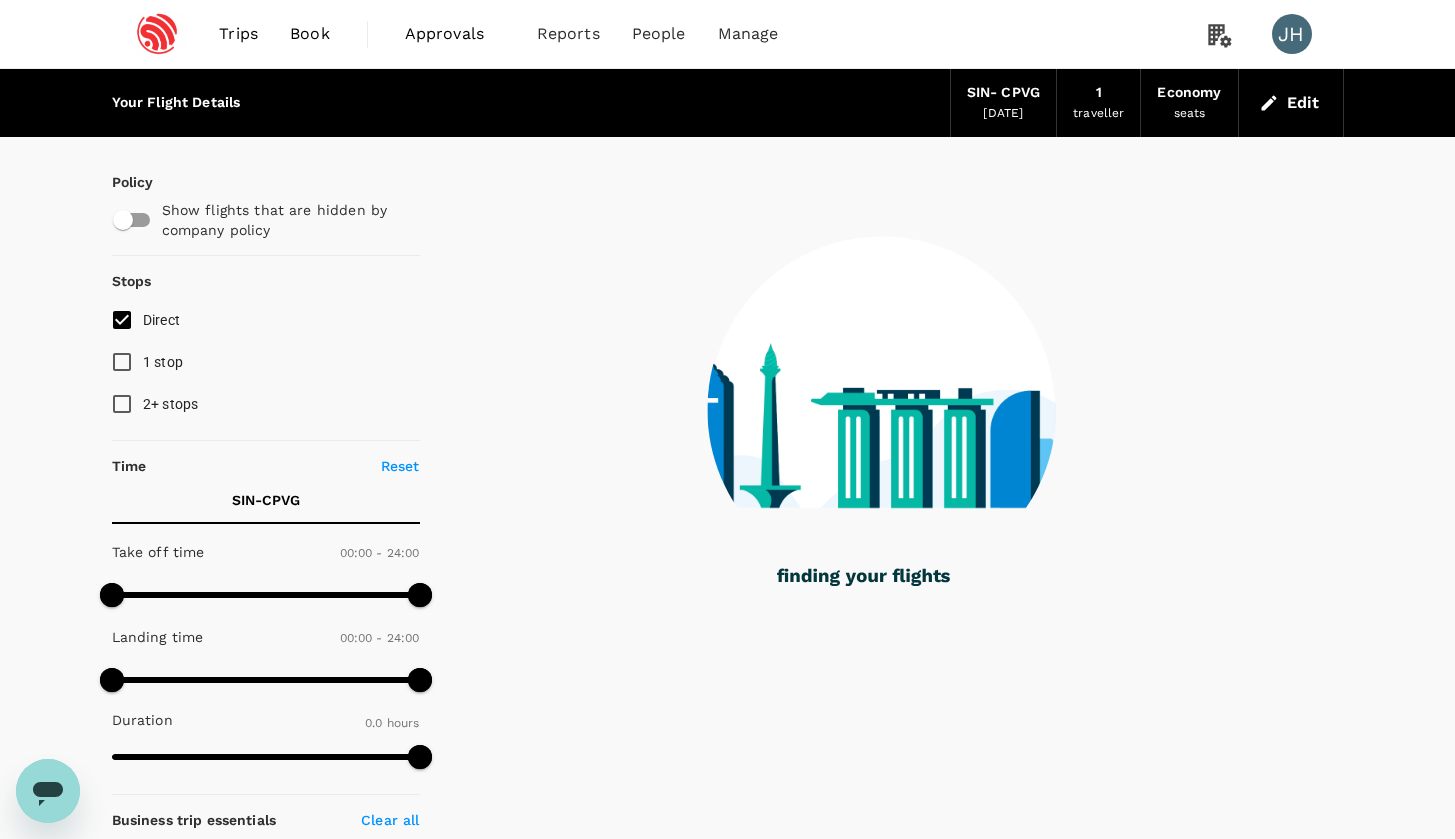 checkbox on "true" 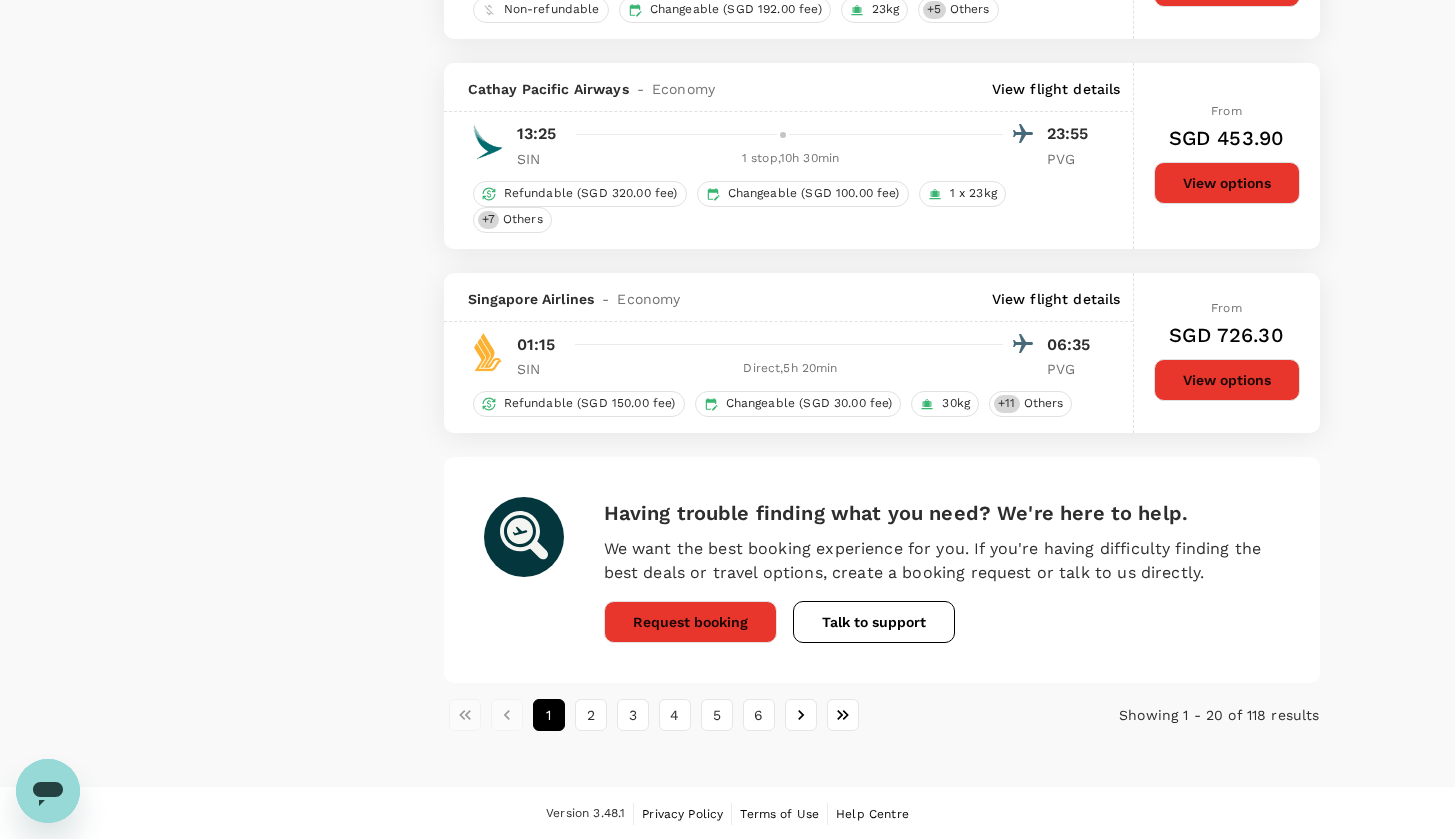 scroll, scrollTop: 0, scrollLeft: 0, axis: both 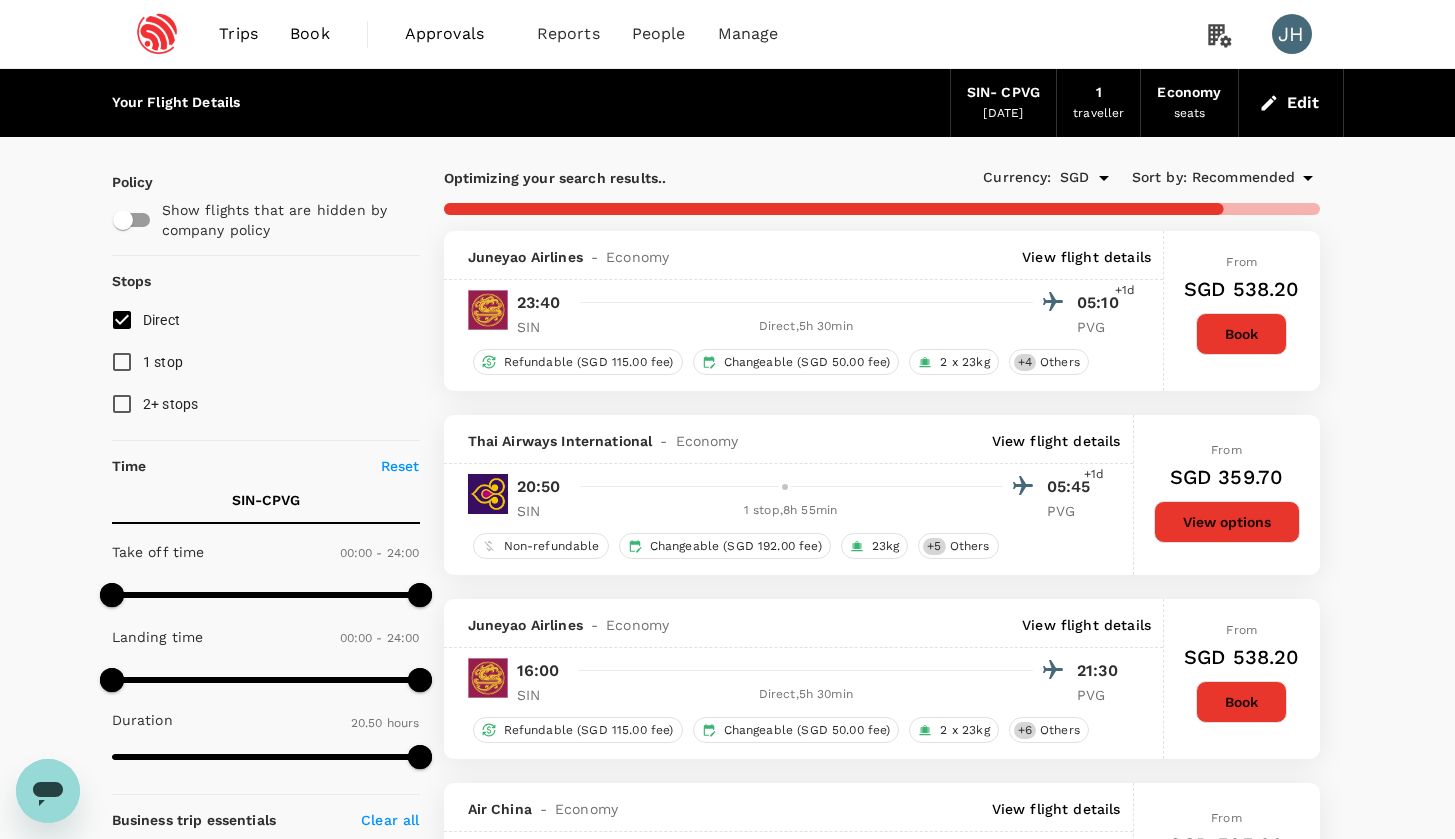 type on "1770" 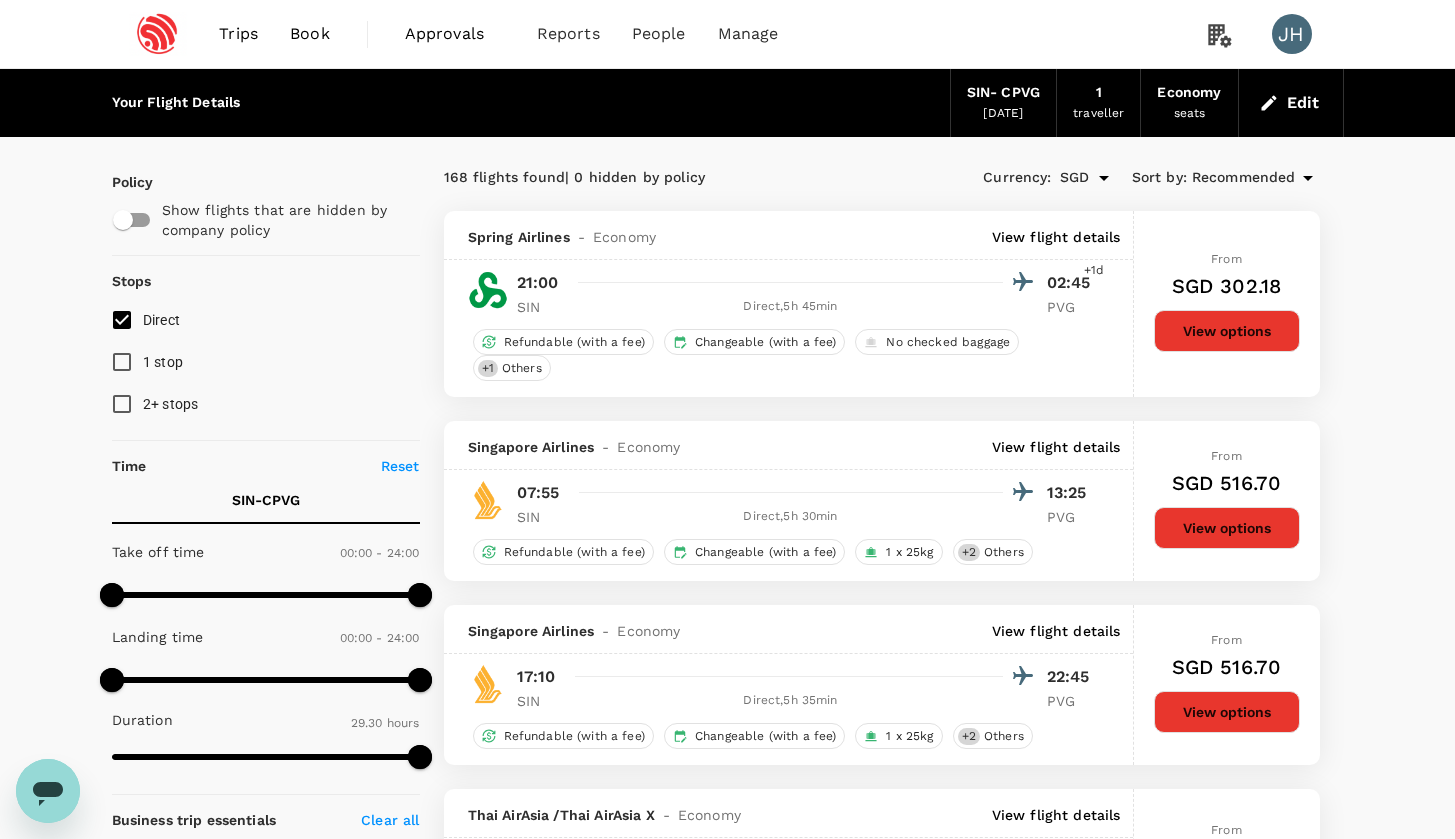 click on "09 Aug 2025" at bounding box center (1003, 114) 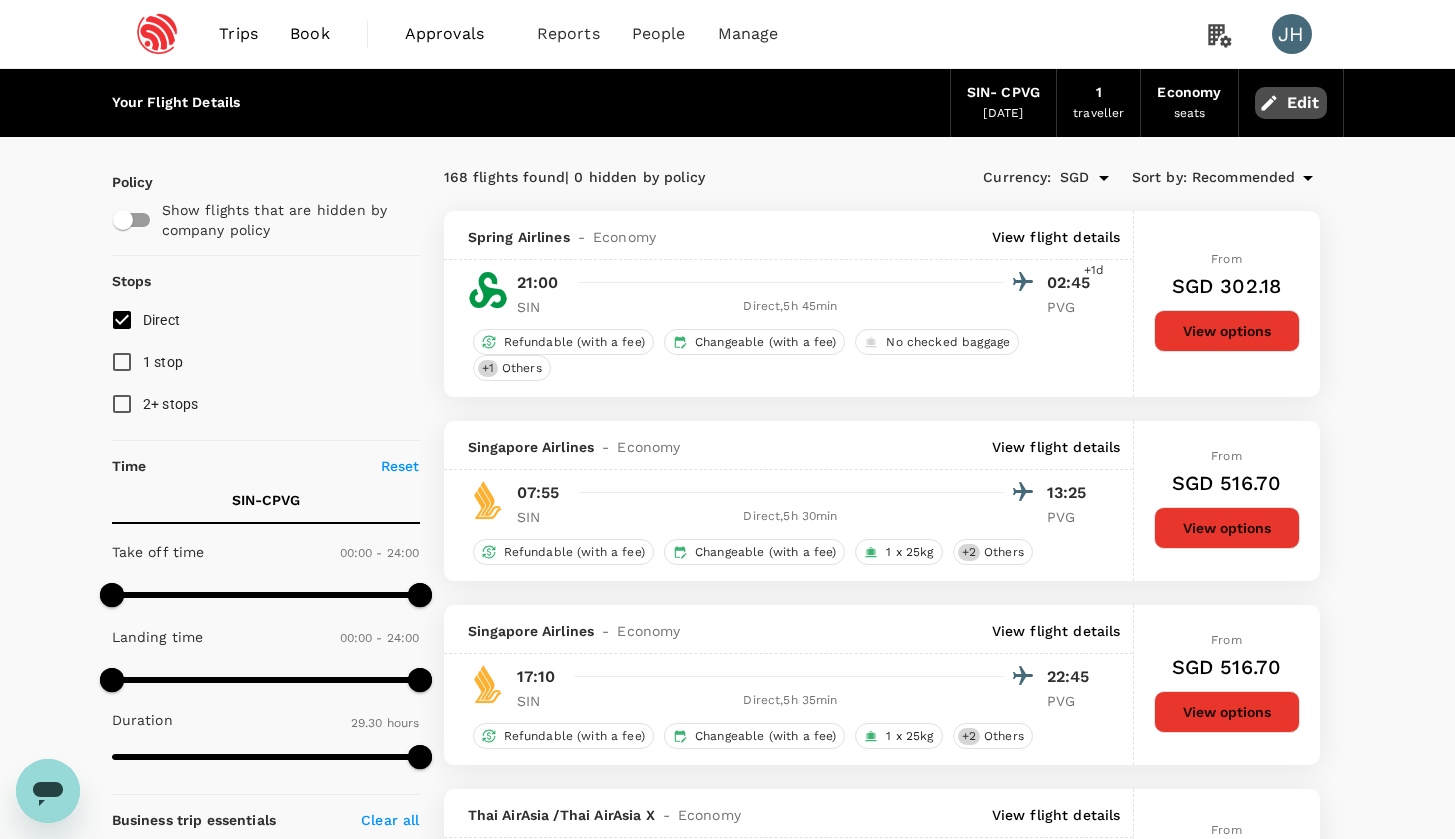 click on "Edit" at bounding box center [1291, 103] 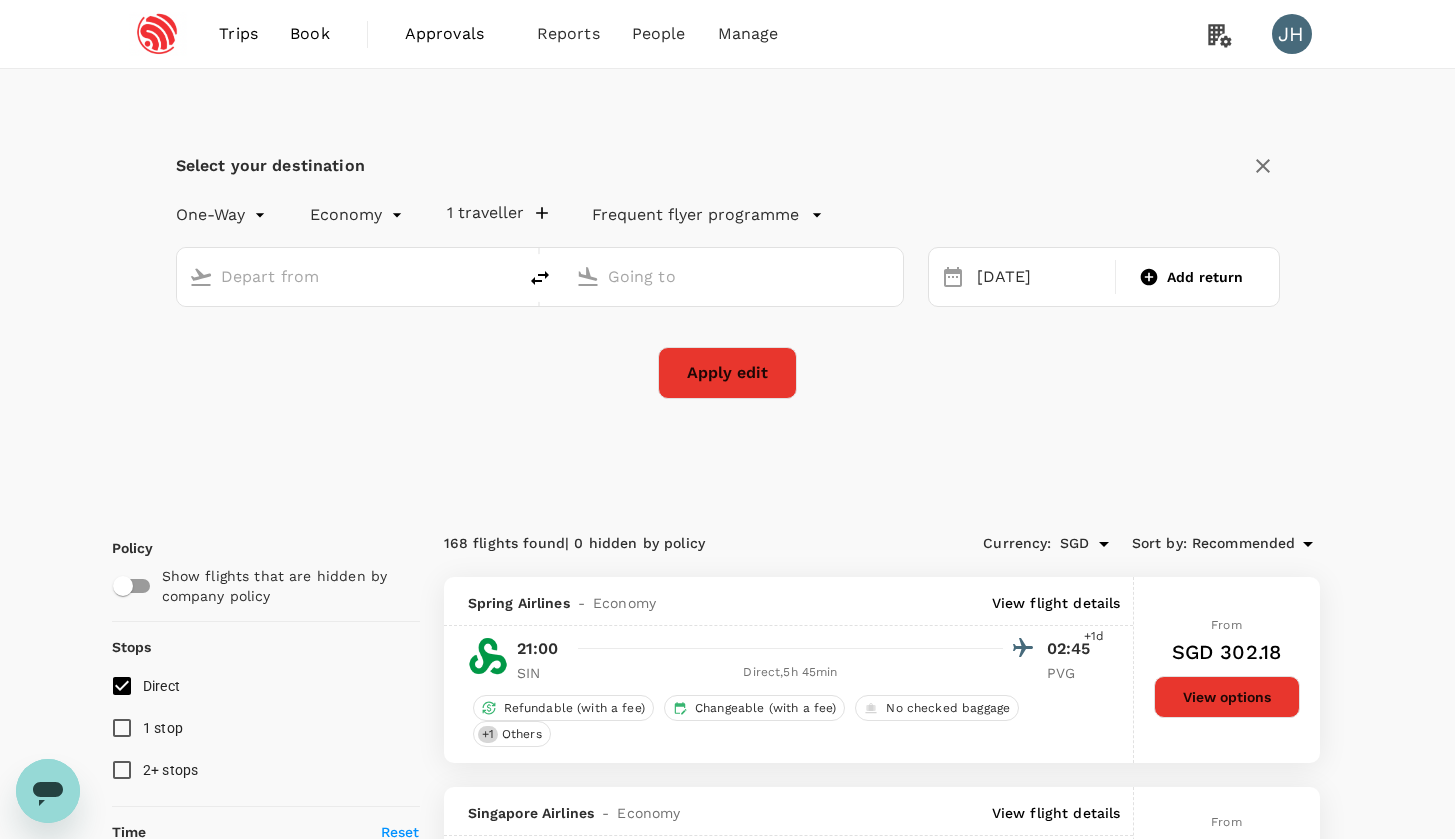 type on "Singapore Changi (SIN)" 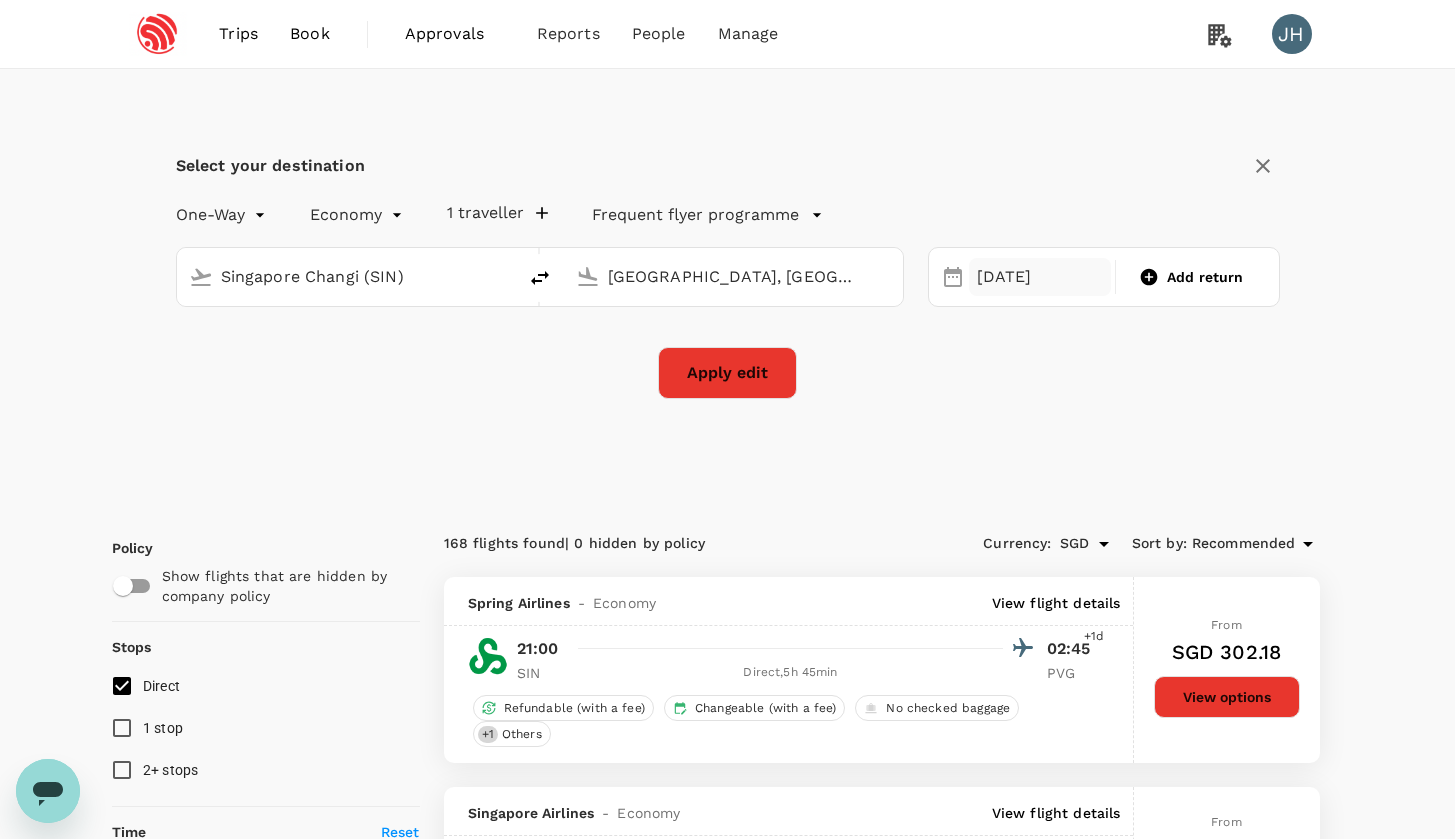 click on "09 Aug" at bounding box center (1040, 277) 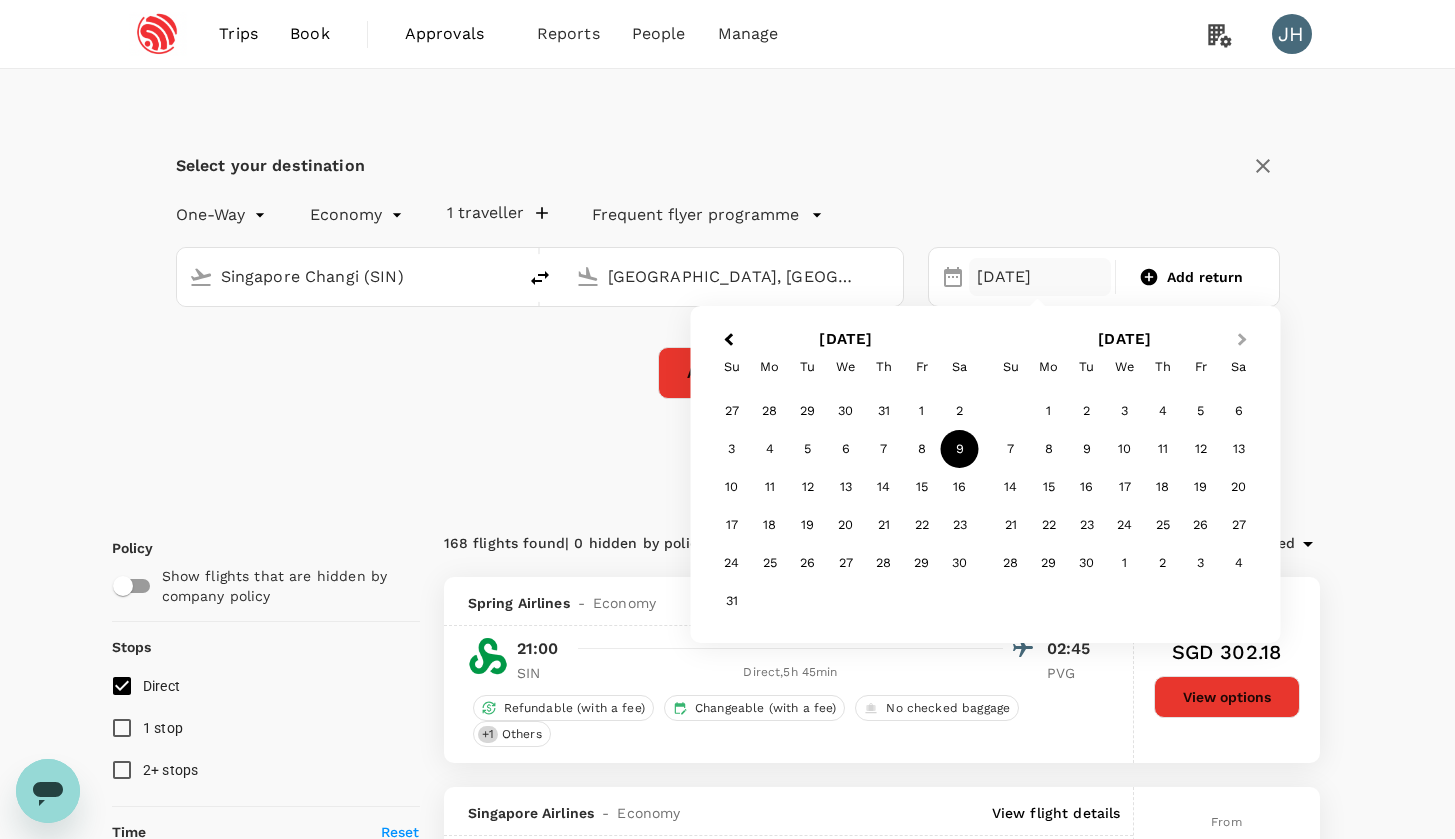 click on "Next Month" at bounding box center (1244, 341) 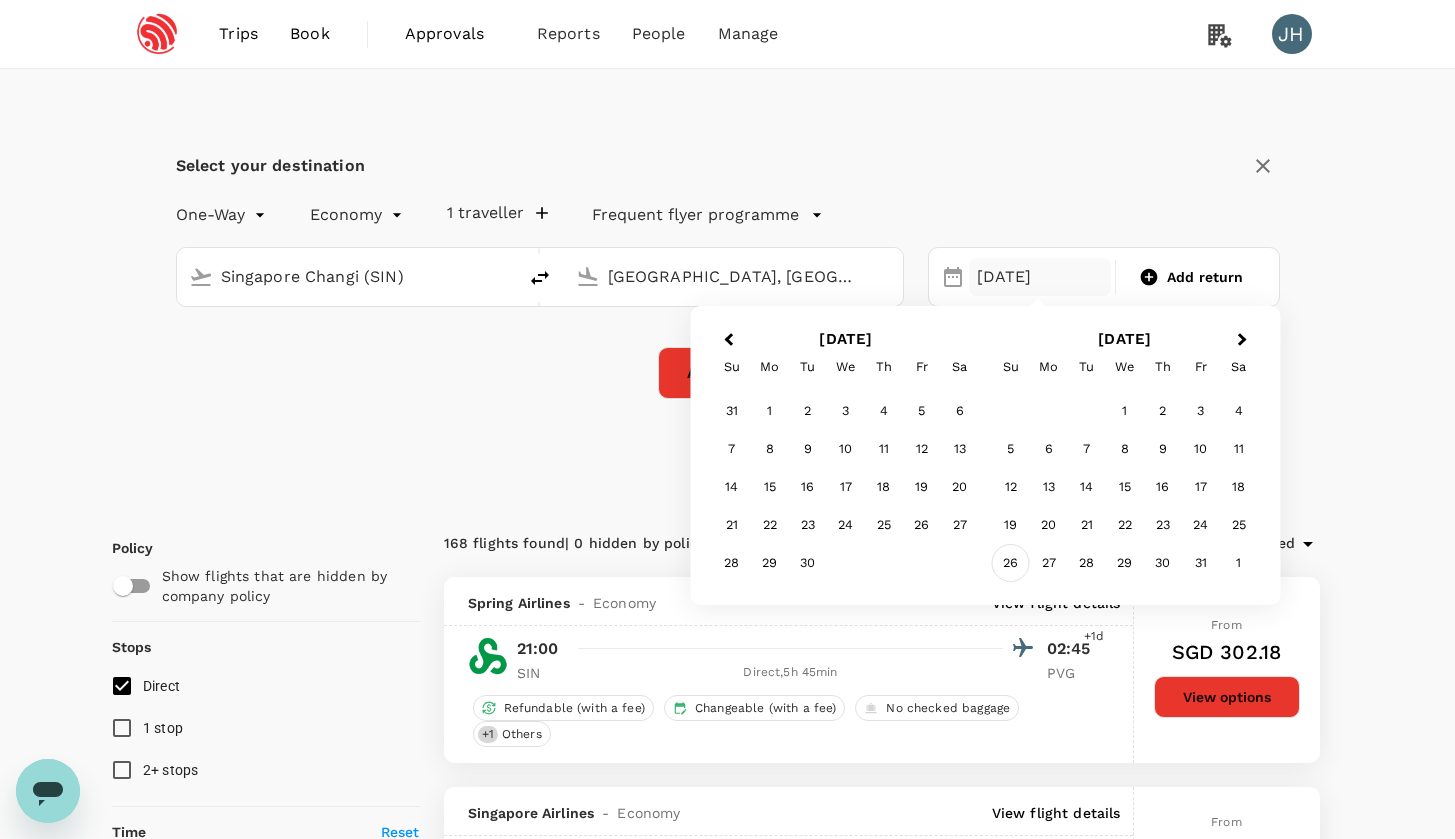 click on "26" at bounding box center (1010, 563) 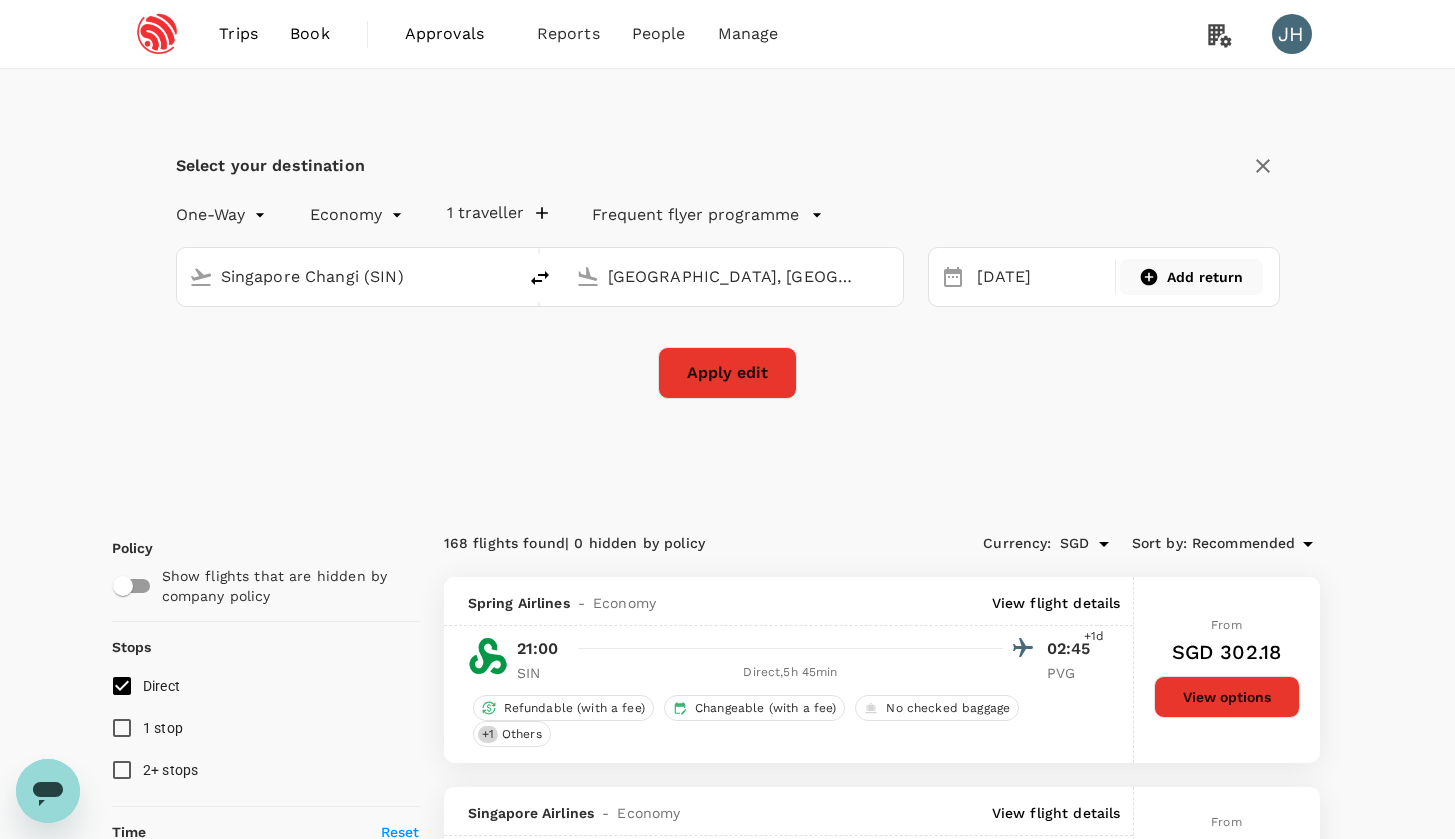 click on "Add return" at bounding box center (1205, 277) 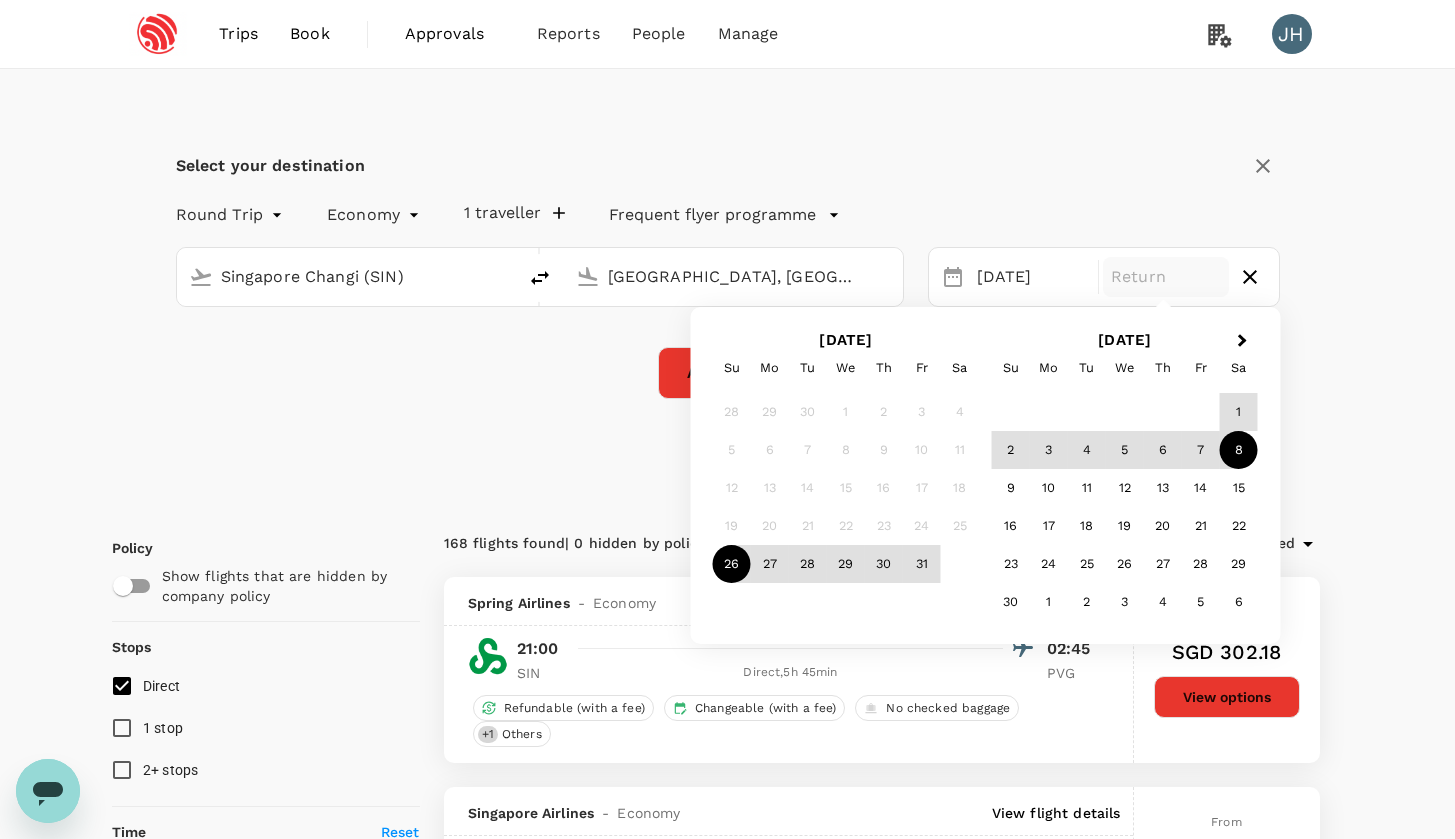click on "8" at bounding box center [1238, 450] 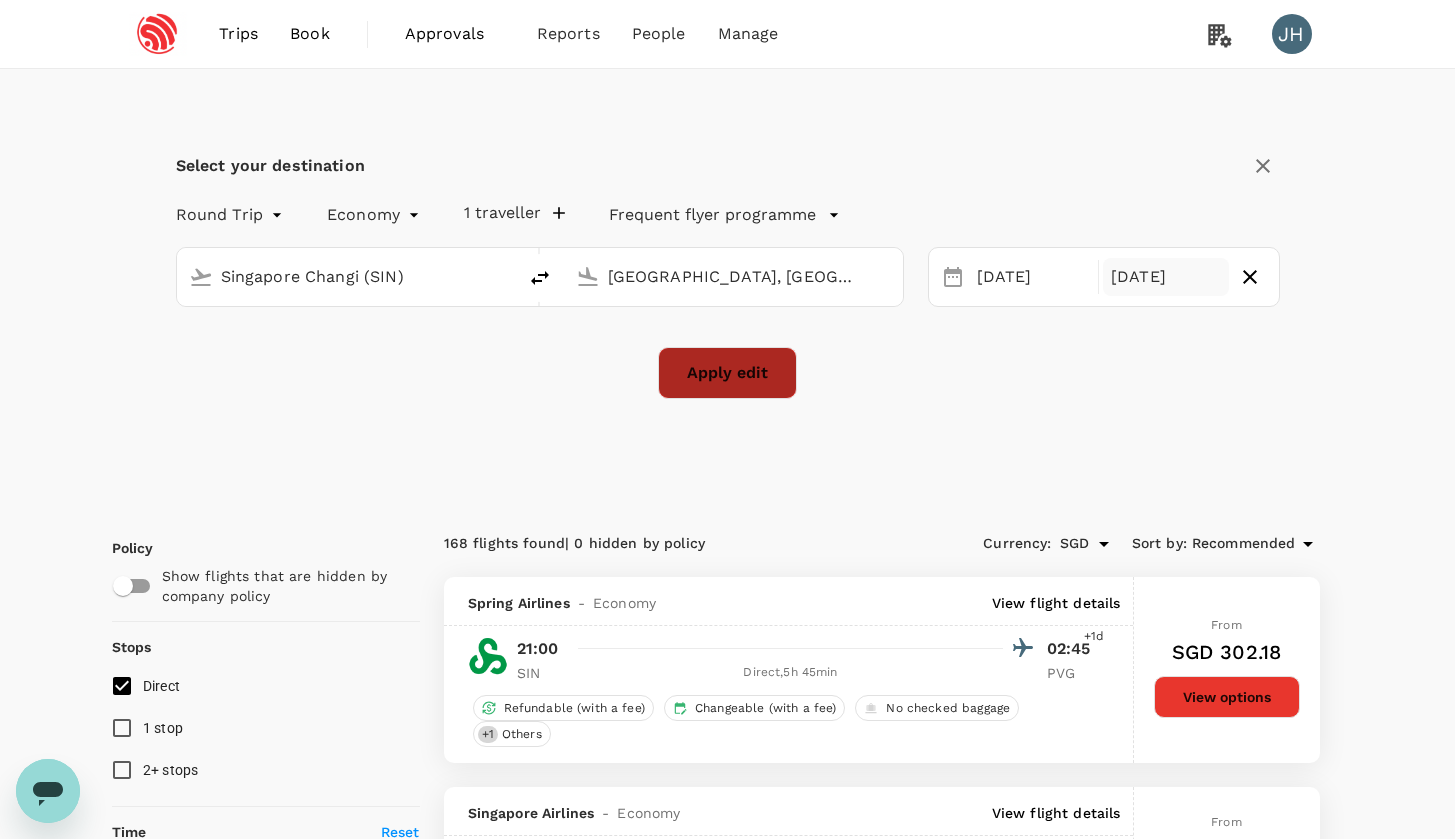 click on "Apply edit" at bounding box center (727, 373) 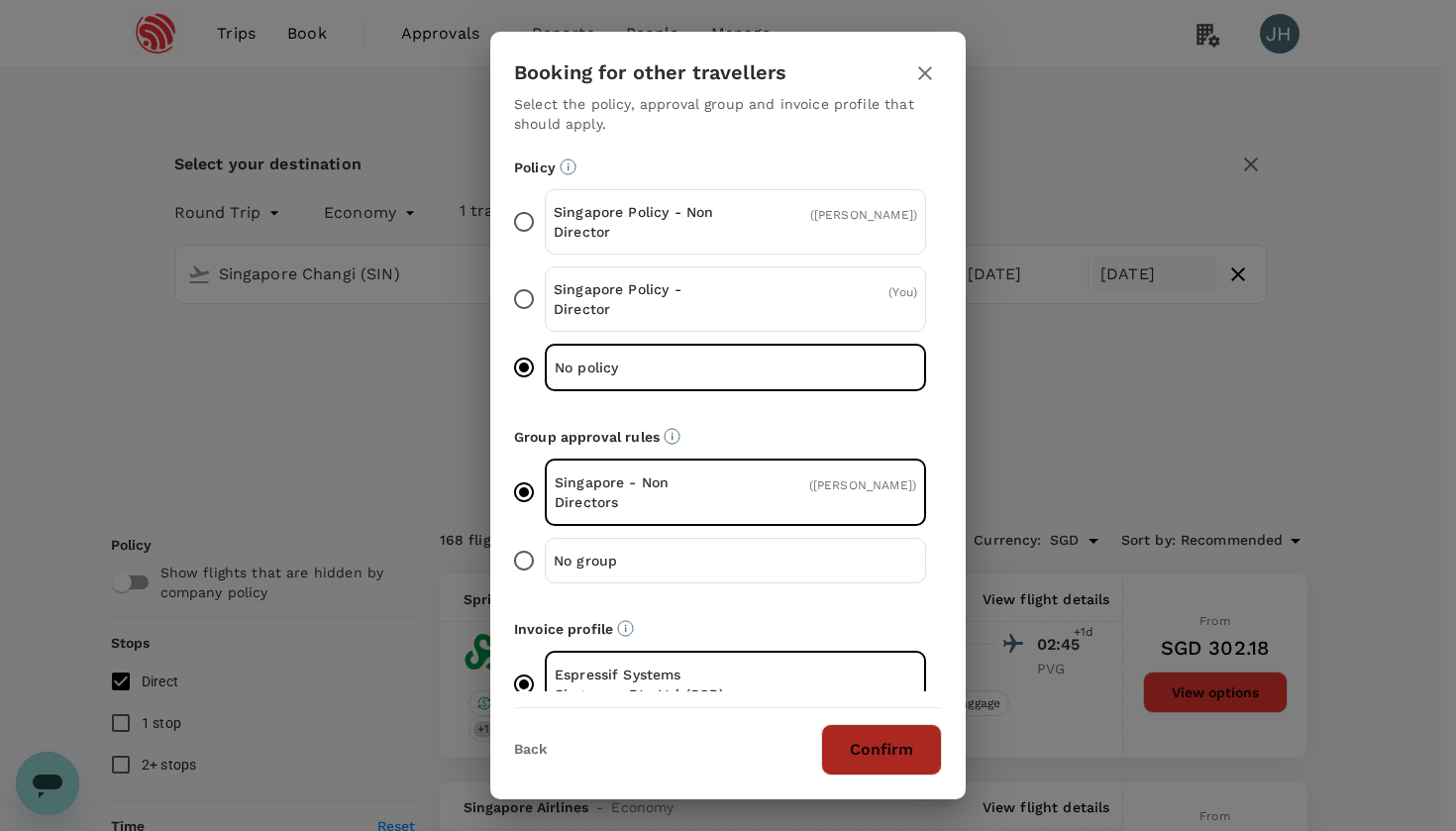 click on "Confirm" at bounding box center [882, 750] 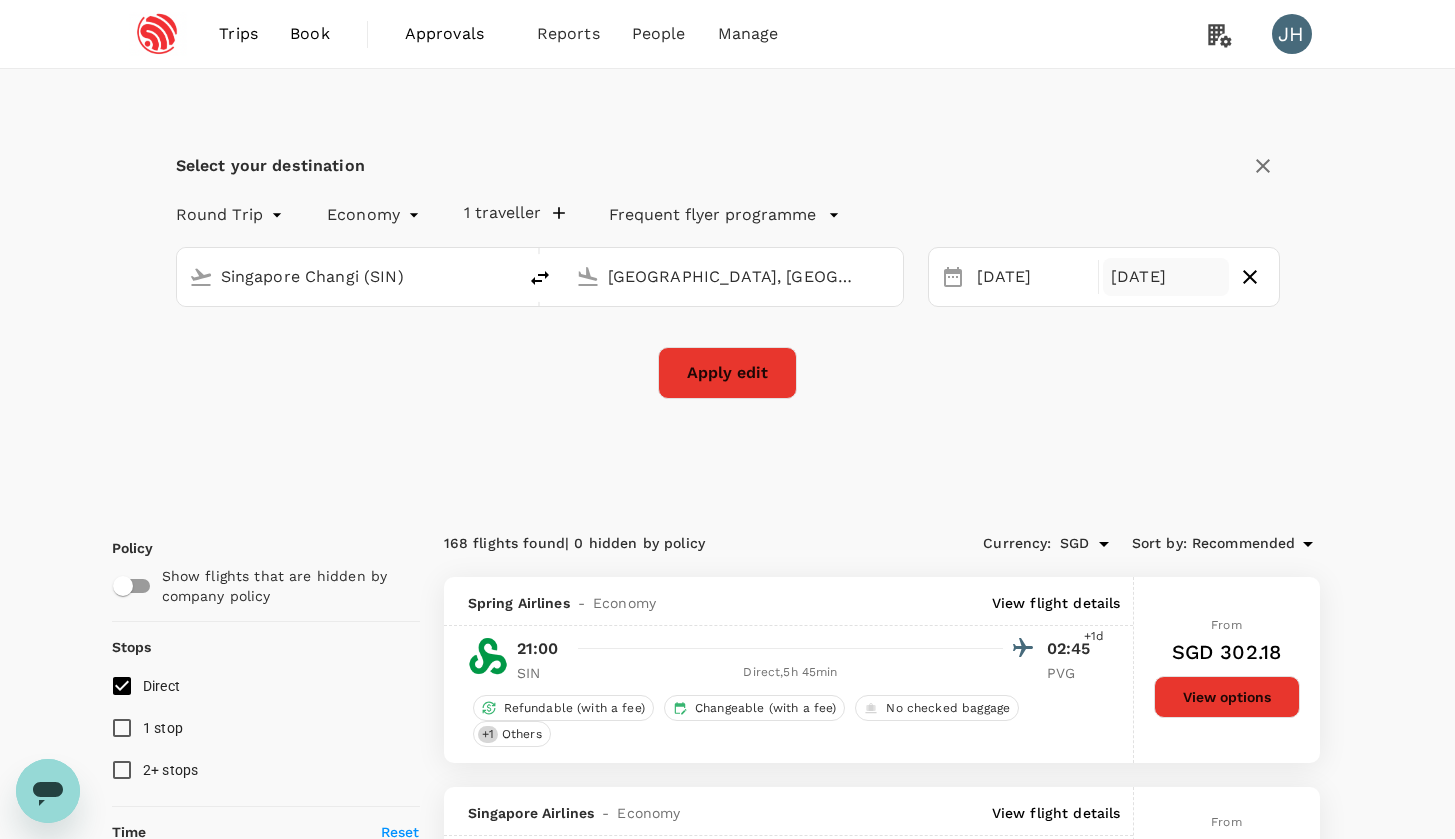 checkbox on "false" 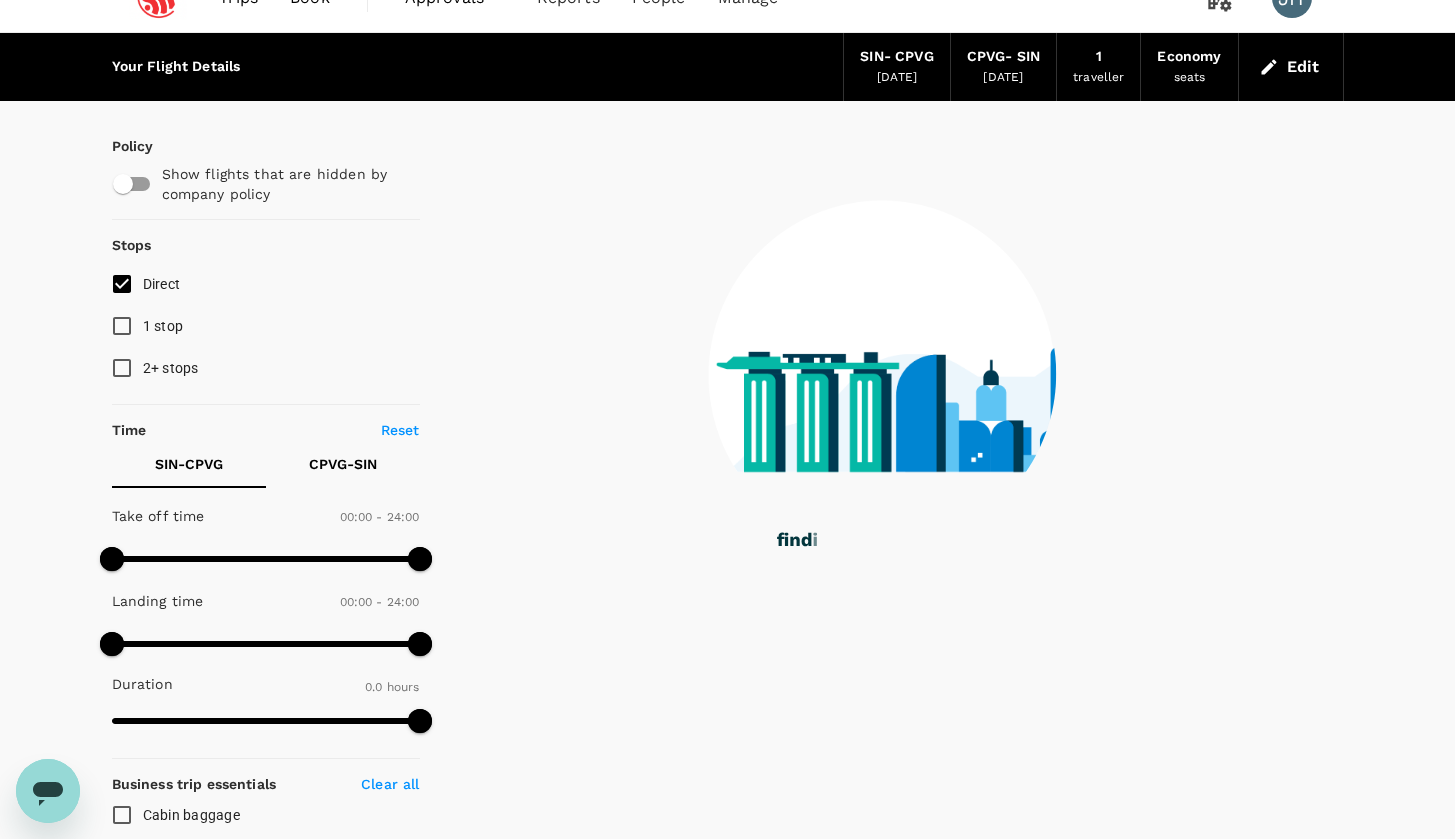 scroll, scrollTop: 37, scrollLeft: 0, axis: vertical 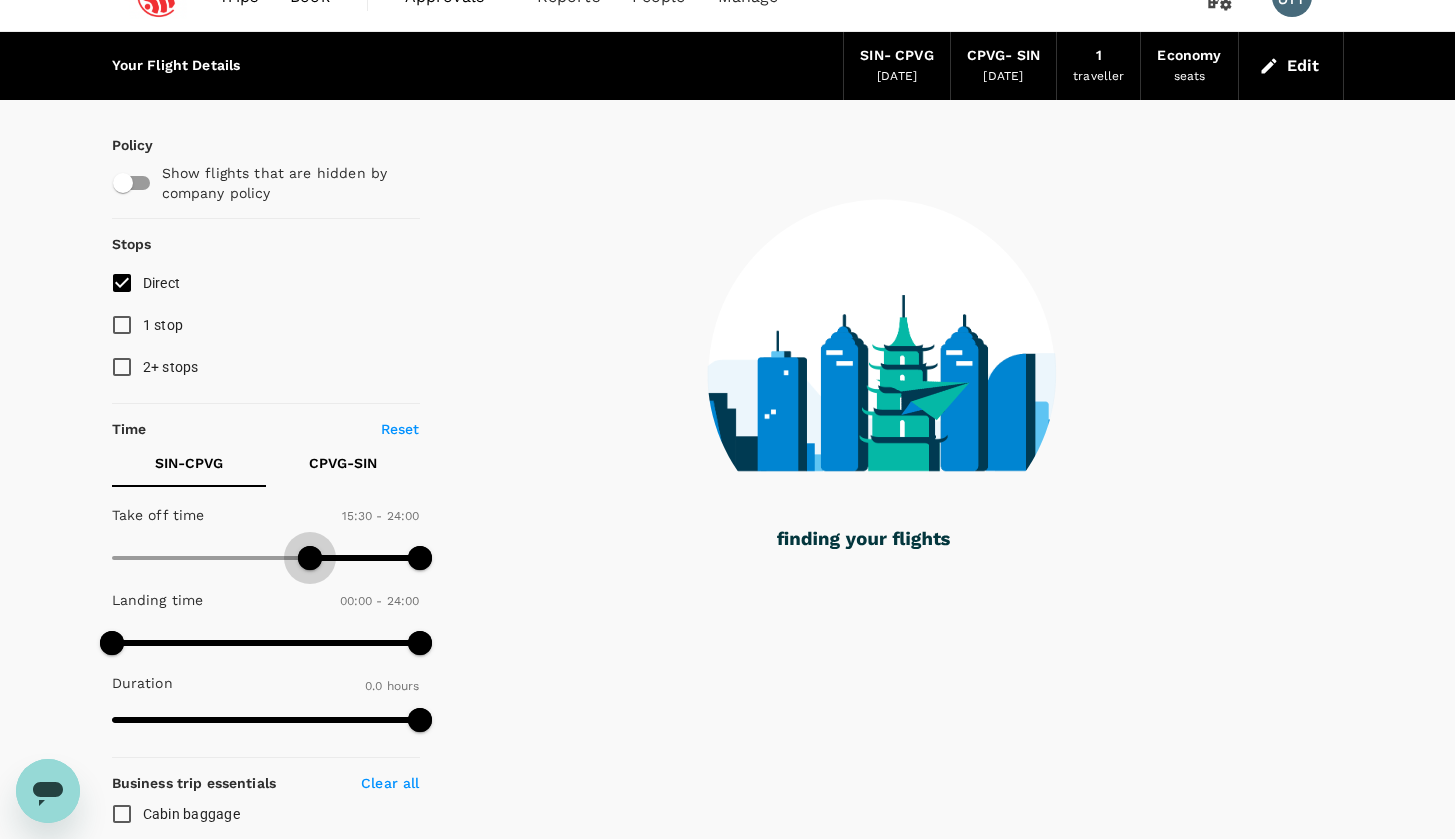 type on "960" 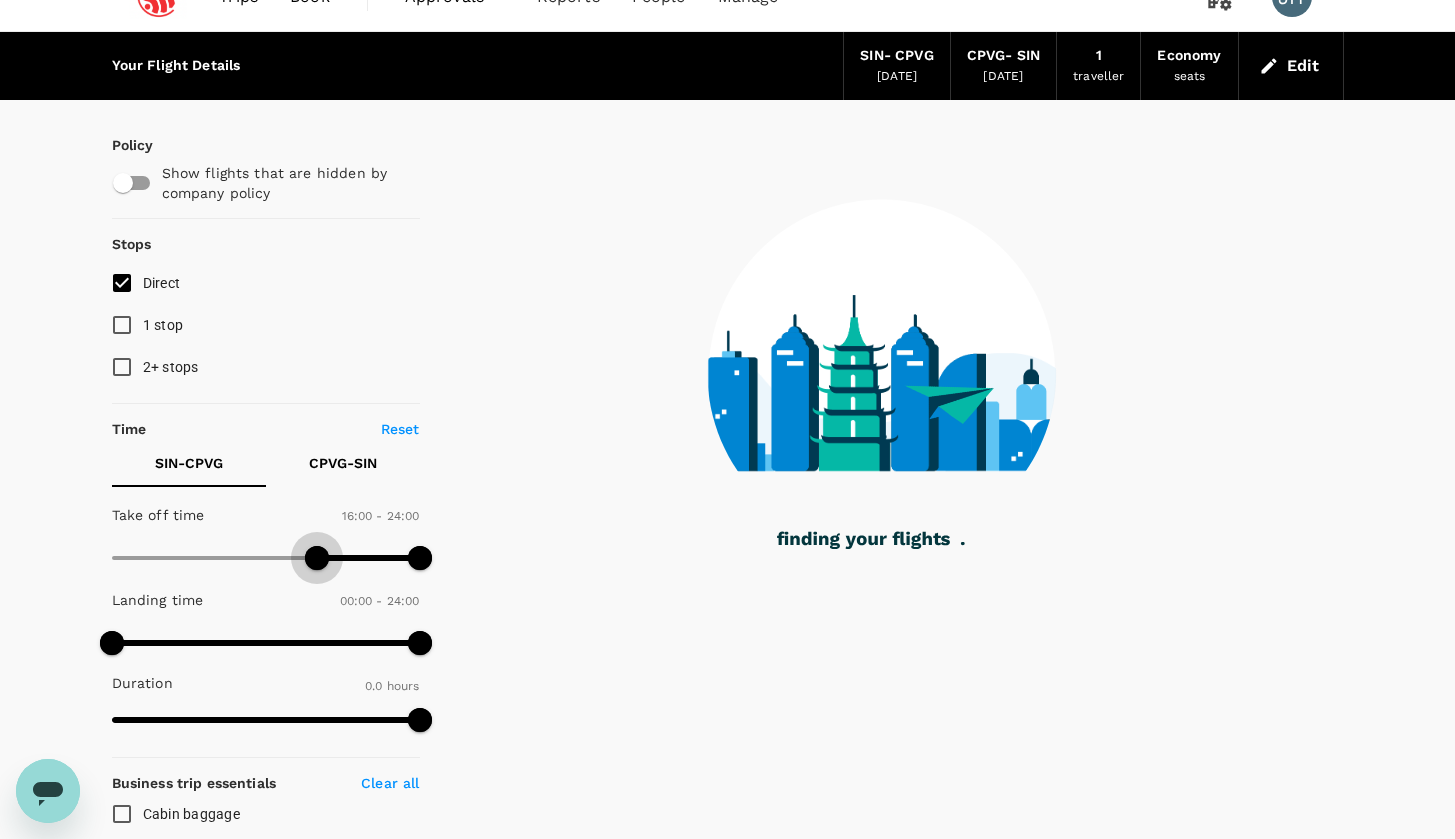 drag, startPoint x: 110, startPoint y: 546, endPoint x: 315, endPoint y: 563, distance: 205.70367 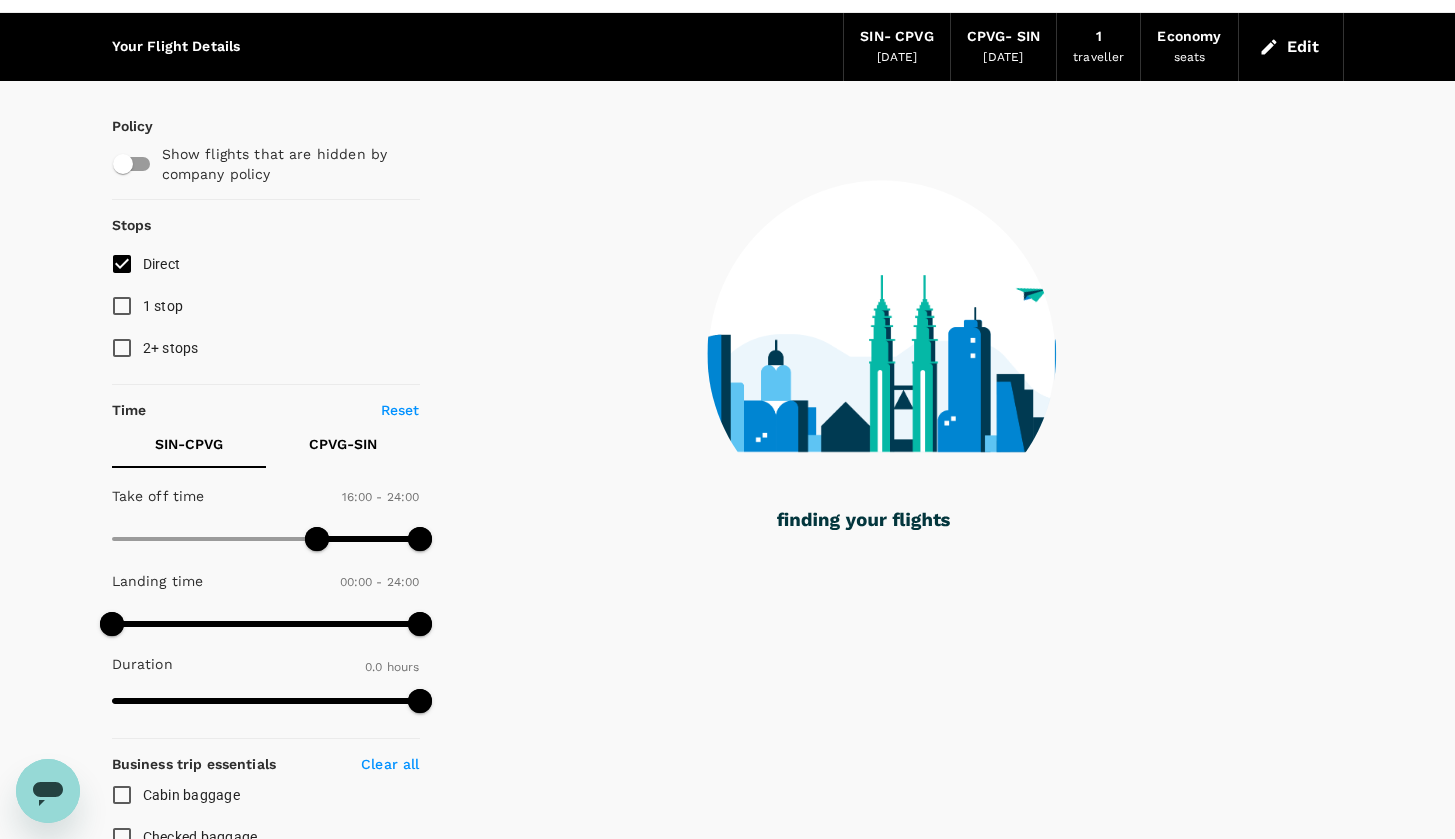 scroll, scrollTop: 58, scrollLeft: 0, axis: vertical 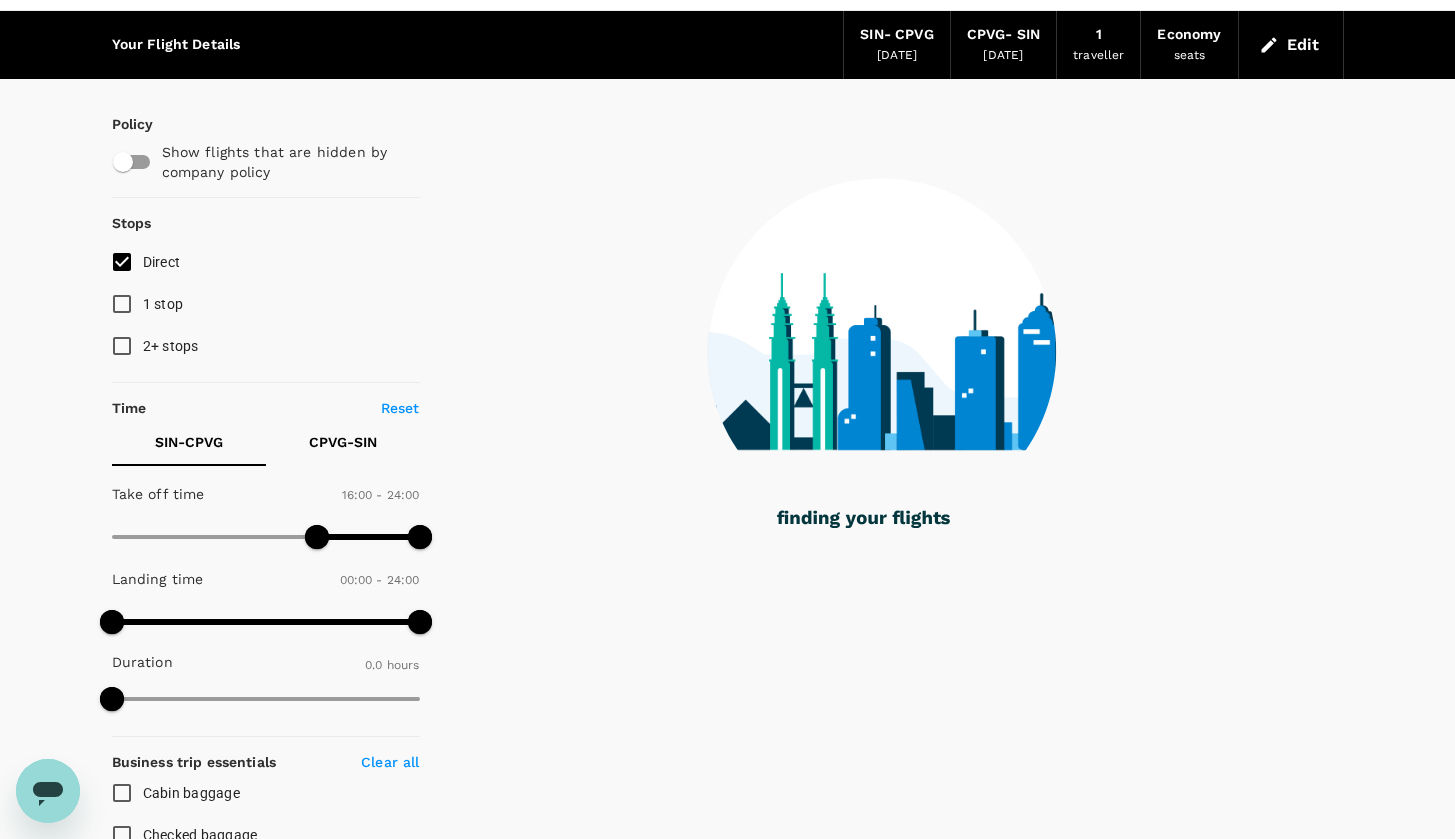 checkbox on "true" 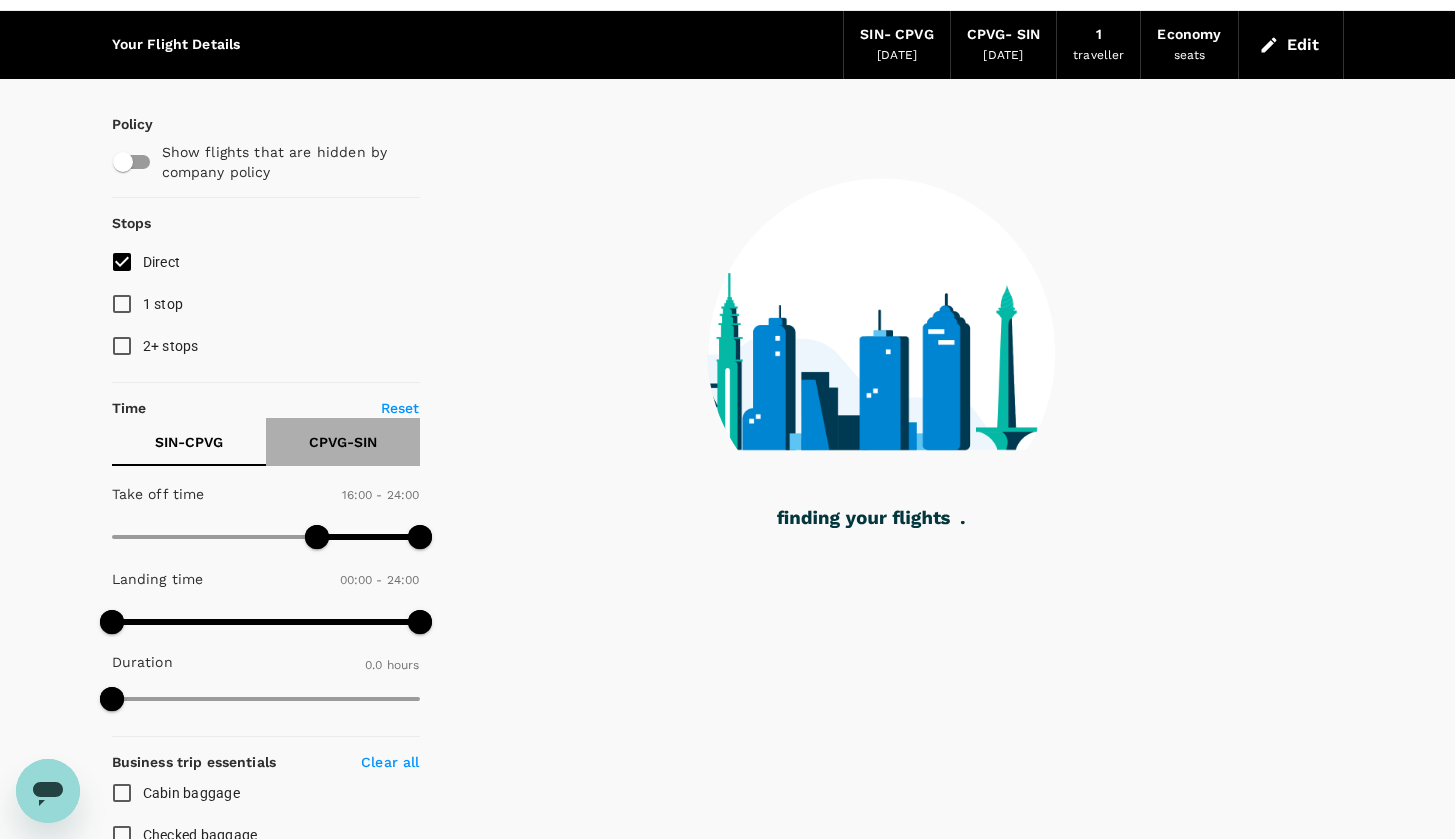 click on "CPVG - SIN" at bounding box center (343, 442) 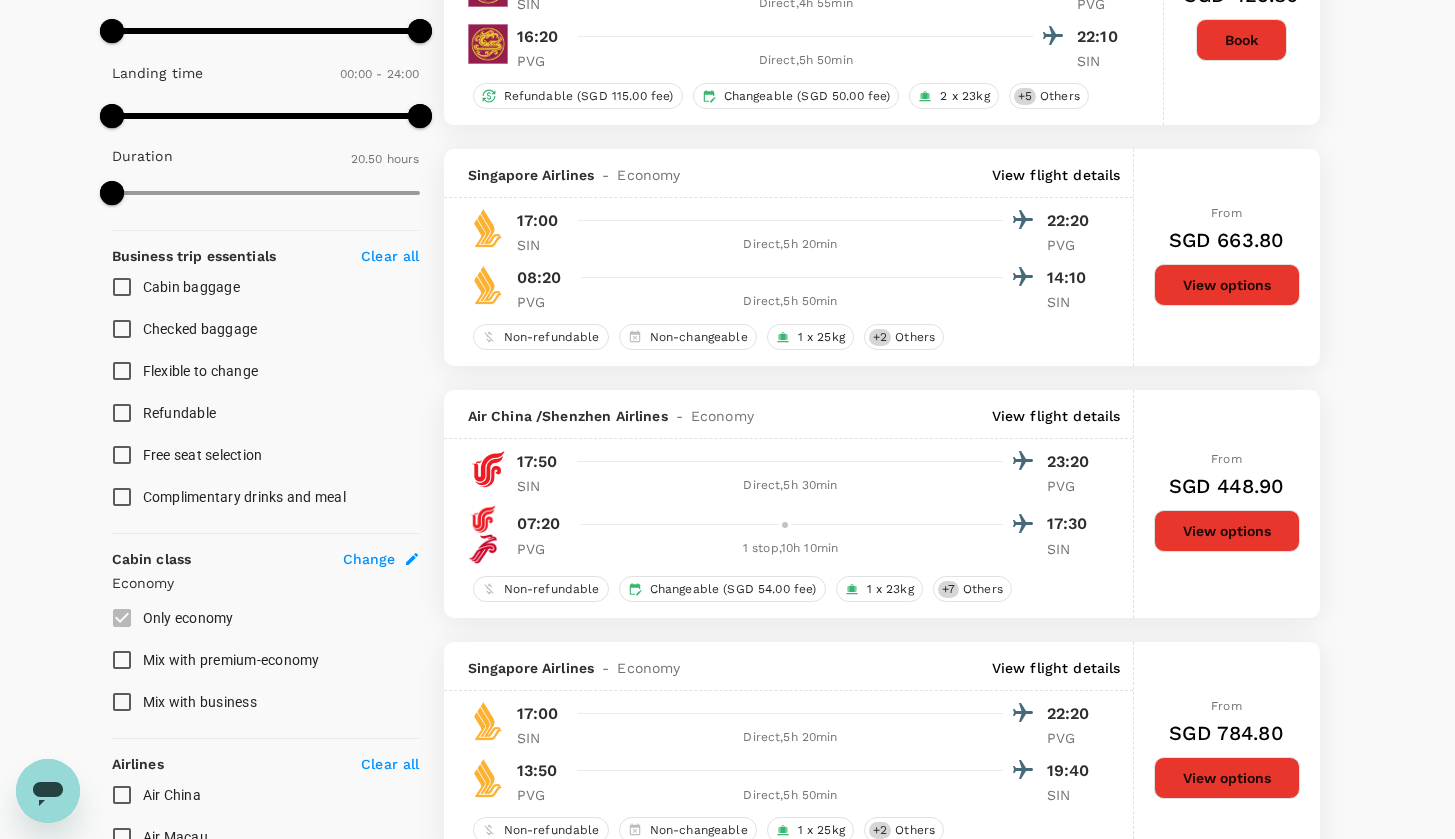 scroll, scrollTop: 562, scrollLeft: 0, axis: vertical 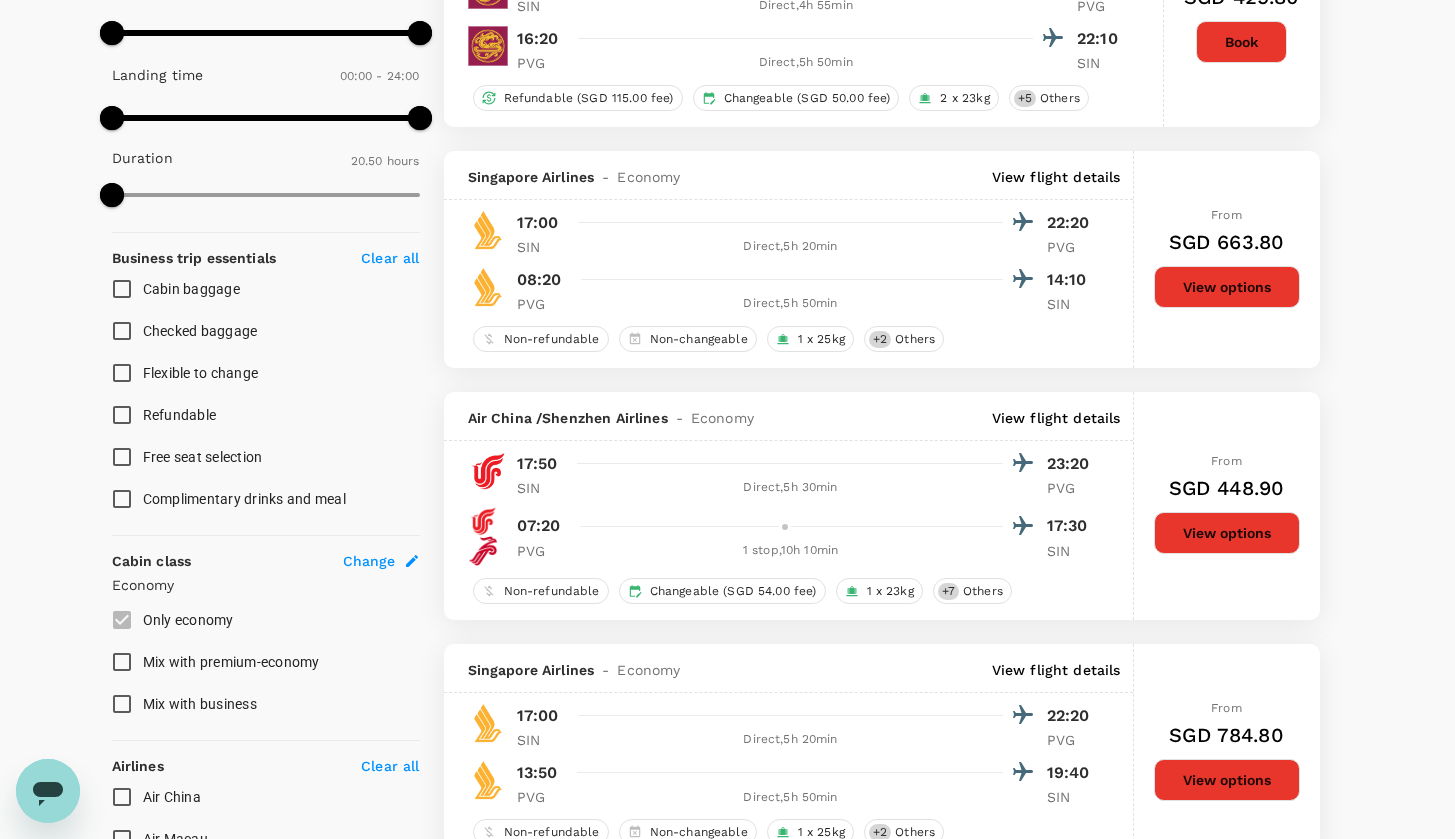 type 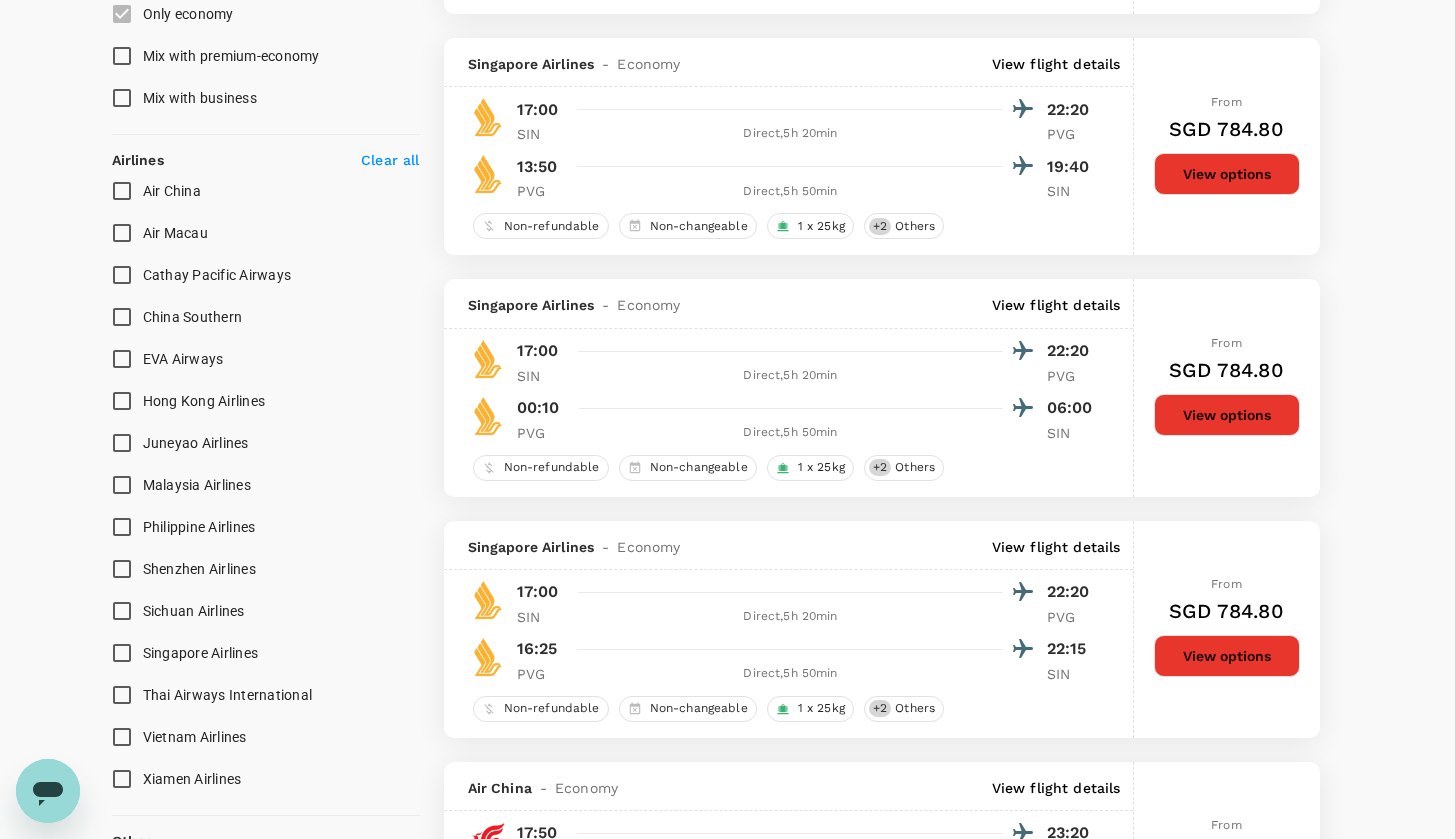 scroll, scrollTop: 1171, scrollLeft: 0, axis: vertical 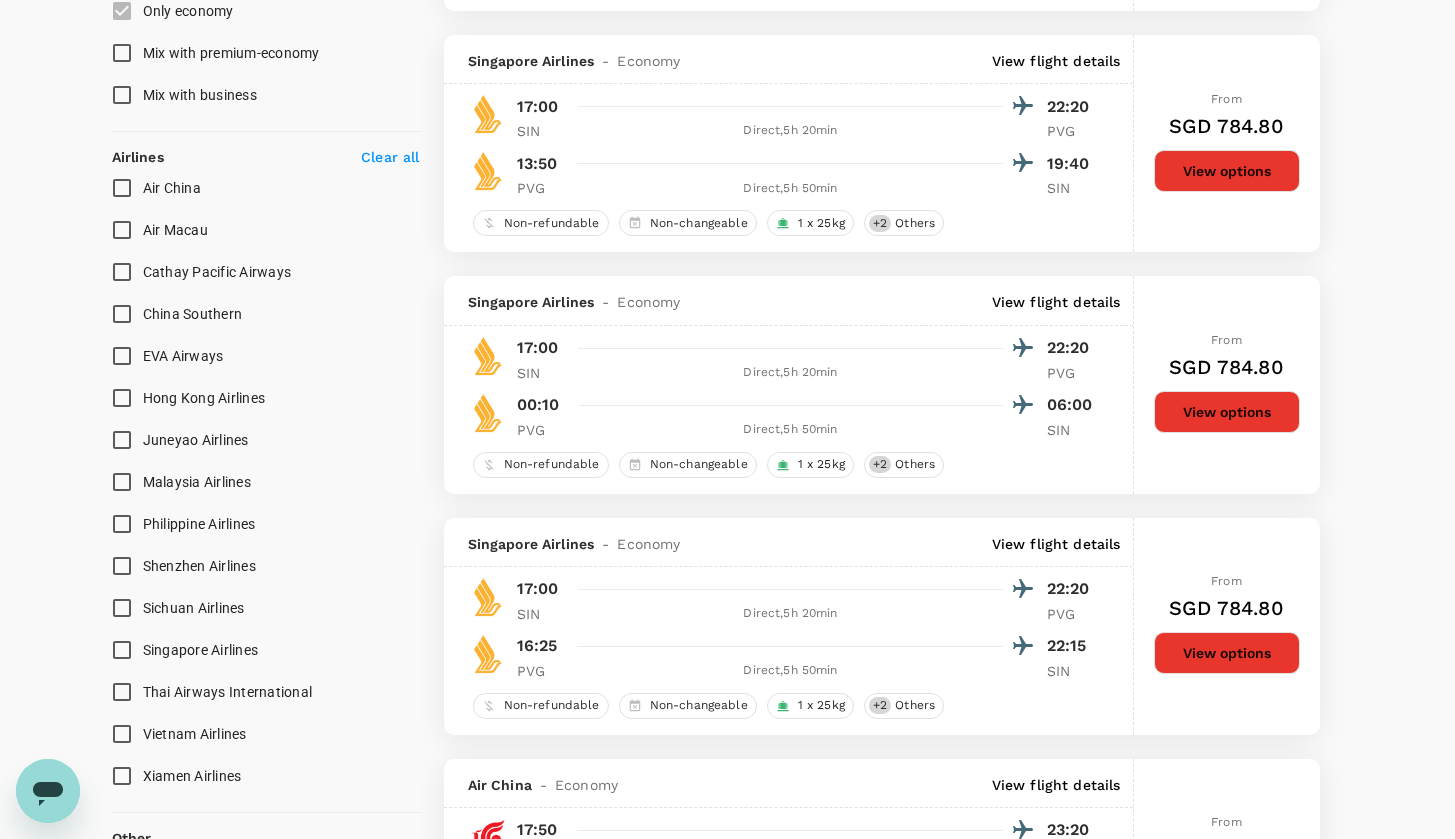 click on "Singapore Airlines" at bounding box center (122, 650) 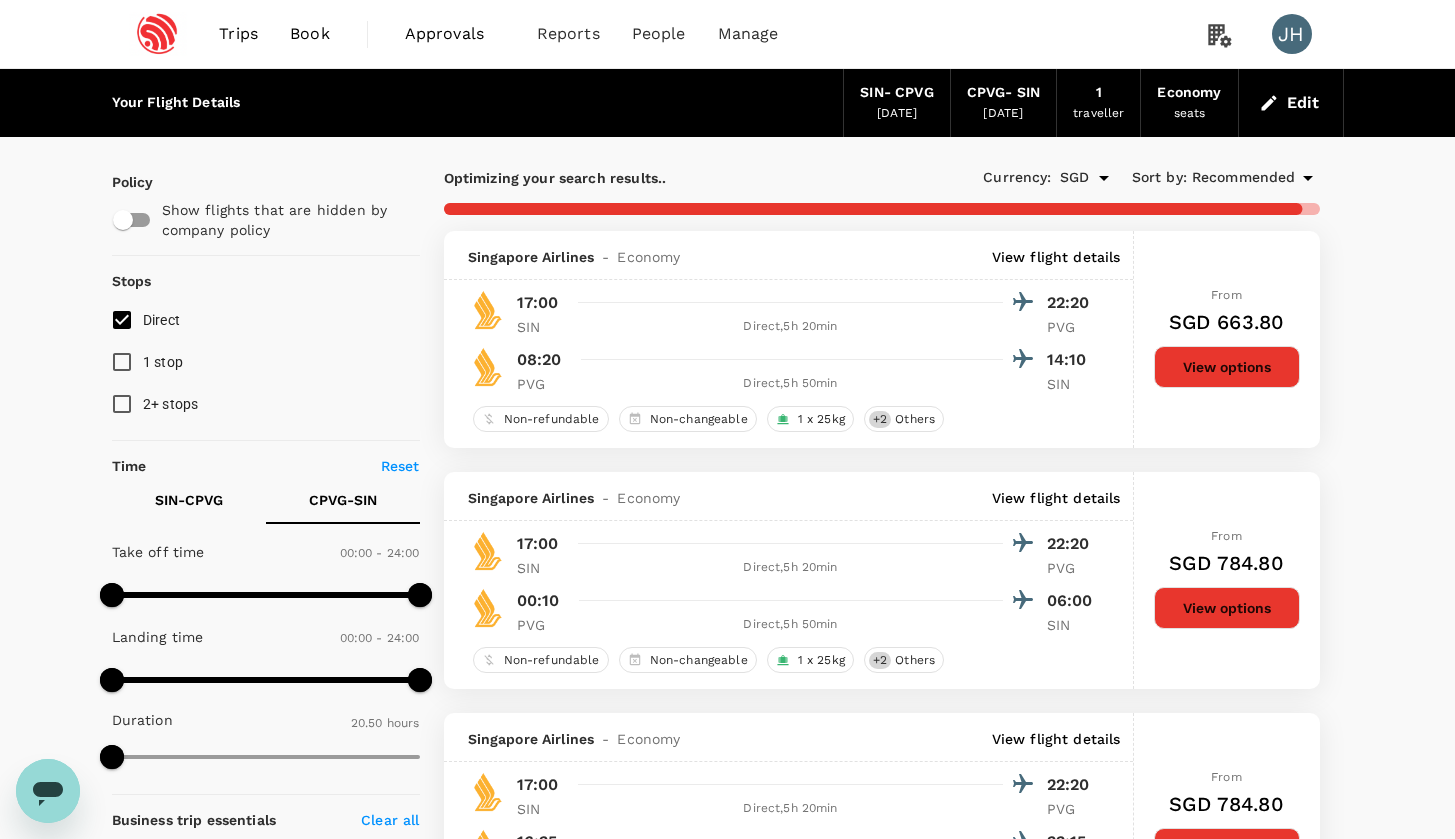 scroll, scrollTop: 0, scrollLeft: 0, axis: both 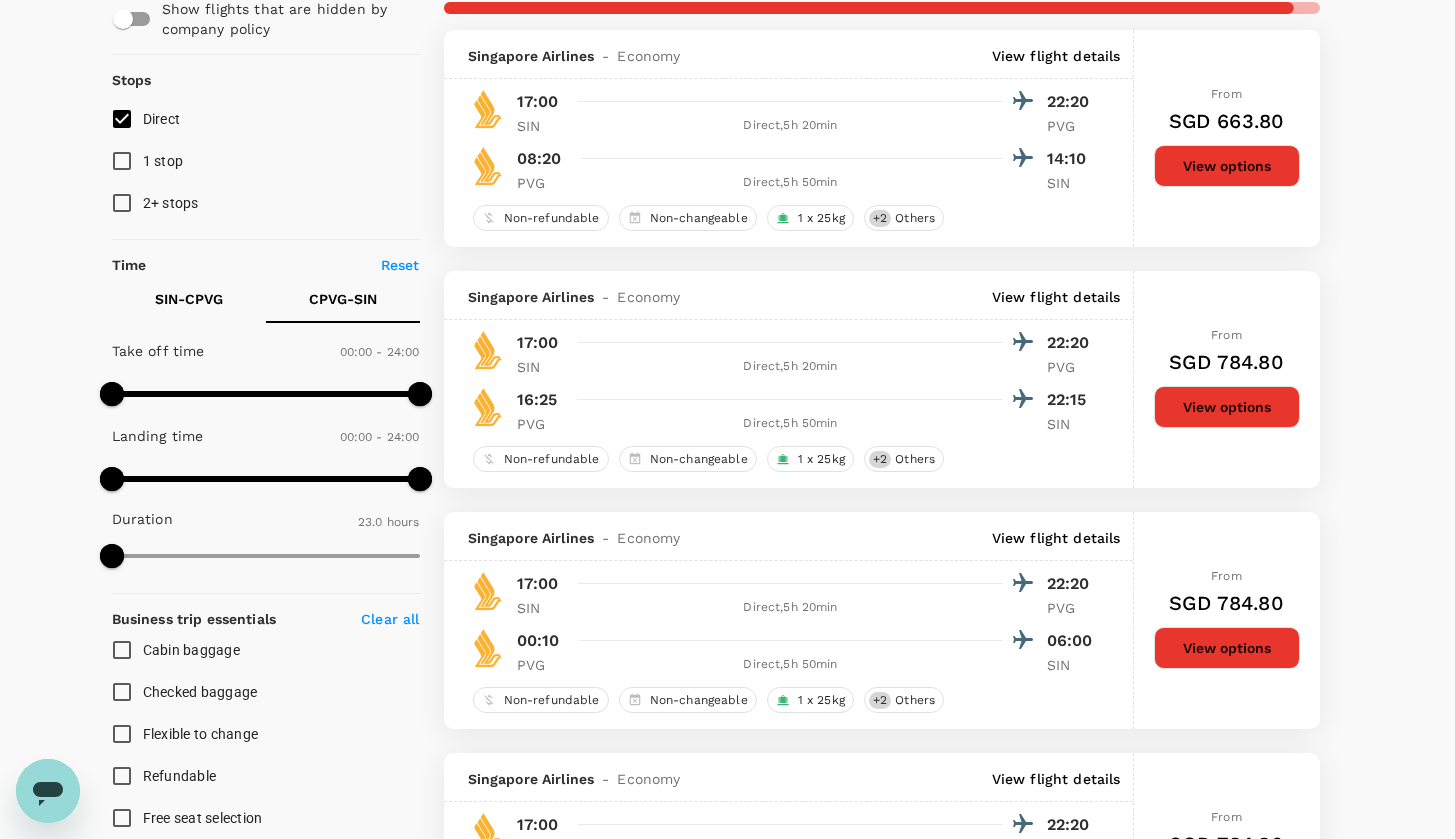 checkbox on "false" 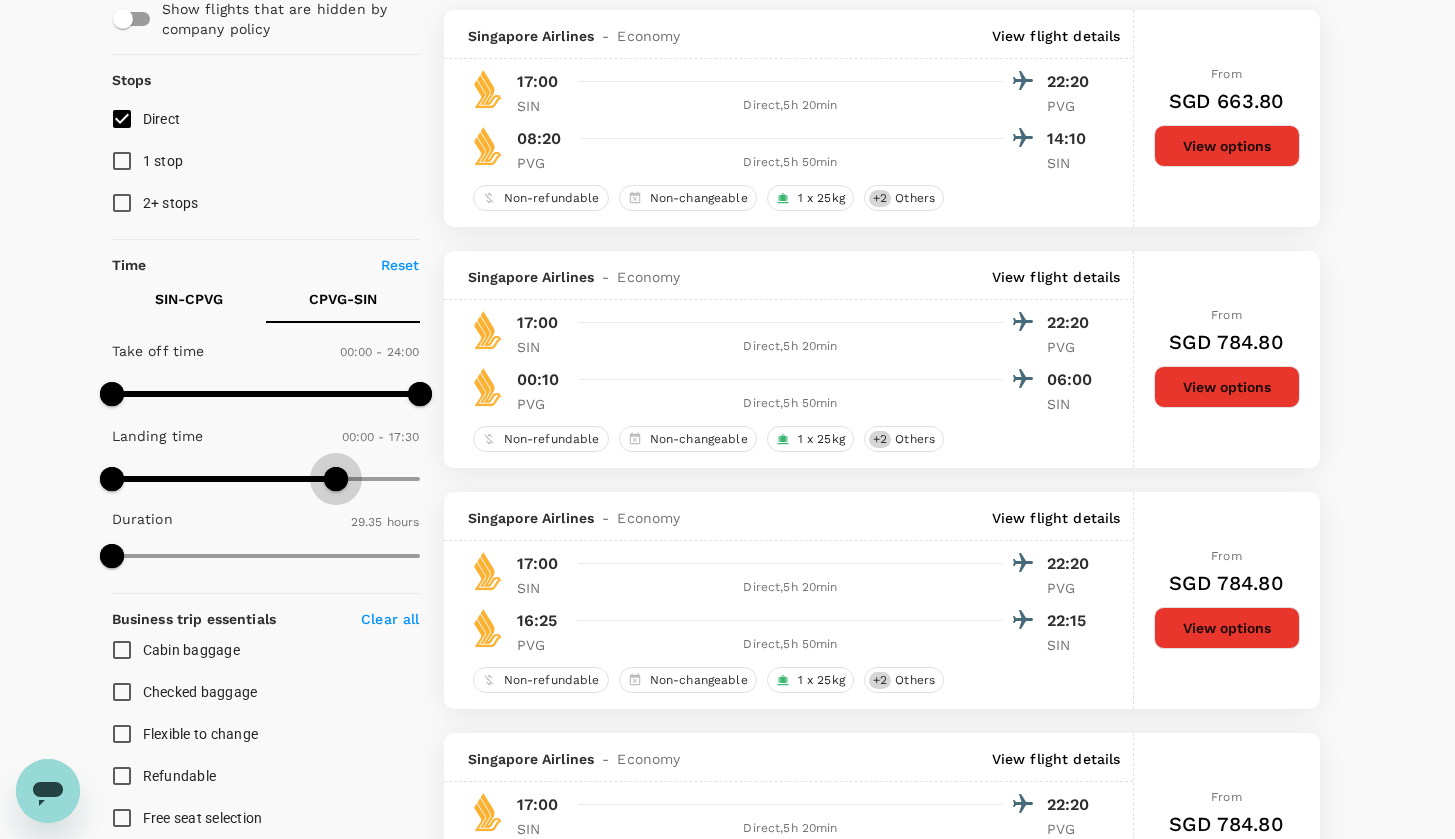 type on "1080" 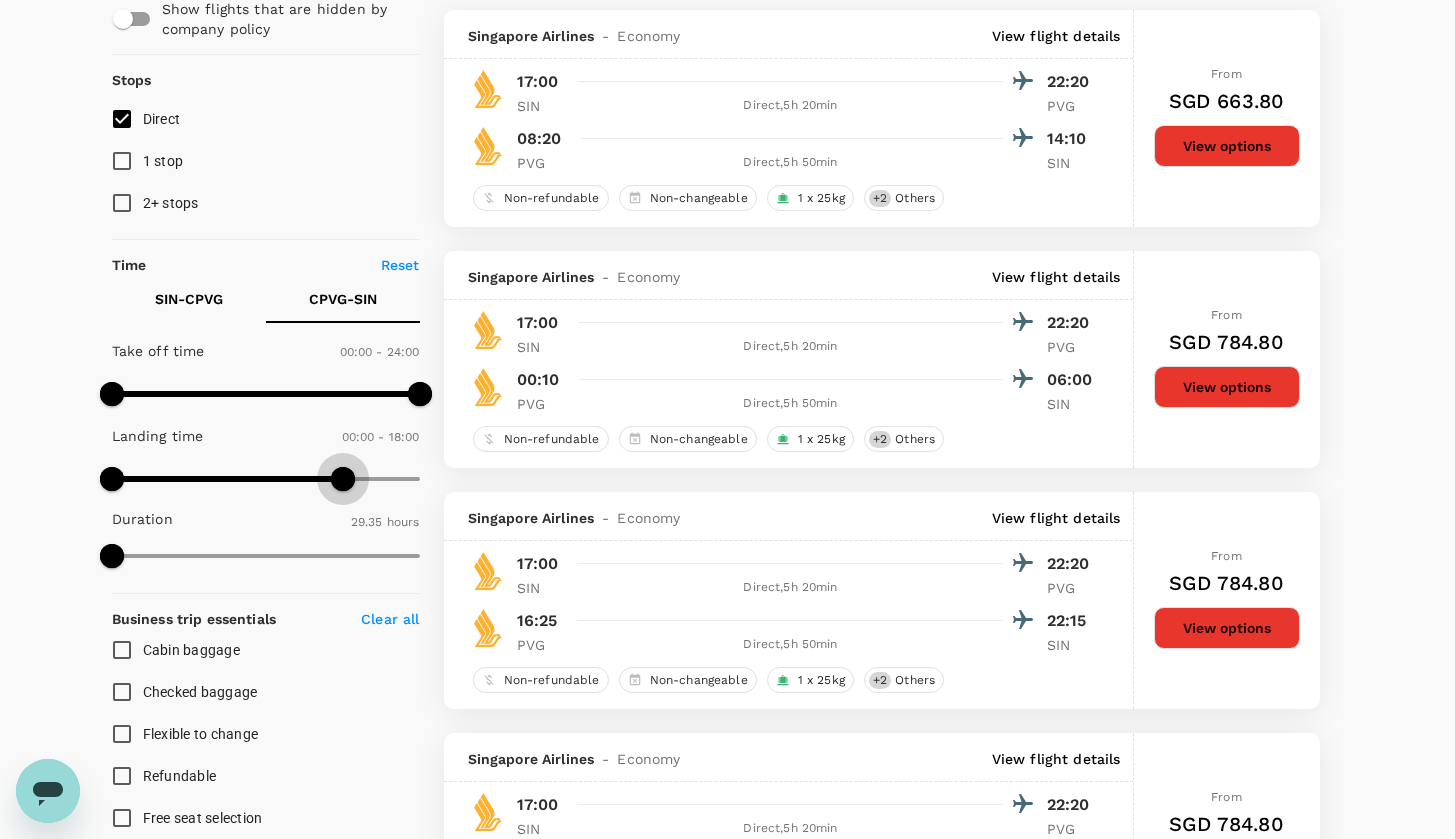 drag, startPoint x: 418, startPoint y: 472, endPoint x: 345, endPoint y: 472, distance: 73 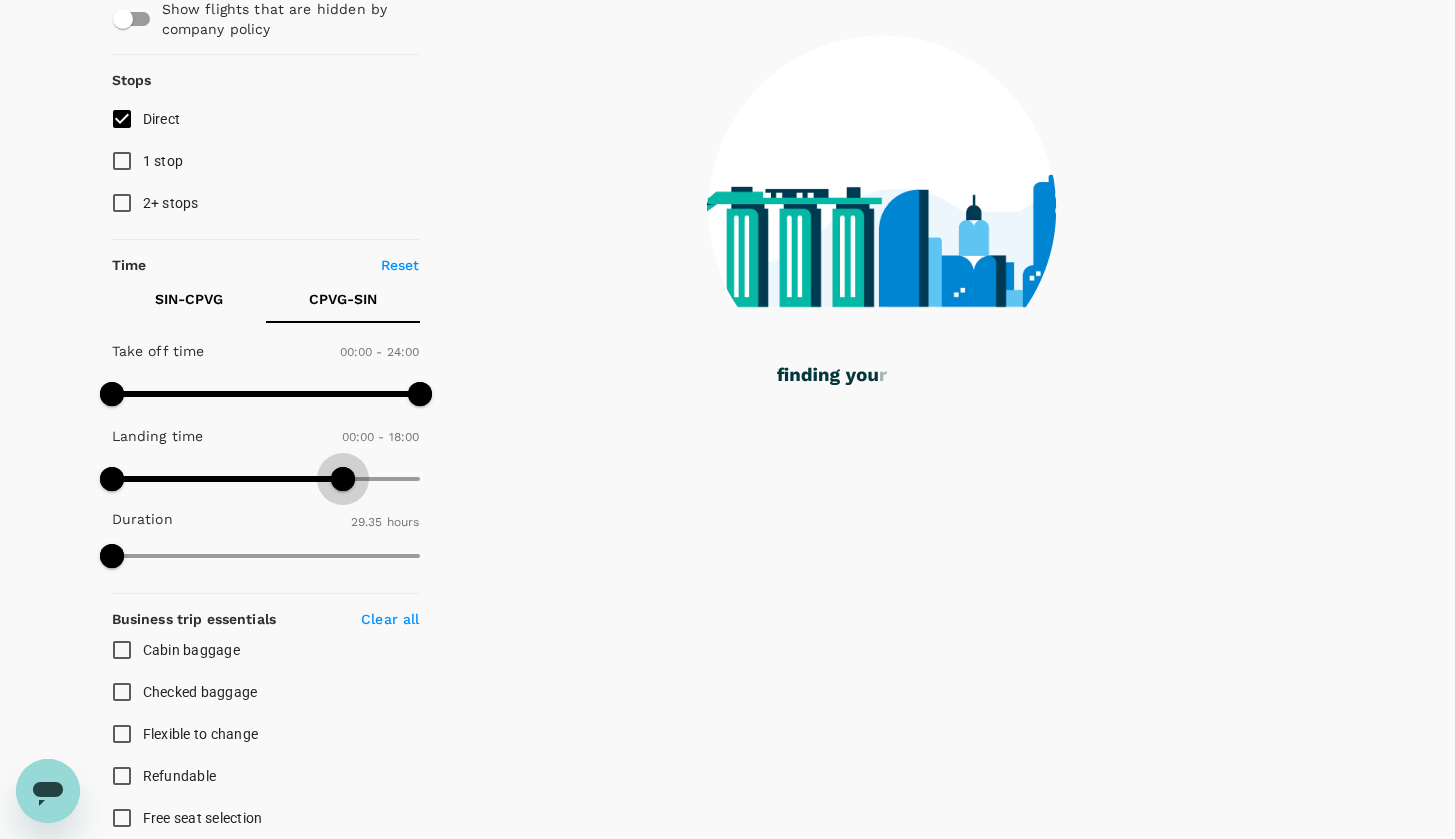 click at bounding box center [343, 479] 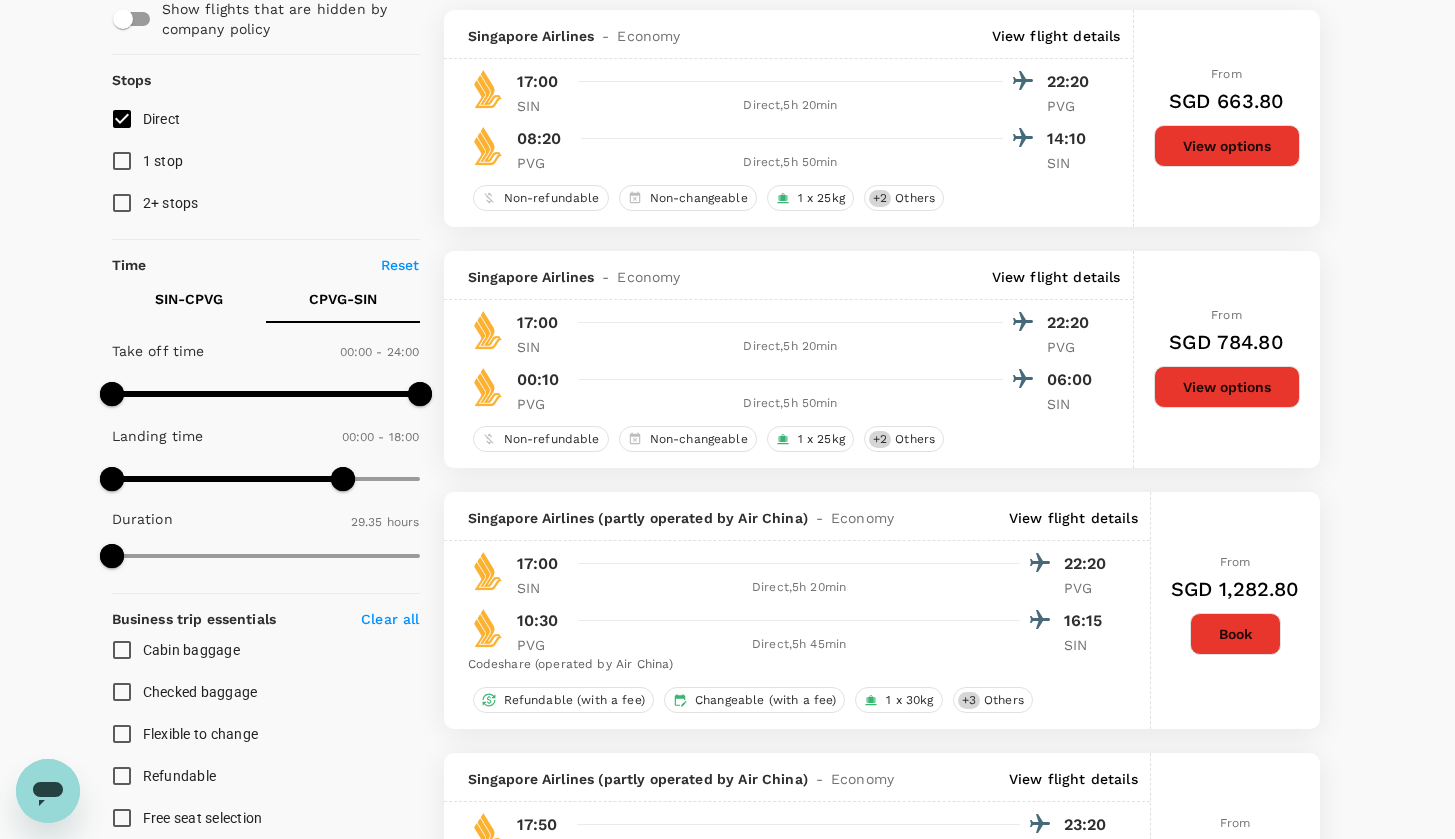 type on "SGD" 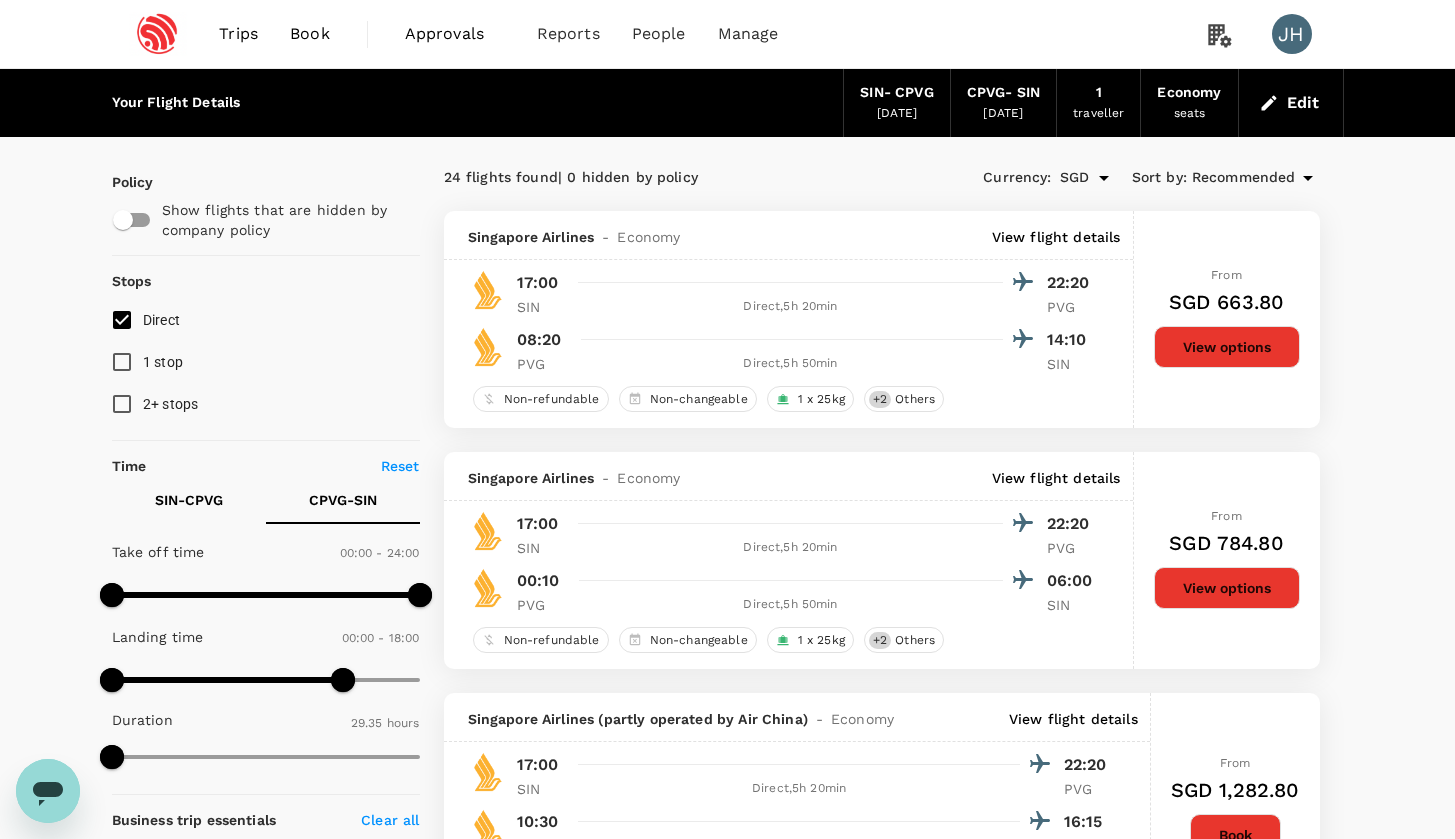 scroll, scrollTop: 35, scrollLeft: 0, axis: vertical 